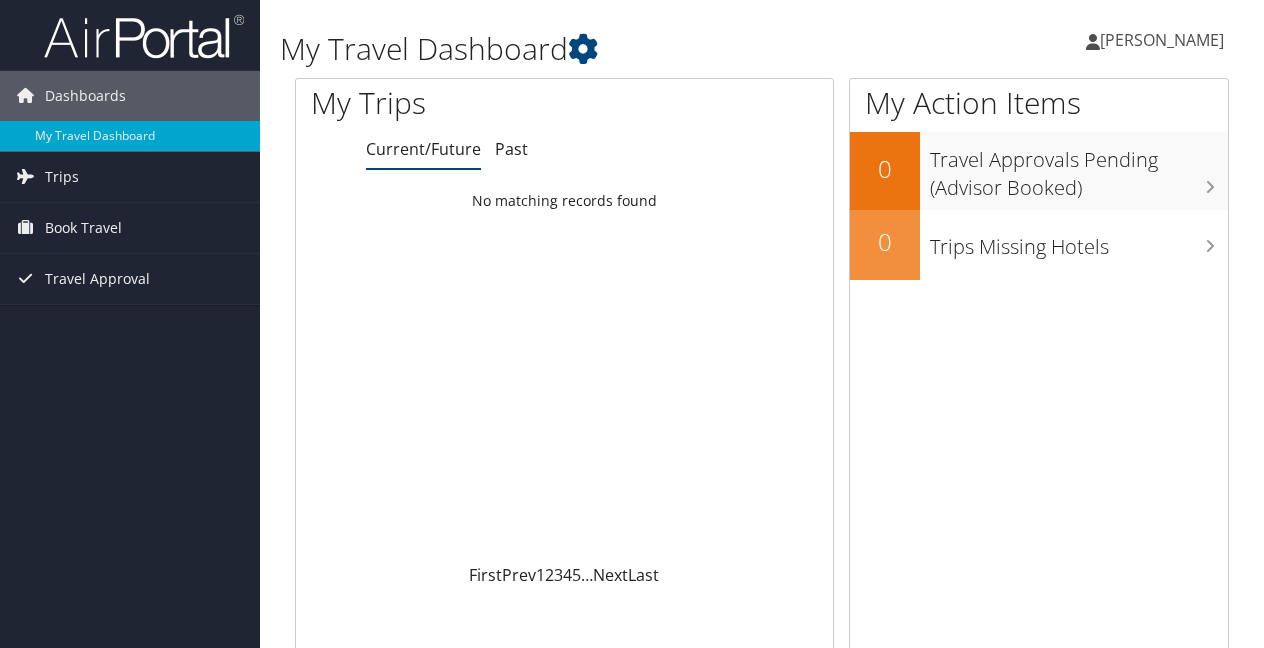 scroll, scrollTop: 0, scrollLeft: 0, axis: both 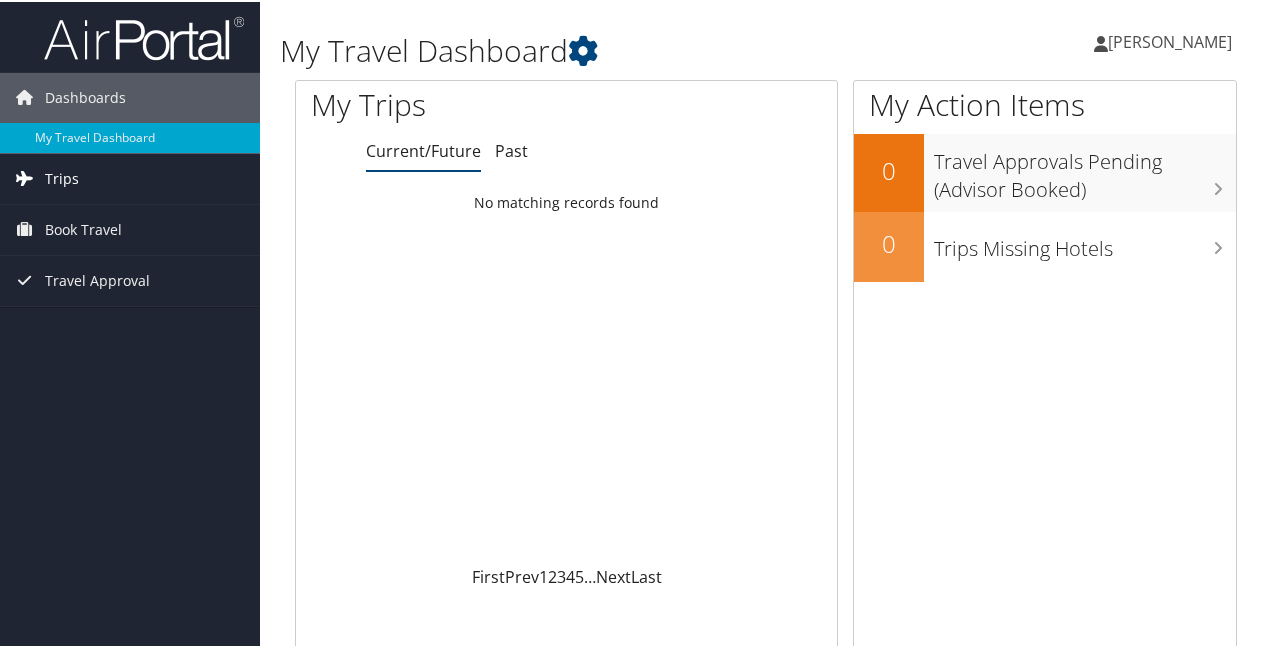 click on "Trips" at bounding box center [62, 177] 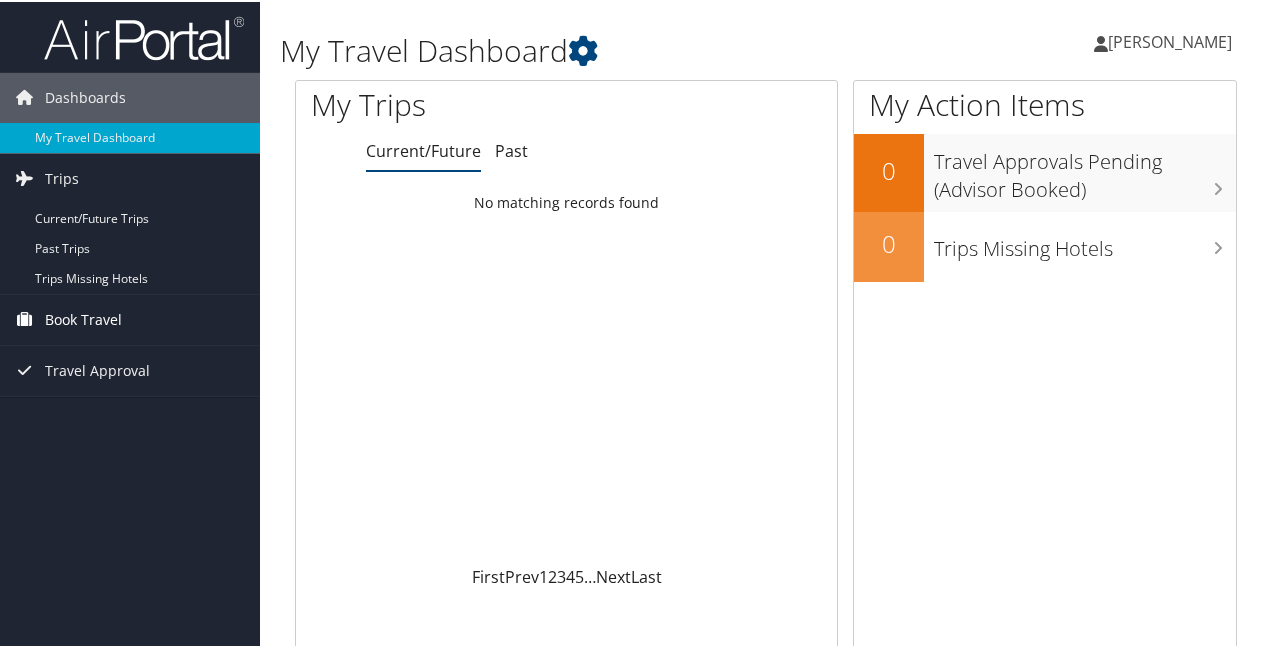 click on "Book Travel" at bounding box center (83, 318) 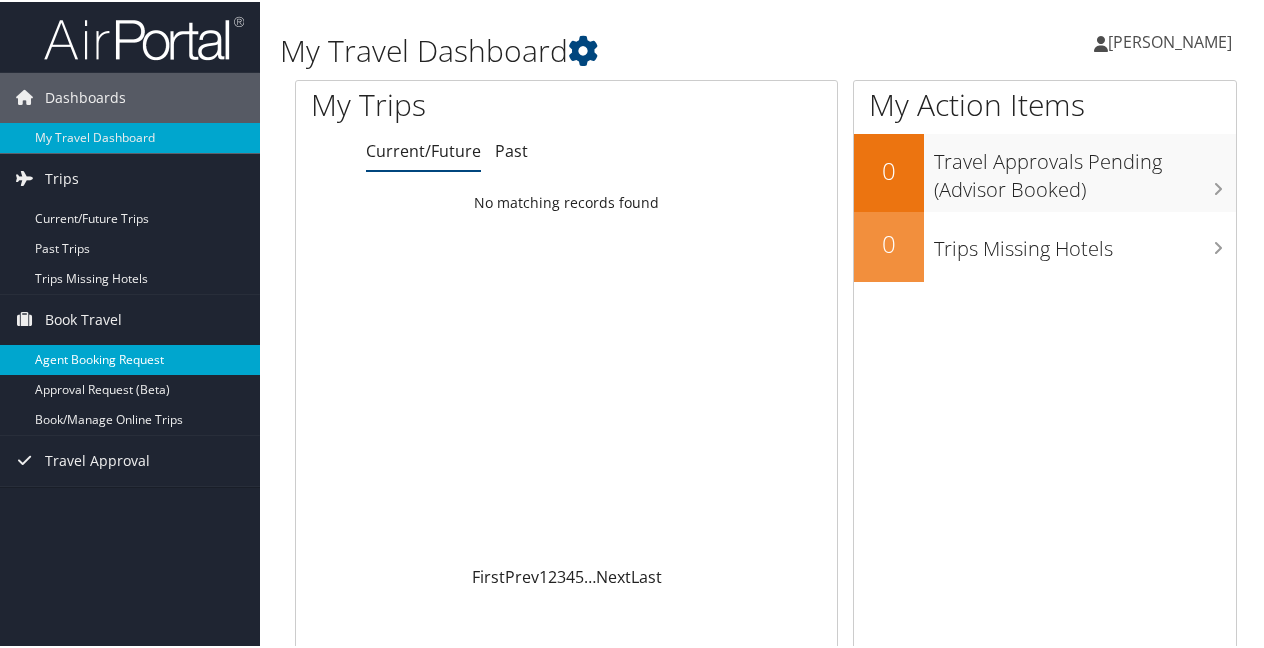 click on "Agent Booking Request" at bounding box center [130, 358] 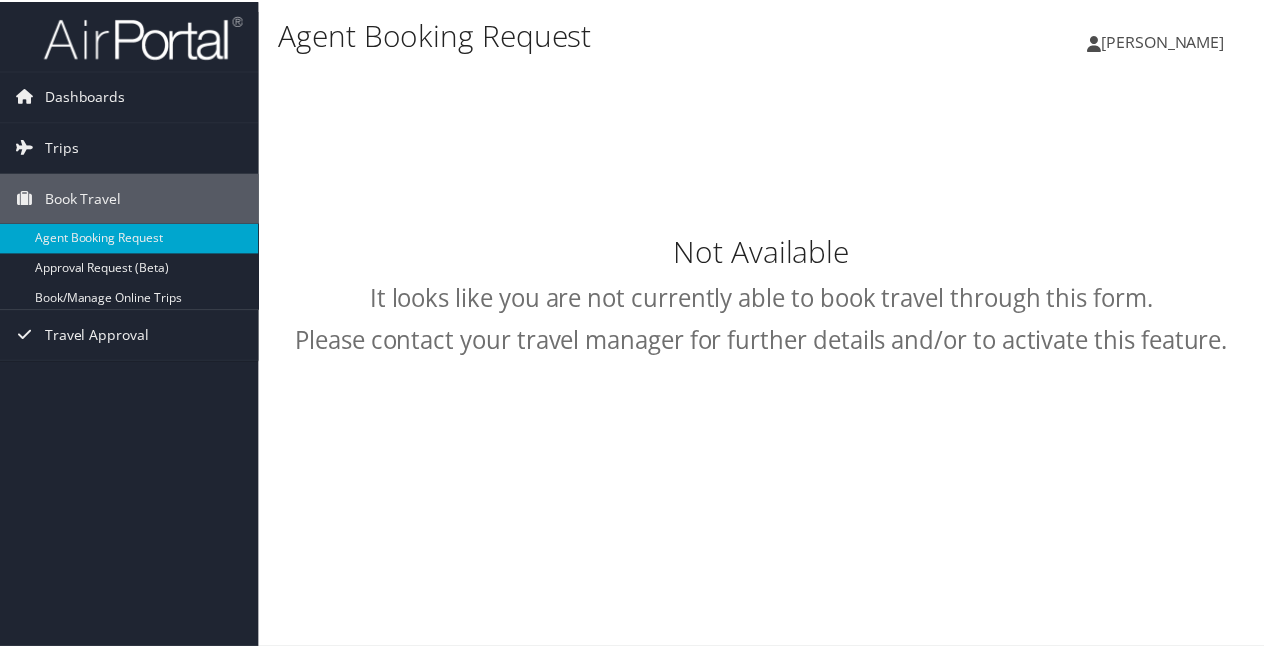 scroll, scrollTop: 0, scrollLeft: 0, axis: both 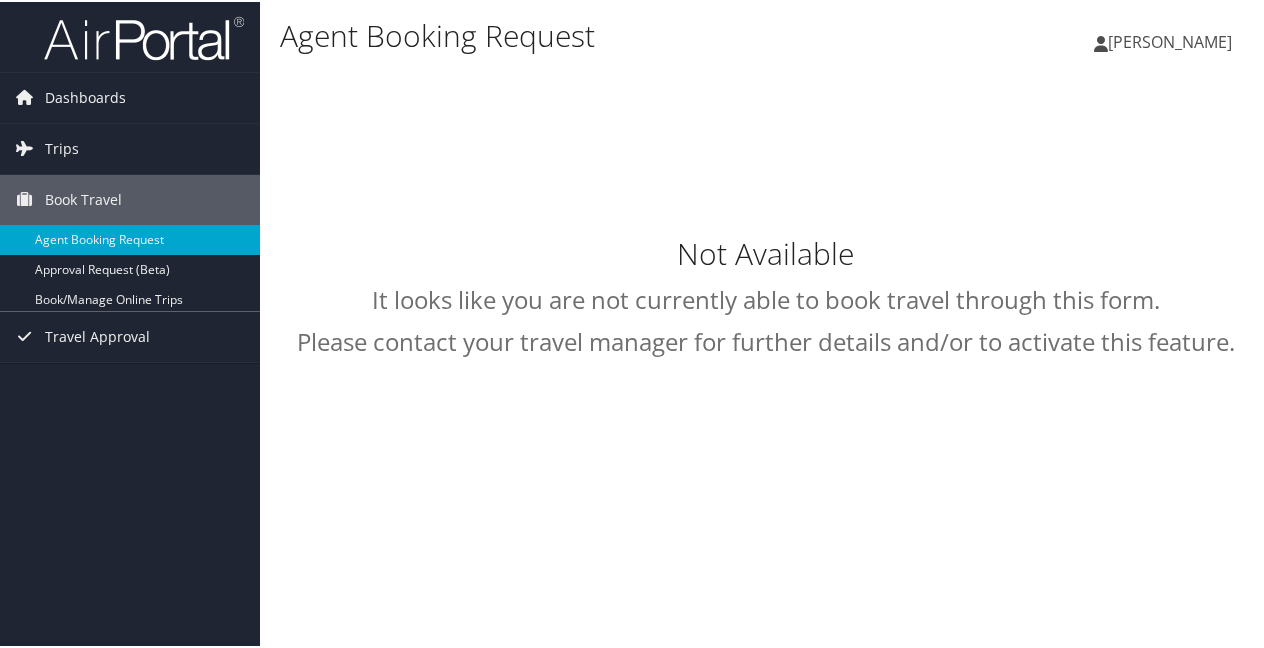 select on "[EMAIL_ADDRESS][DOMAIN_NAME]" 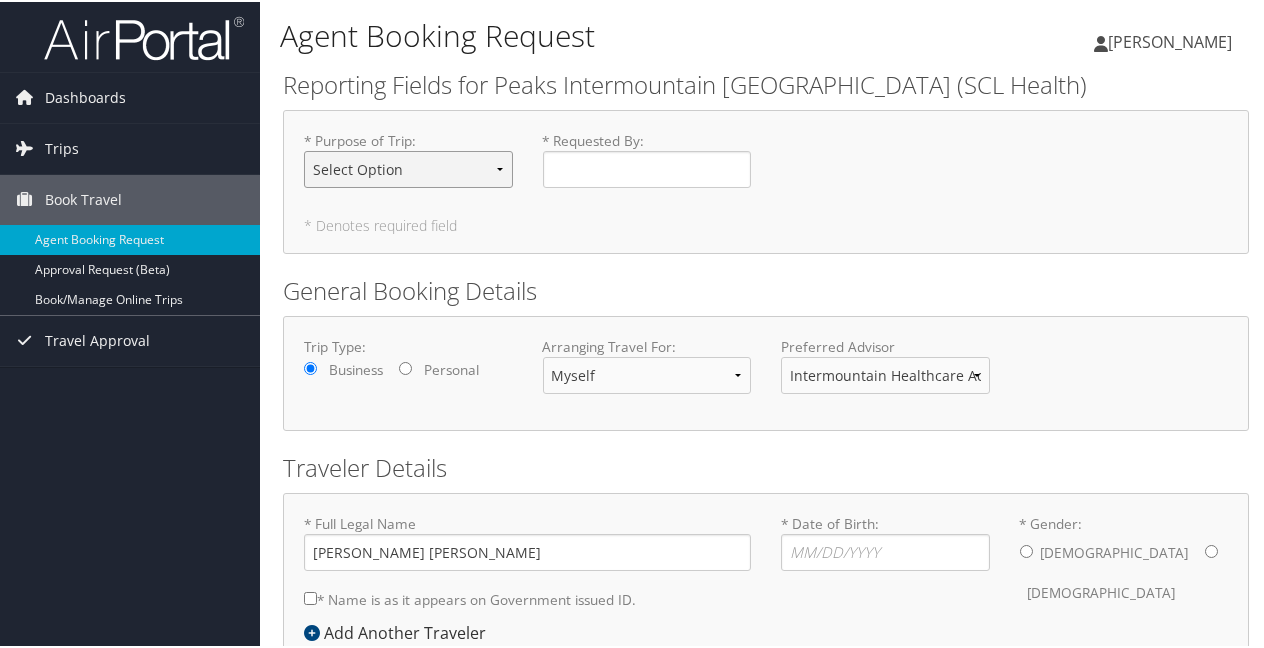 click on "Select Option 3rd Party Reimbursable Business CME Conf or Education Groups Personal Recruiting" at bounding box center [408, 167] 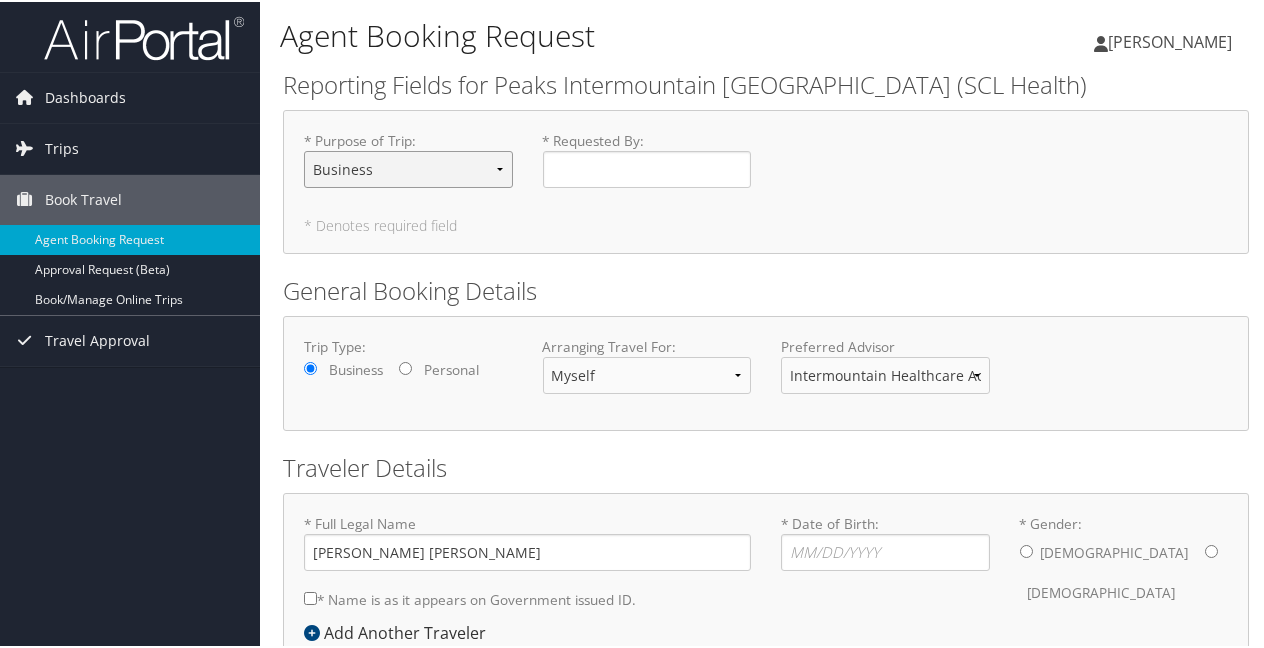 click on "Select Option 3rd Party Reimbursable Business CME Conf or Education Groups Personal Recruiting" at bounding box center (408, 167) 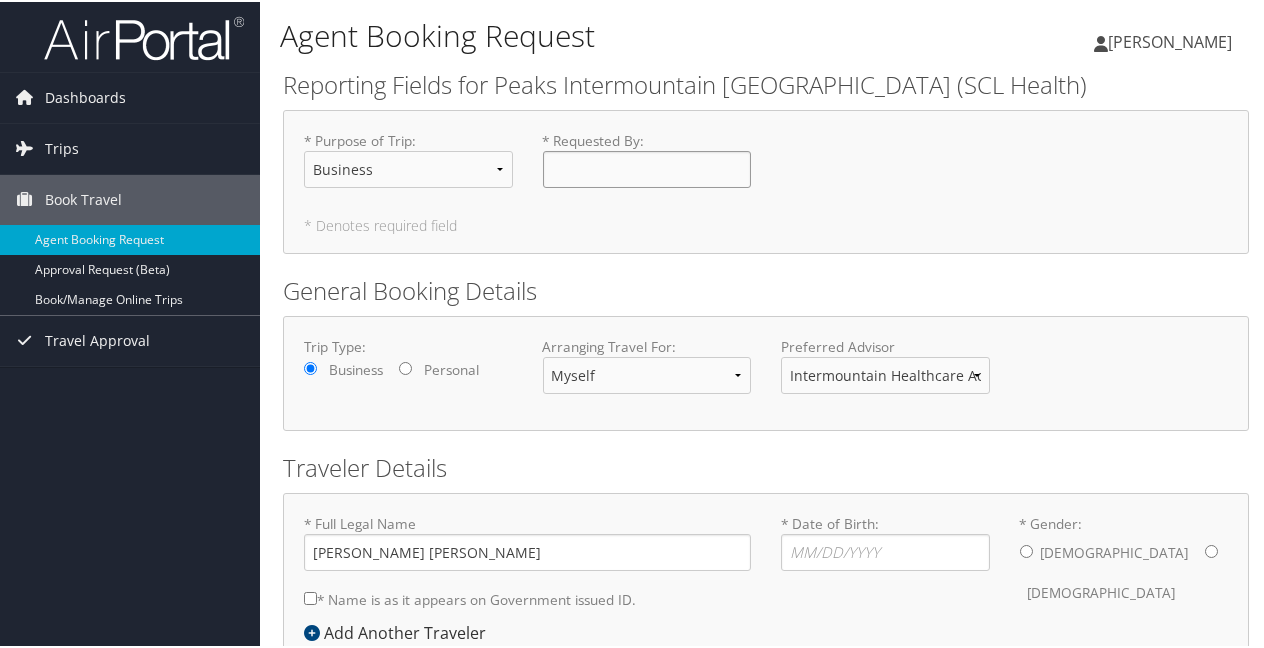 click on "*   Requested By : Required" at bounding box center [647, 167] 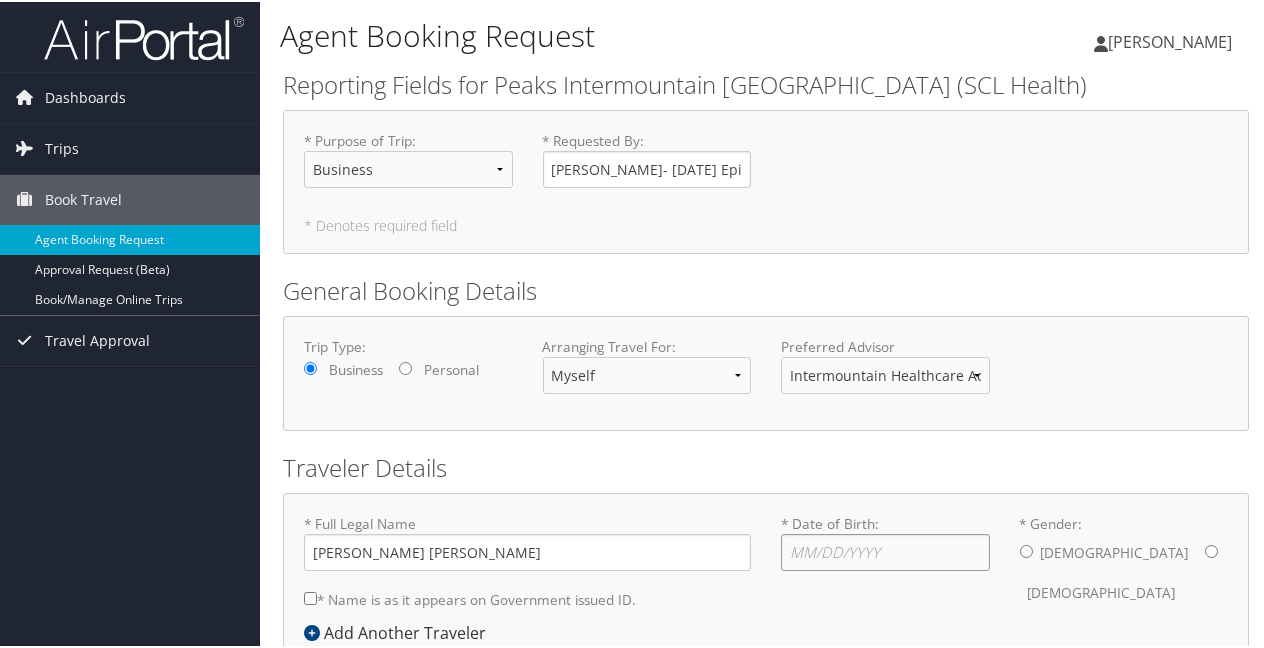 type on "[DATE]" 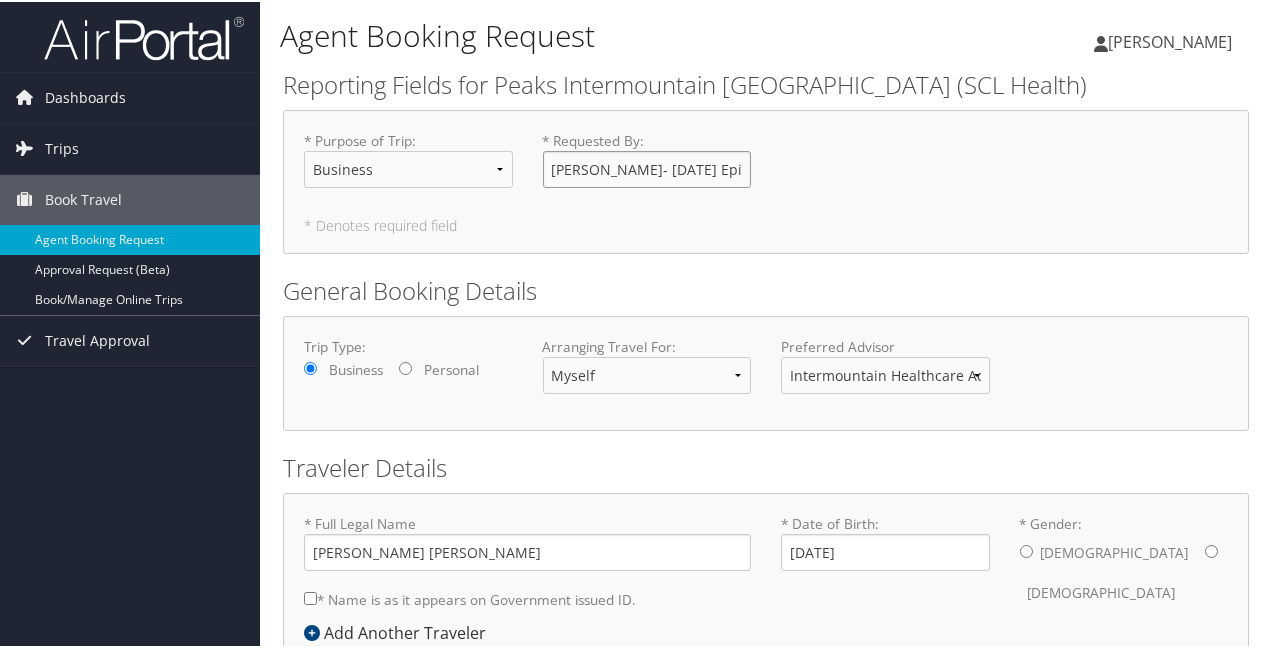 scroll, scrollTop: 0, scrollLeft: 66, axis: horizontal 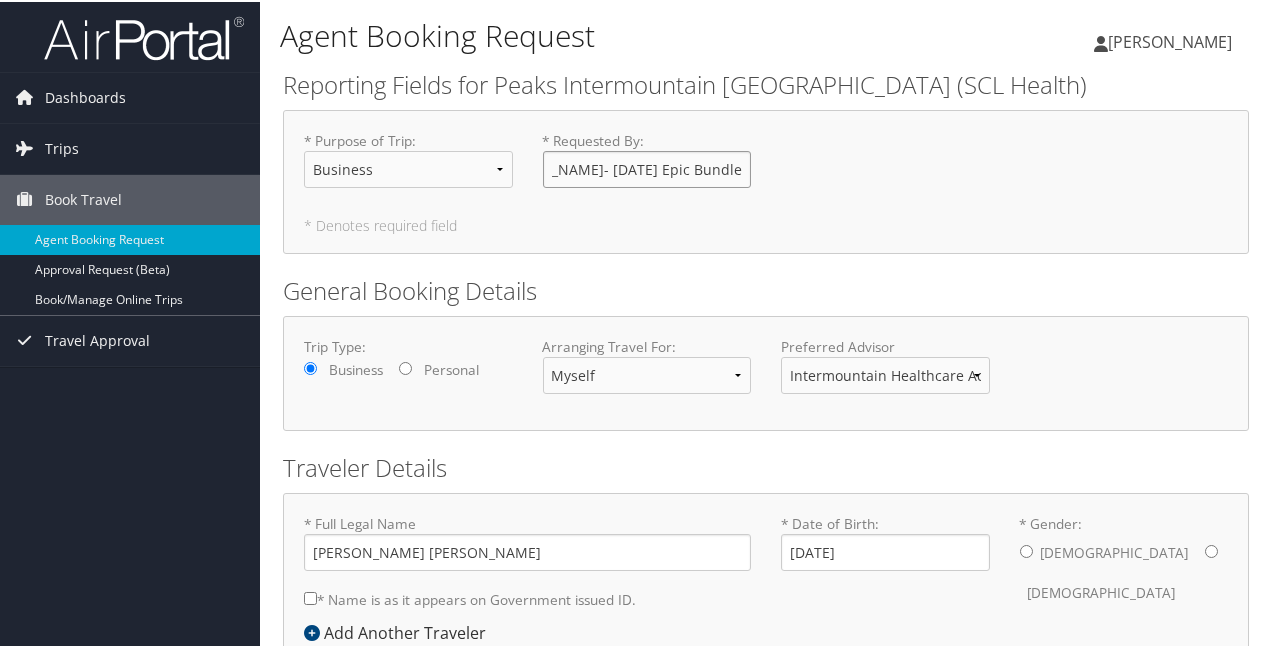 drag, startPoint x: 668, startPoint y: 164, endPoint x: 819, endPoint y: 170, distance: 151.11916 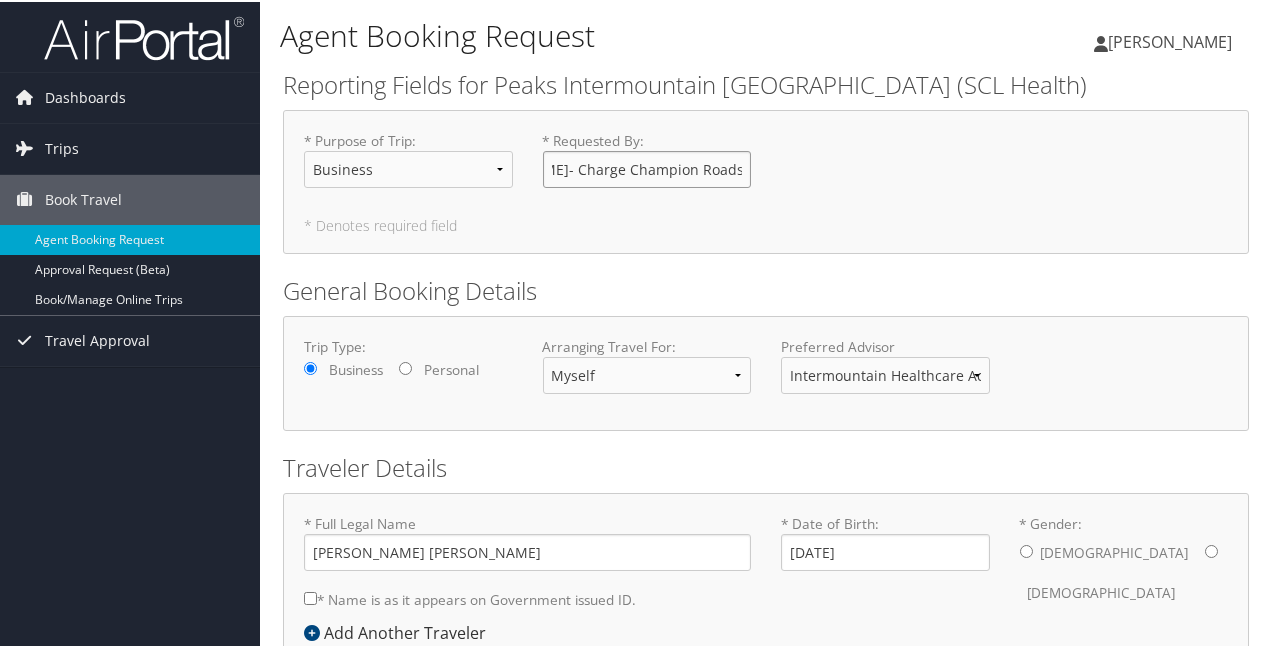 scroll, scrollTop: 0, scrollLeft: 114, axis: horizontal 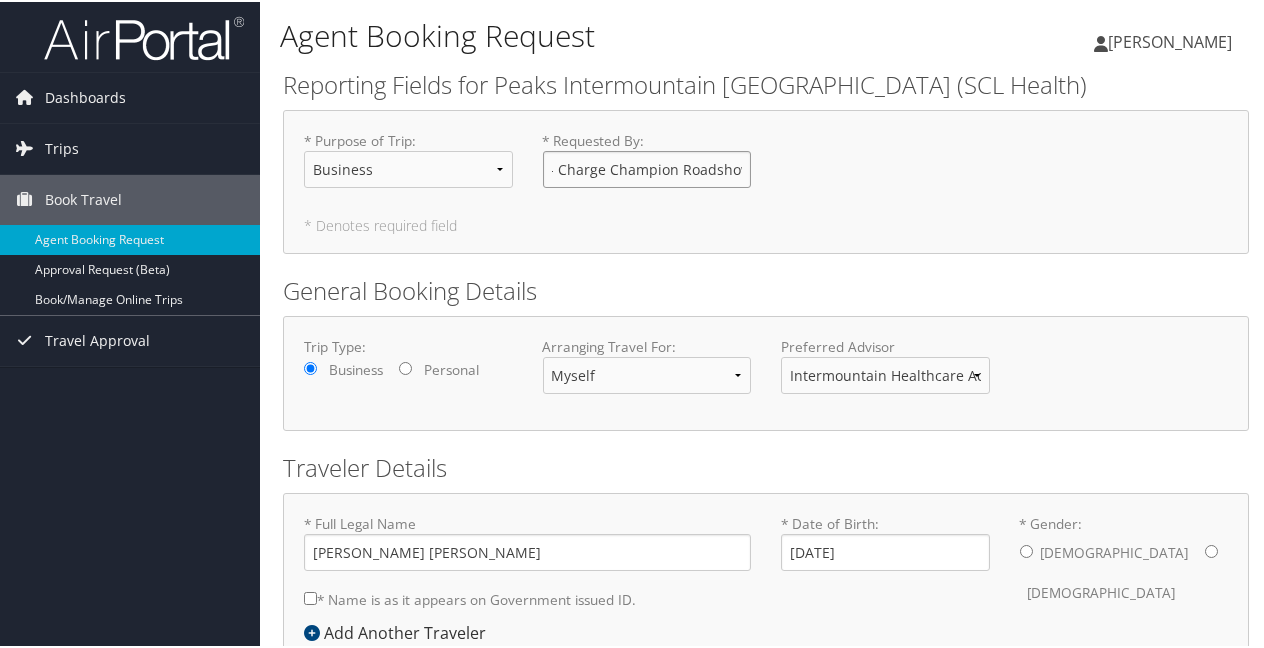 type on "[PERSON_NAME]- Charge Champion Roadshow" 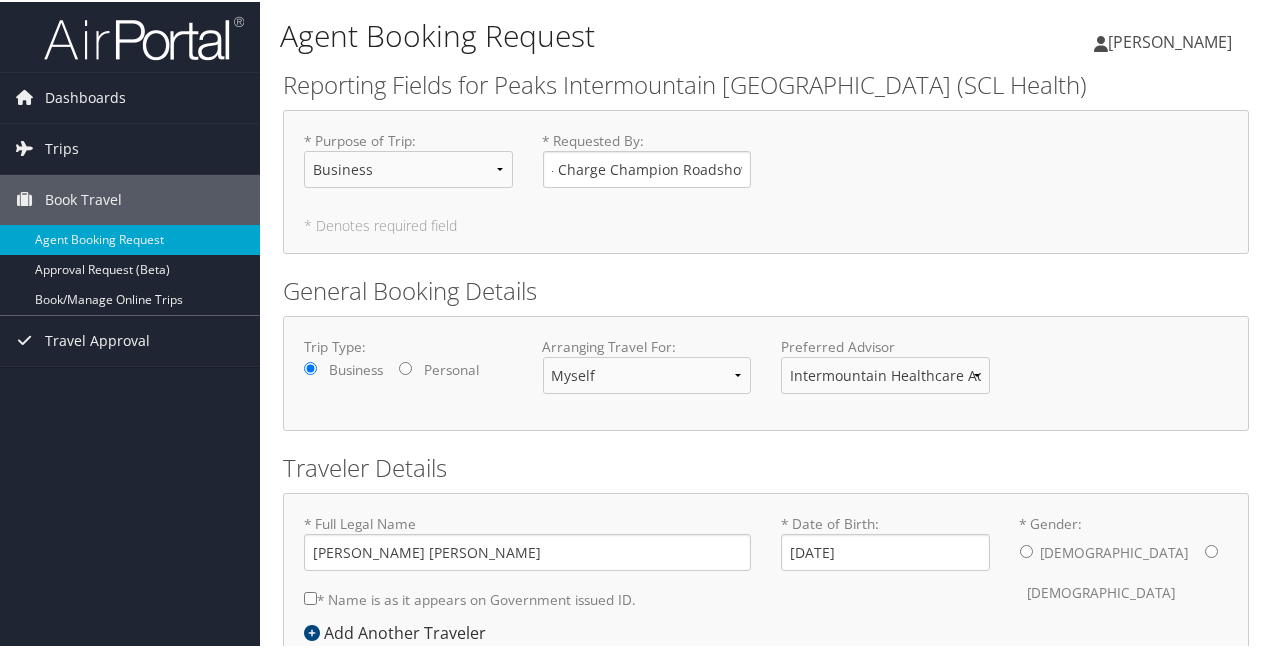 click on "* Denotes required field" at bounding box center (766, 224) 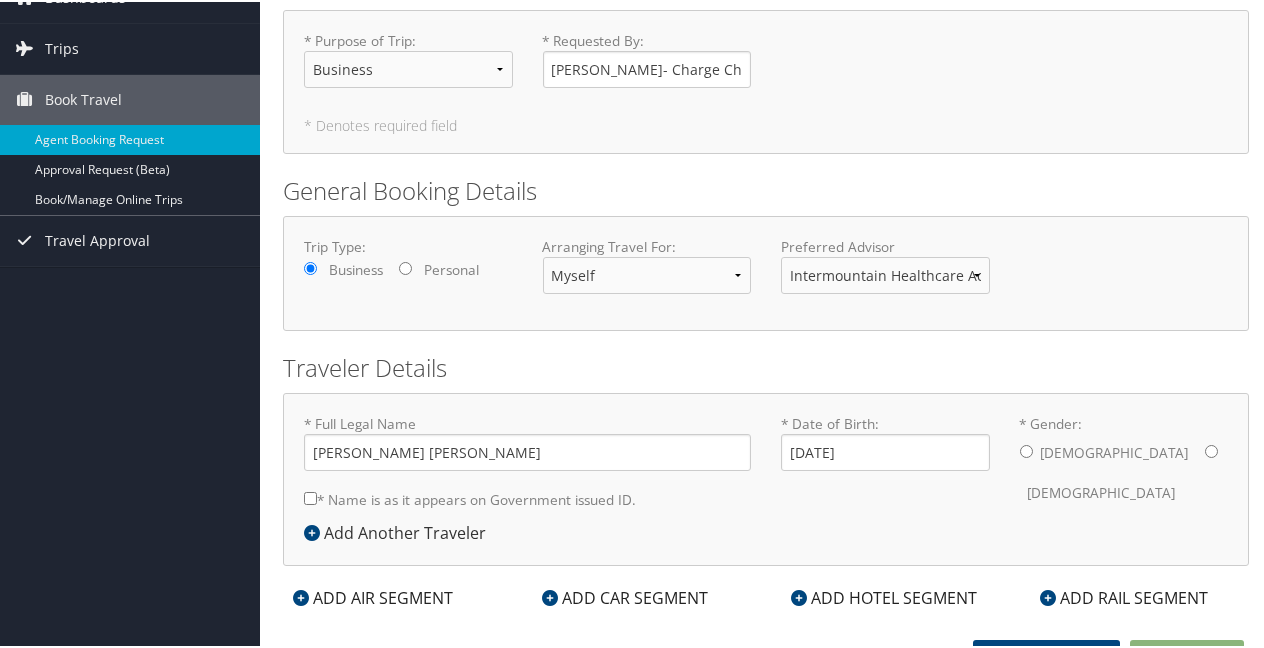 scroll, scrollTop: 118, scrollLeft: 0, axis: vertical 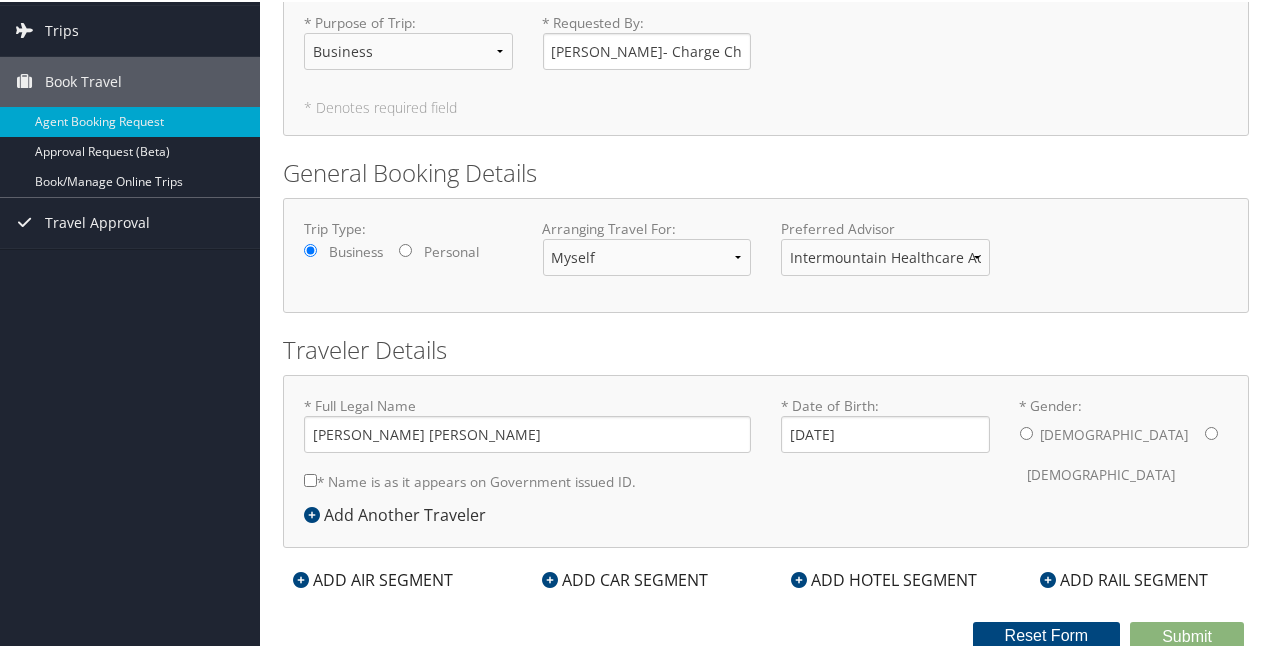 click on "Reporting Fields for Peaks Intermountain [GEOGRAPHIC_DATA] (SCL Health) *   Purpose of Trip : Select Option 3rd Party Reimbursable Business CME Conf or Education Groups Personal Recruiting Required *   Requested By : [PERSON_NAME]- Charge Champion Roadshow Required * Denotes required field General Booking Details Trip Type:     Business     Personal  Arranging Travel For: Myself Another Traveler Guest Traveler  Preferred Advisor  Intermountain Healthcare Advisor Team You must select an Advisor Traveler Details * Full Legal Name [PERSON_NAME] [PERSON_NAME] * Name is as it appears on Government issued ID. Required * Date of Birth: [DEMOGRAPHIC_DATA] Invalid Date * Gender:  [DEMOGRAPHIC_DATA] [DEMOGRAPHIC_DATA]    Add Another Traveler     Air    Car    Hotel    Rail    ADD AIR SEGMENT    ADD CAR SEGMENT    ADD HOTEL SEGMENT    ADD RAIL SEGMENT Submit  Reset Form" at bounding box center [766, 299] 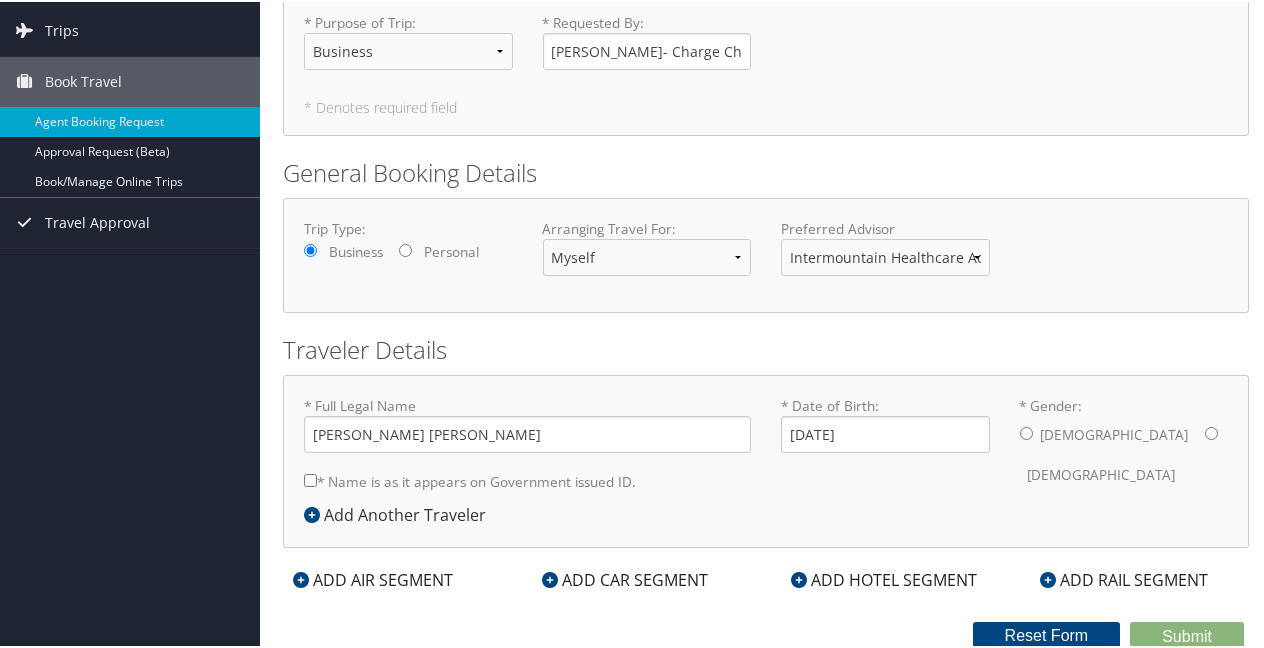 click on "* Gender:  [DEMOGRAPHIC_DATA] [DEMOGRAPHIC_DATA]" at bounding box center [1124, 443] 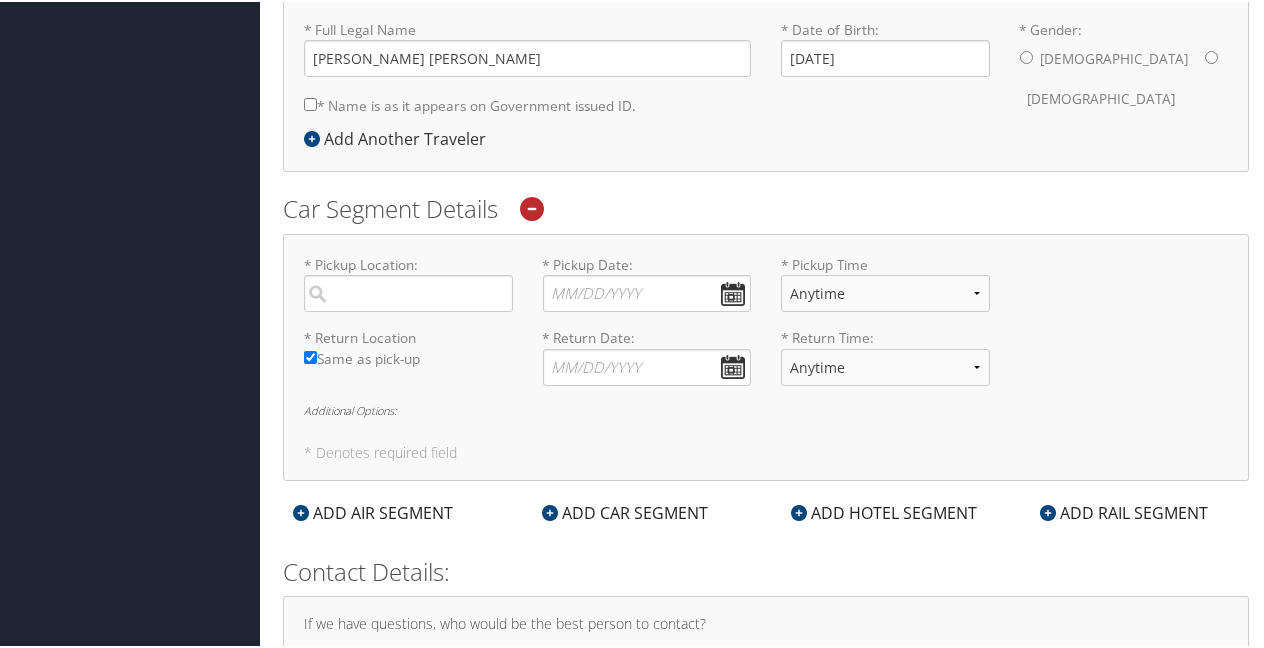 scroll, scrollTop: 496, scrollLeft: 0, axis: vertical 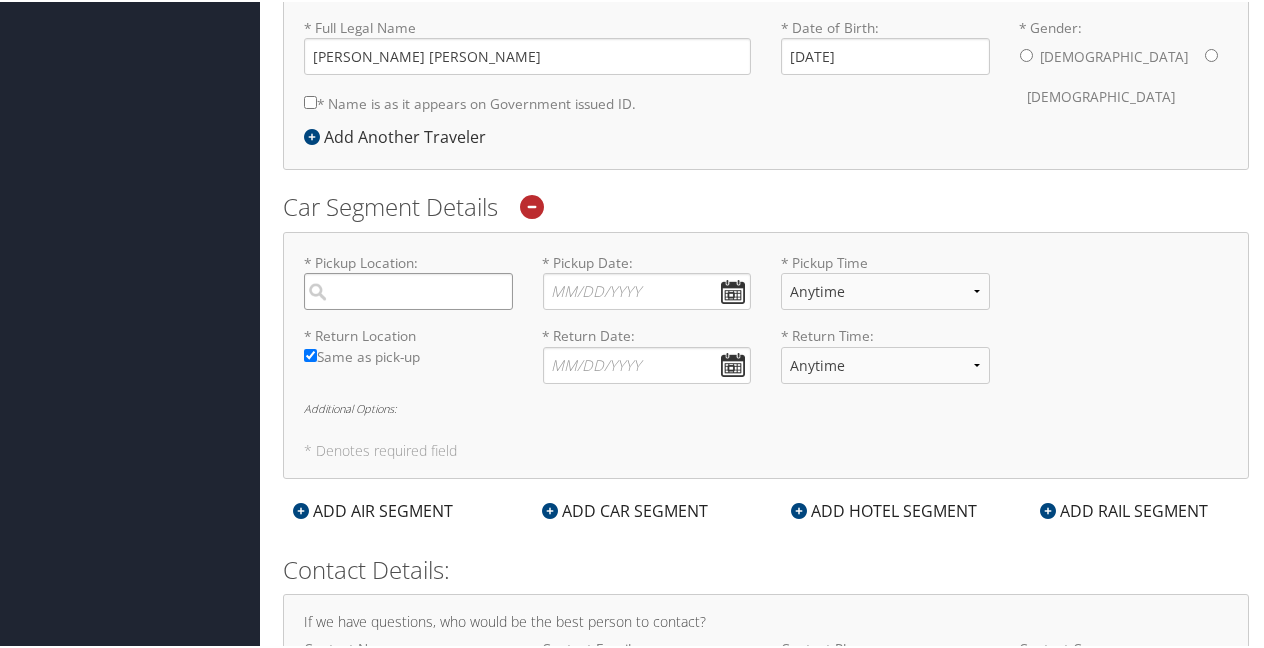 click at bounding box center (408, 289) 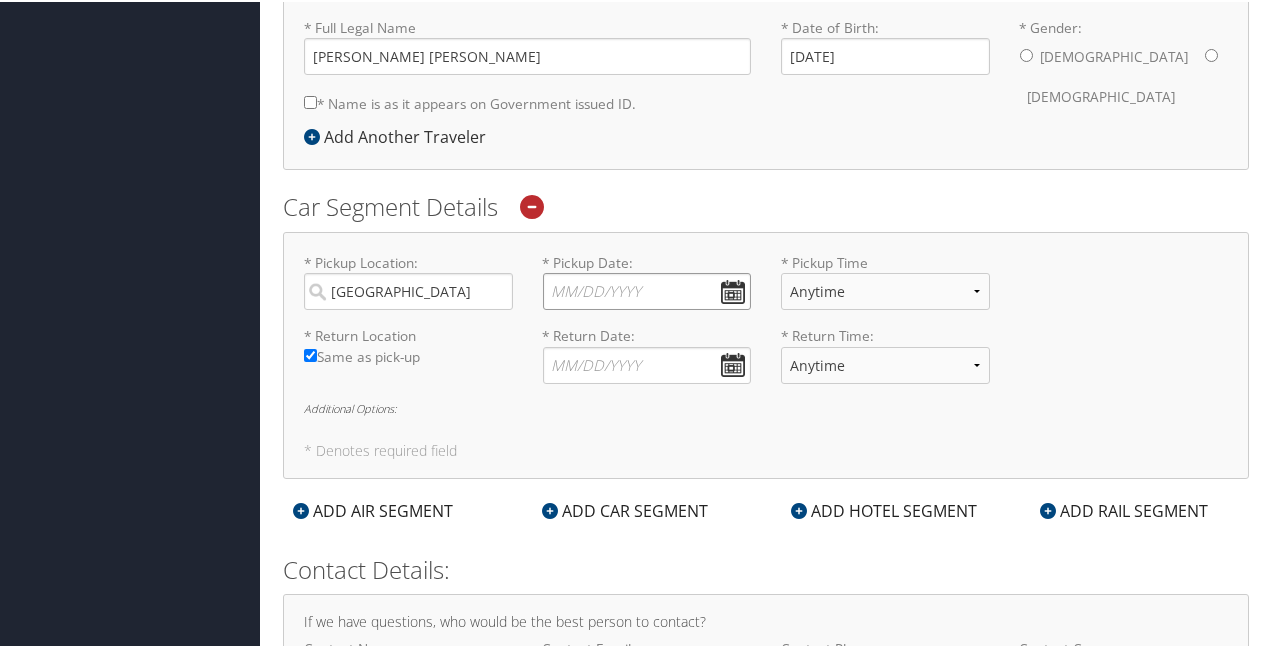 type on "[DATE]" 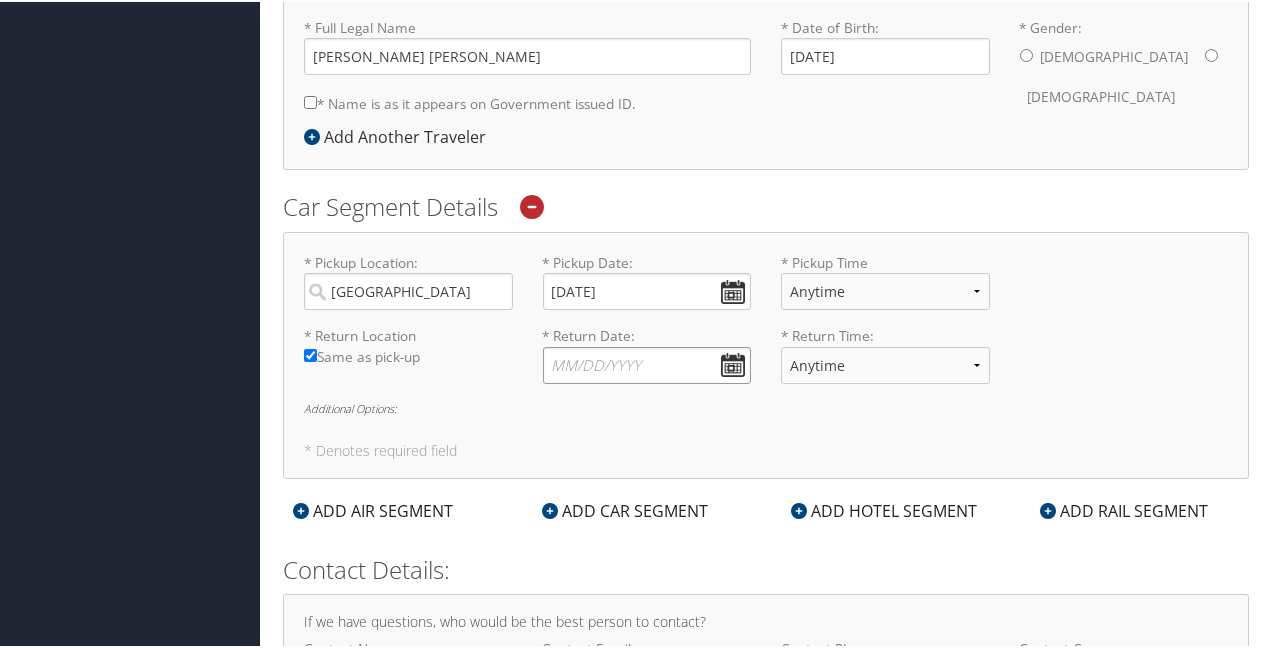 type on "[DATE]" 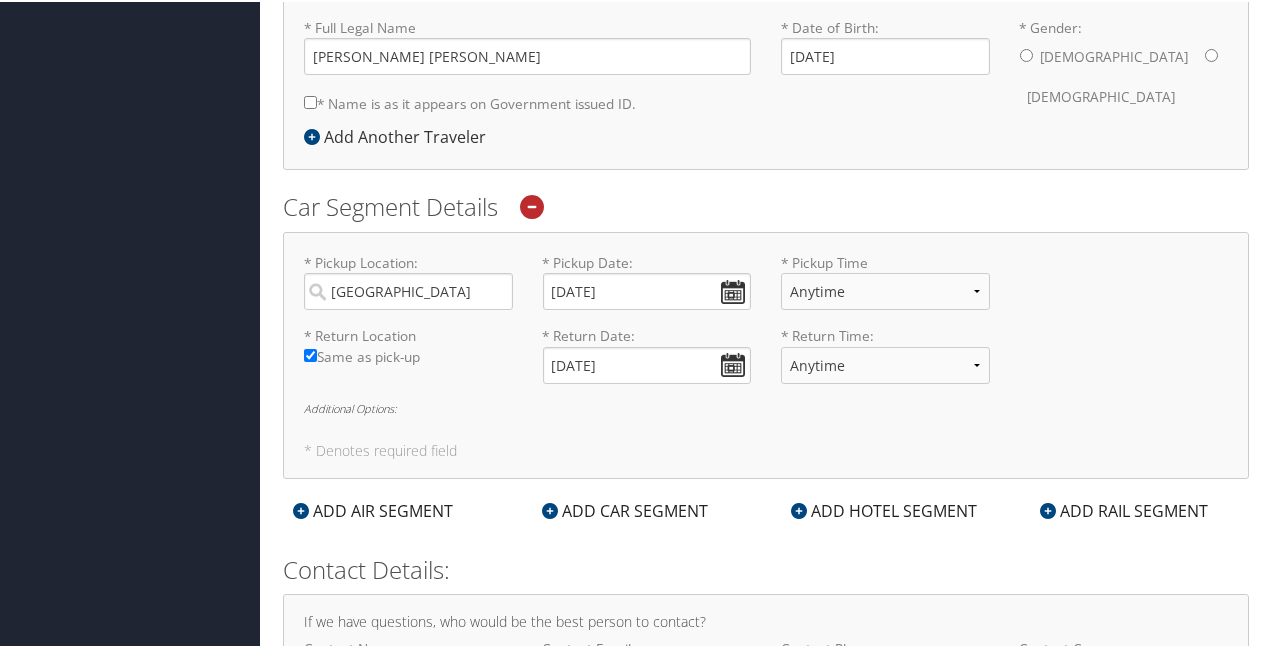 type on "ALEX JOHAN DUYVEJONCK" 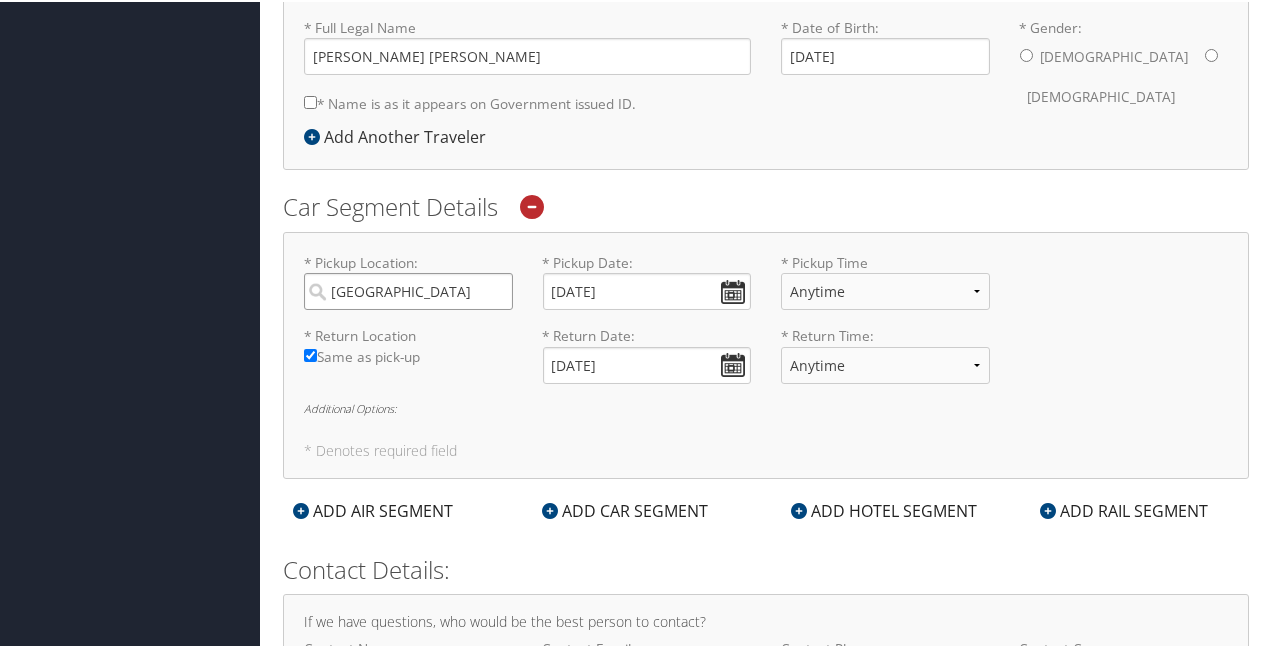 type 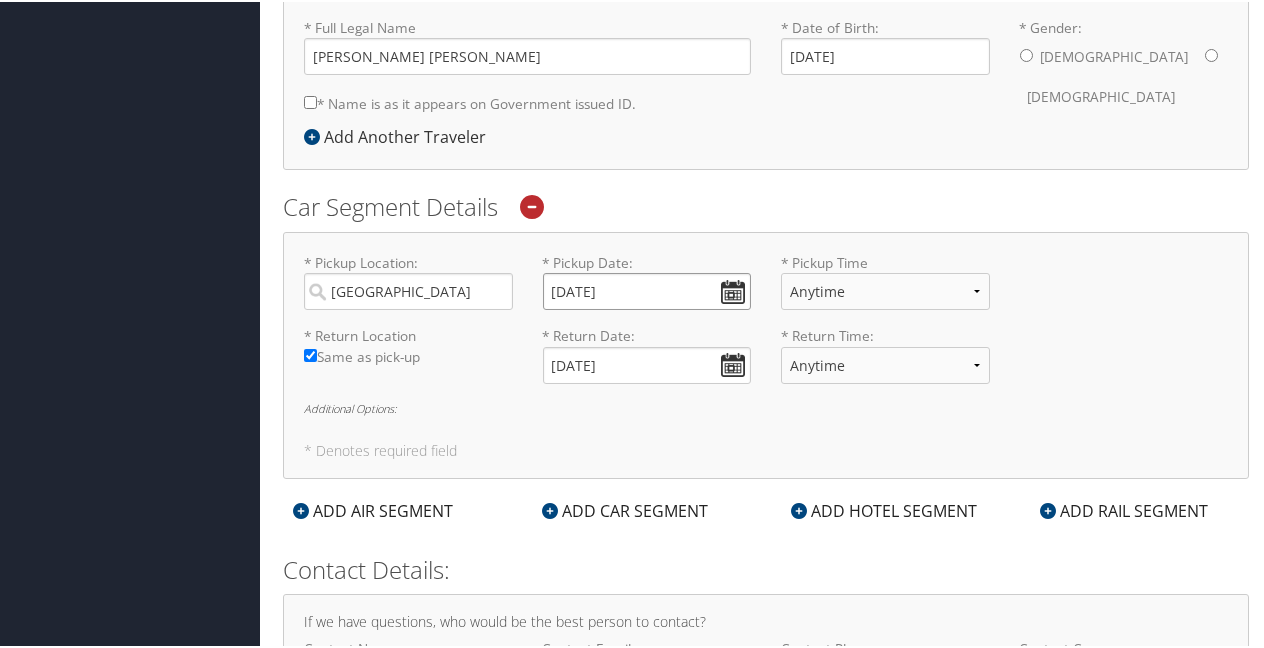 click on "05/11/2025" at bounding box center (647, 289) 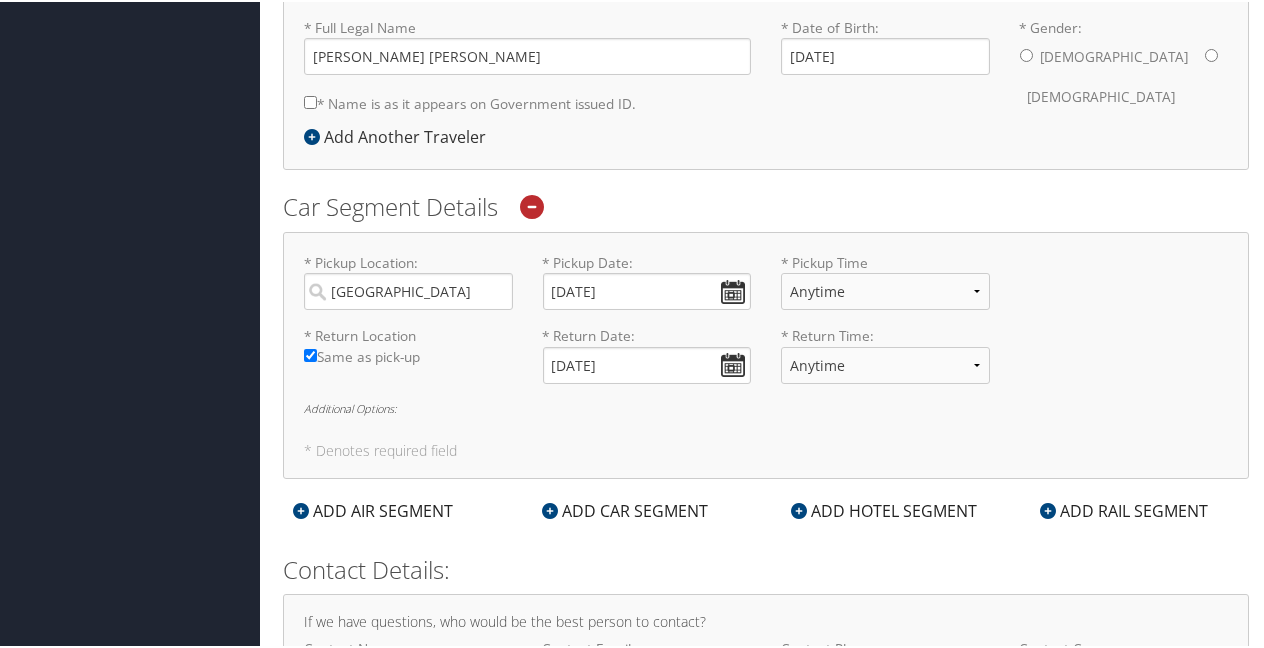 click on "* Denotes required field" at bounding box center [766, 449] 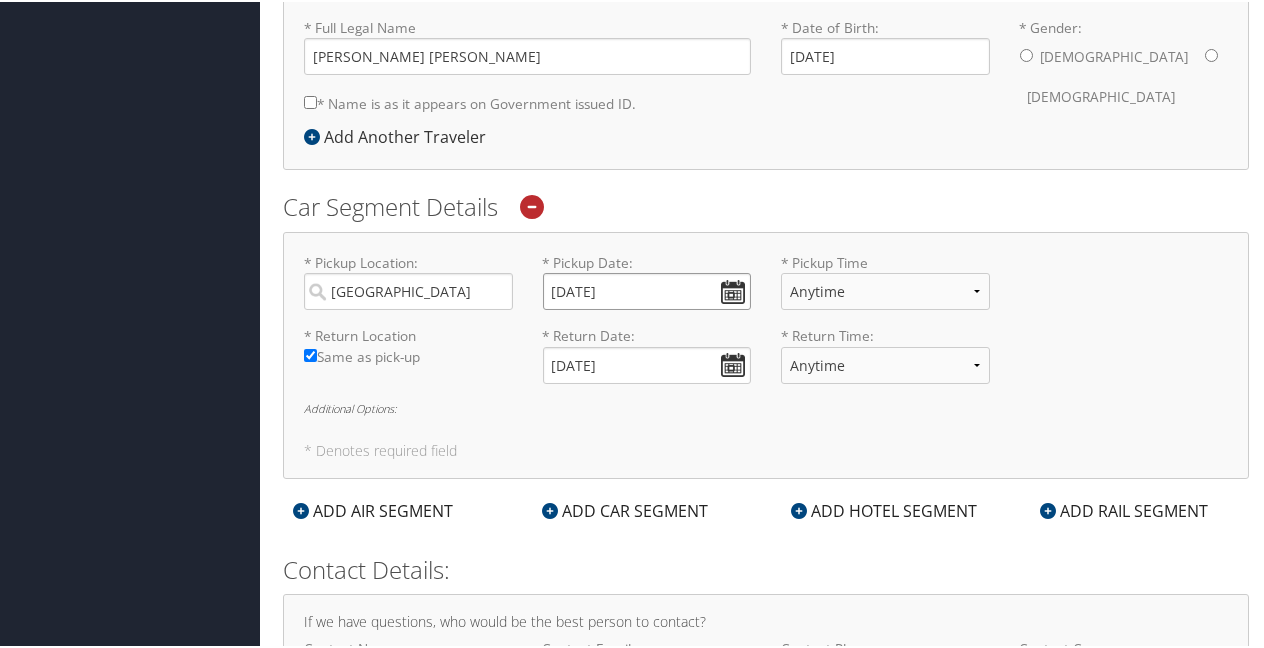 click on "05/11/2025" at bounding box center [647, 289] 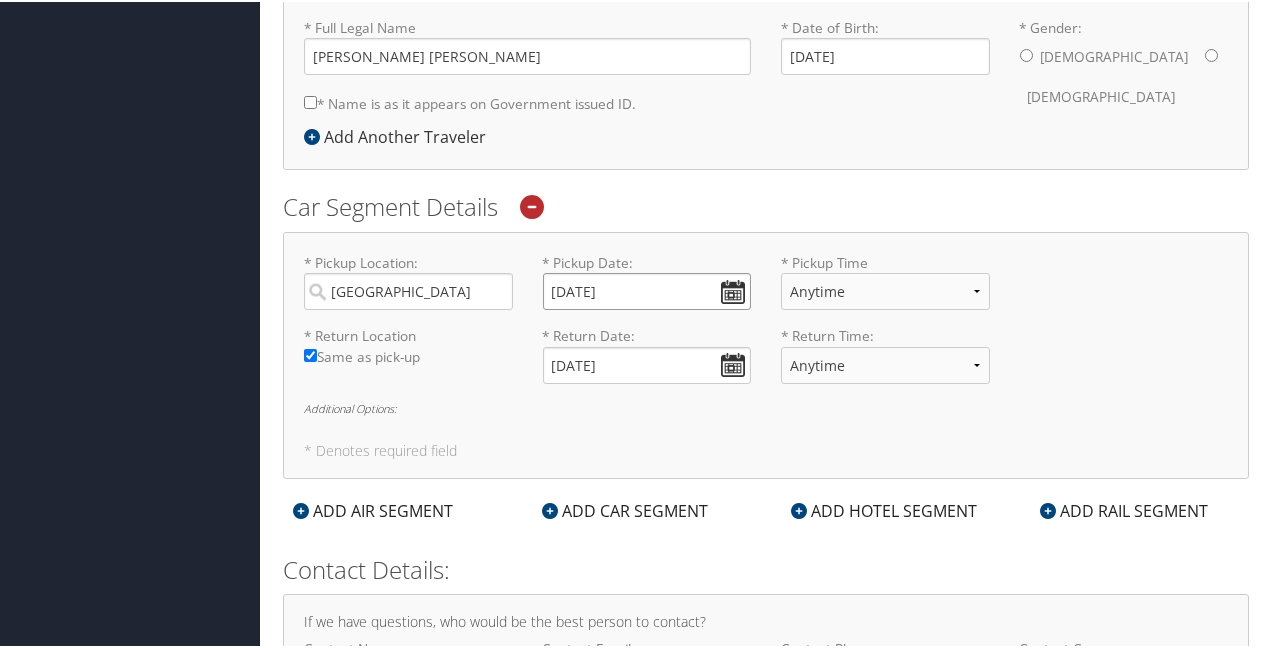 click on "08/11/2025" at bounding box center [647, 289] 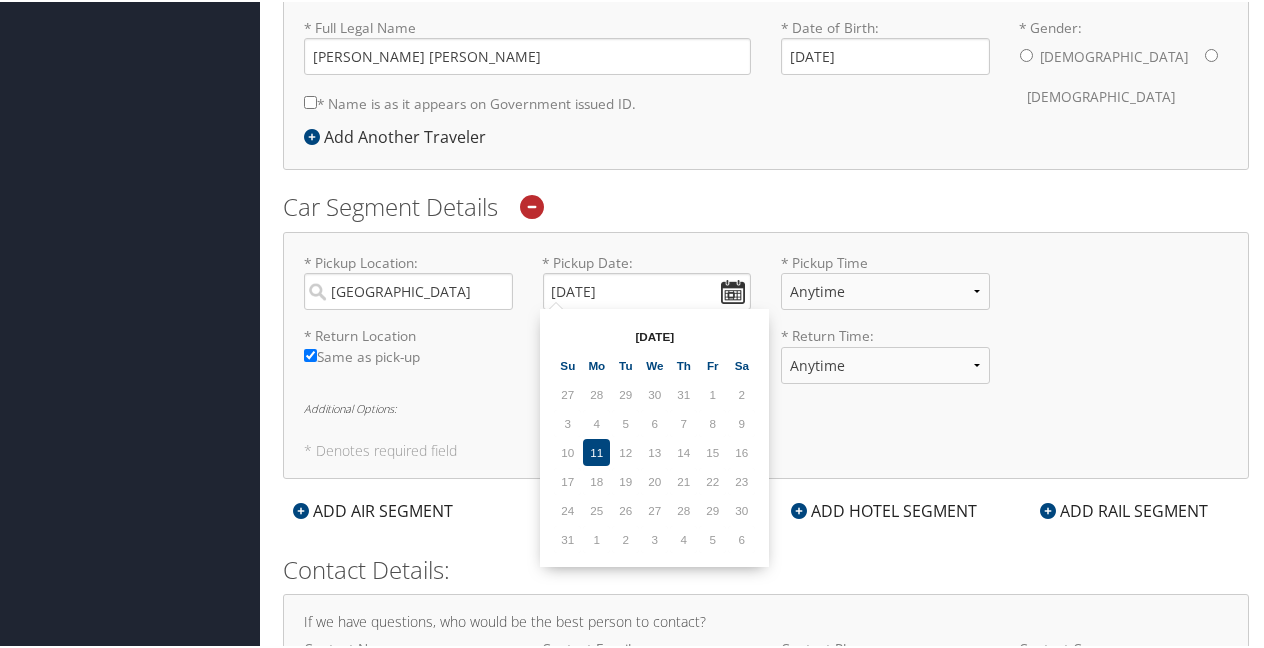 click on "10" at bounding box center [567, 450] 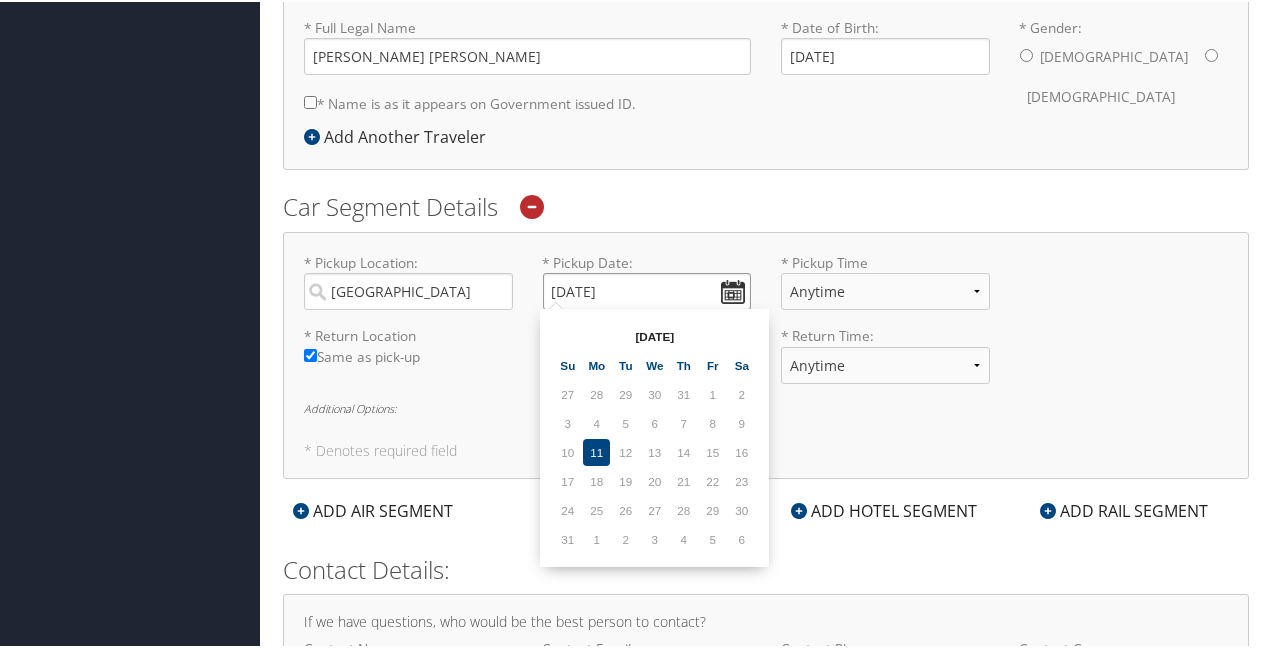 click on "08/11/2025" at bounding box center [647, 289] 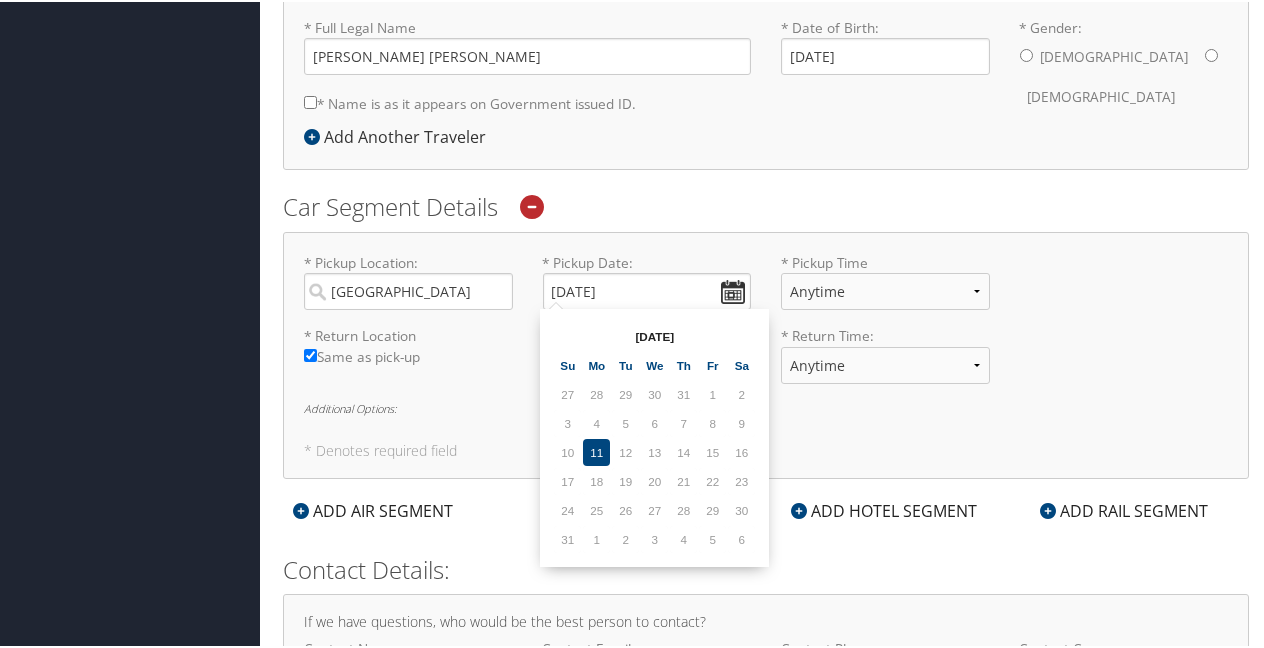 click on "10" at bounding box center [567, 450] 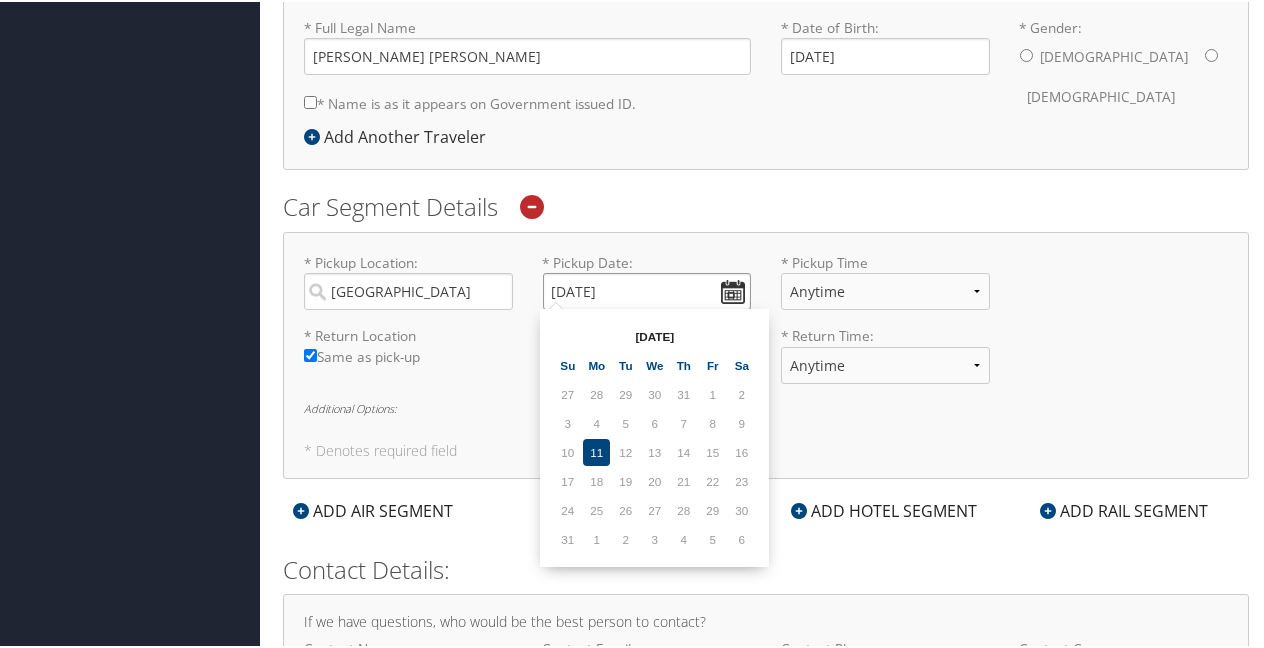 click on "08/11/2025" at bounding box center [647, 289] 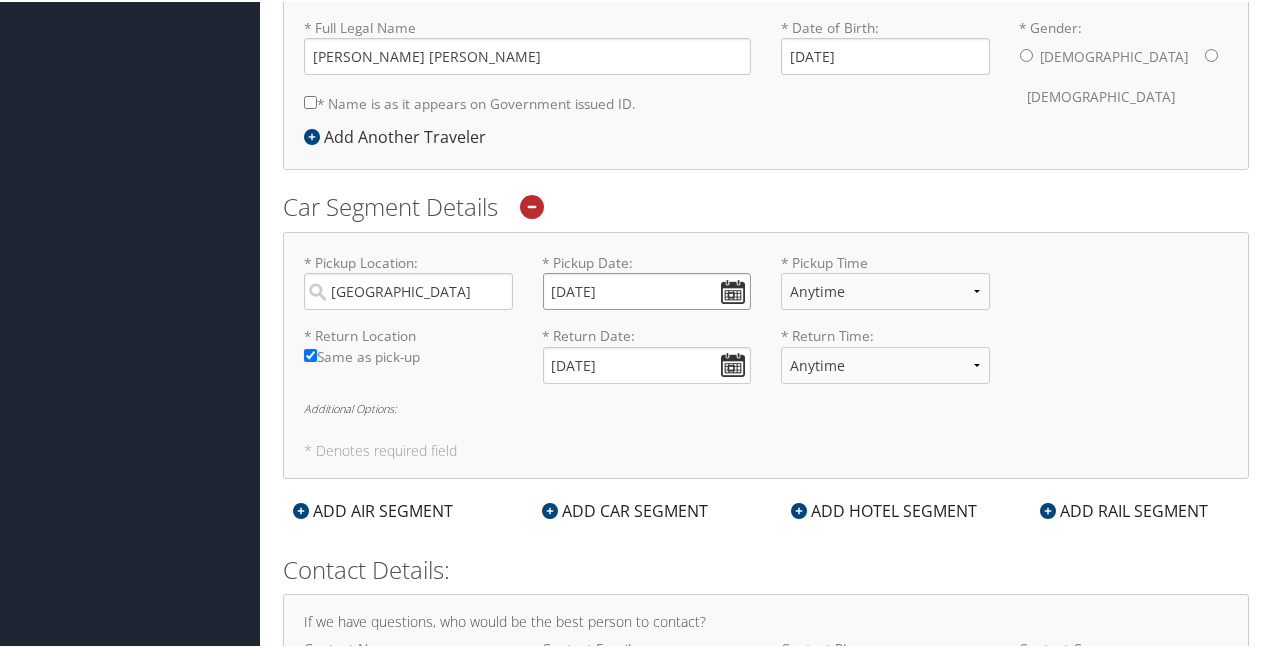 type on "08/10/2025" 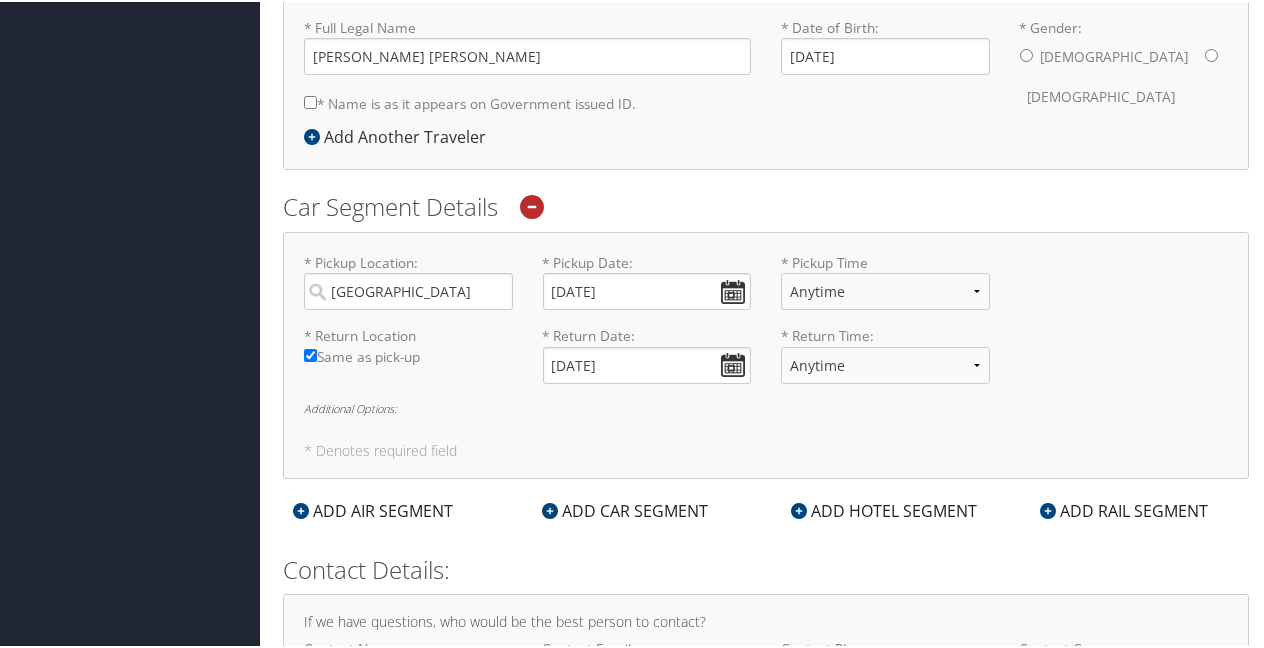 click on "* Pickup Date: 08/10/2025 Dates must be valid" at bounding box center [647, 287] 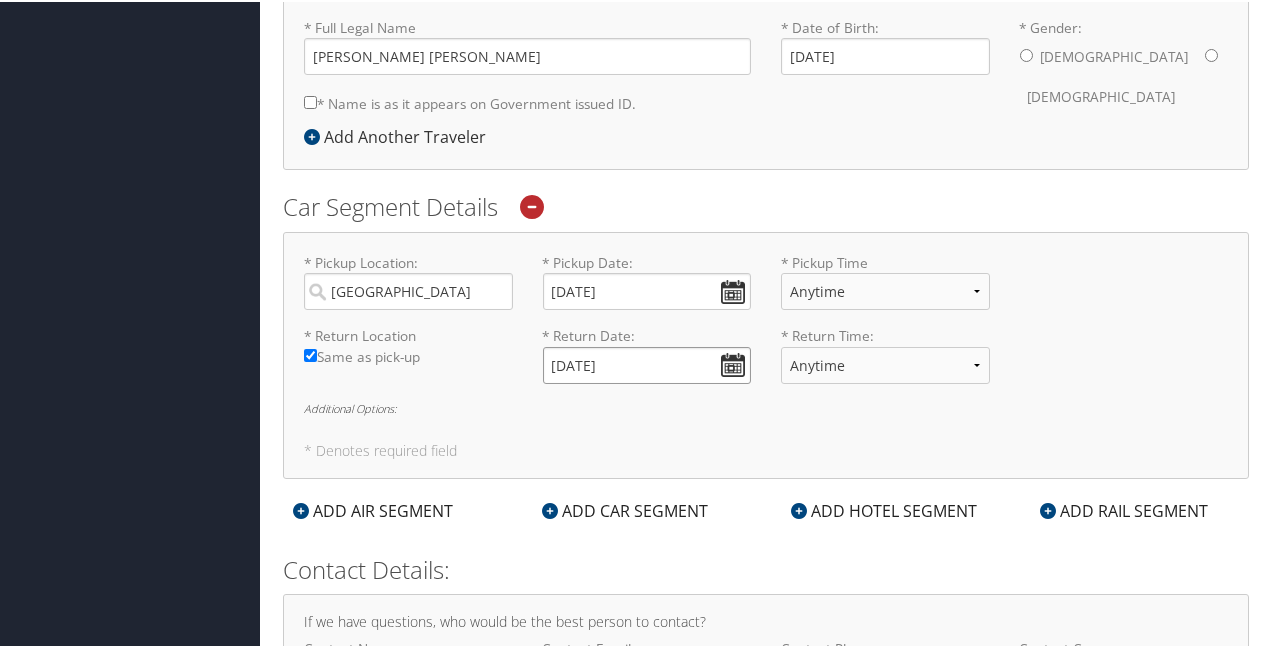 click on "05/15/2025" at bounding box center (647, 363) 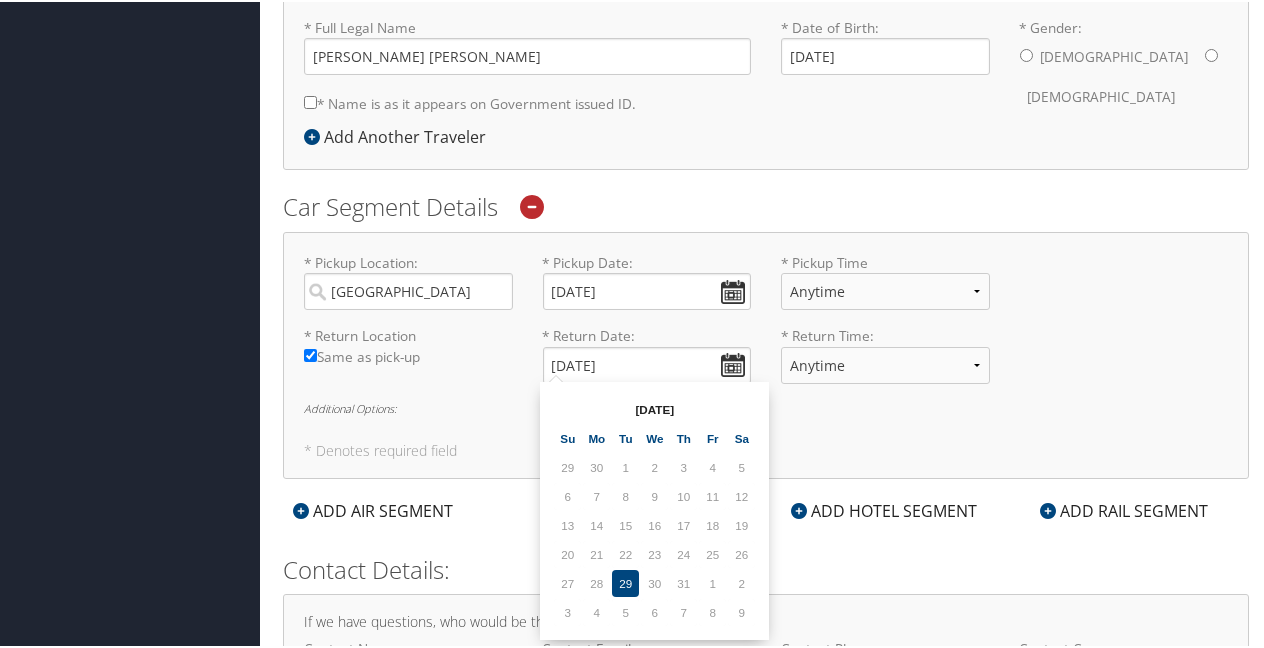 click on "24" at bounding box center [683, 552] 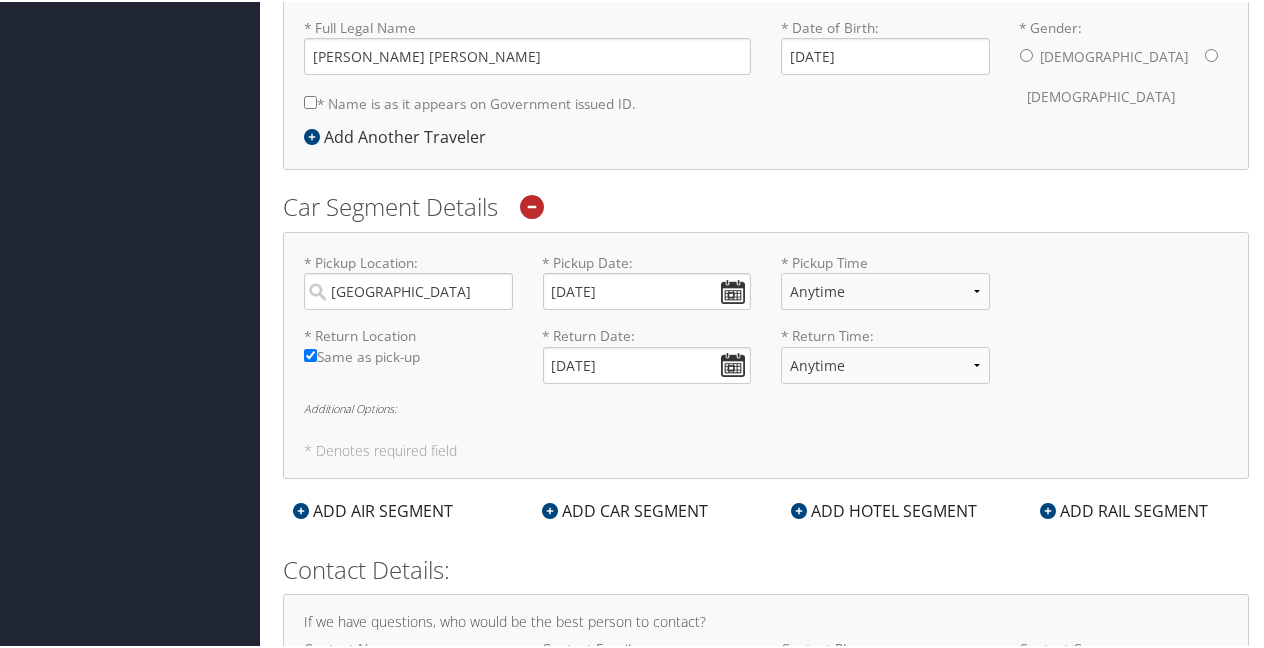click on "Additional Options:" at bounding box center (766, 406) 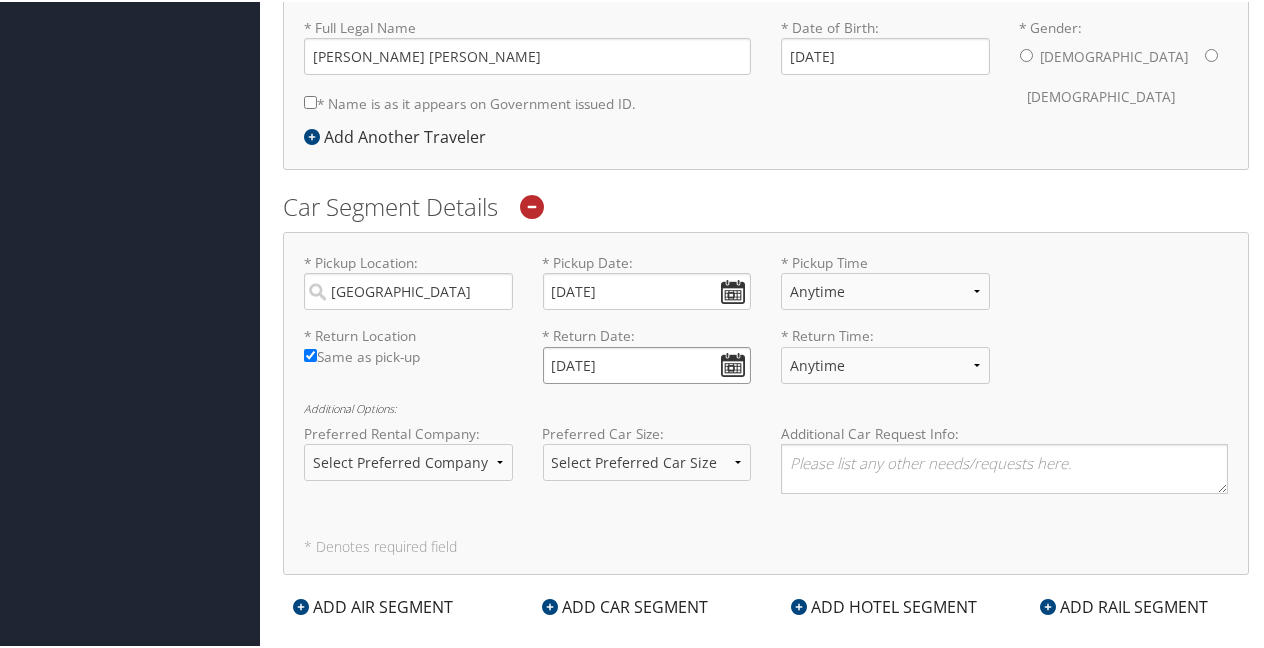 click on "05/15/2025" at bounding box center (647, 363) 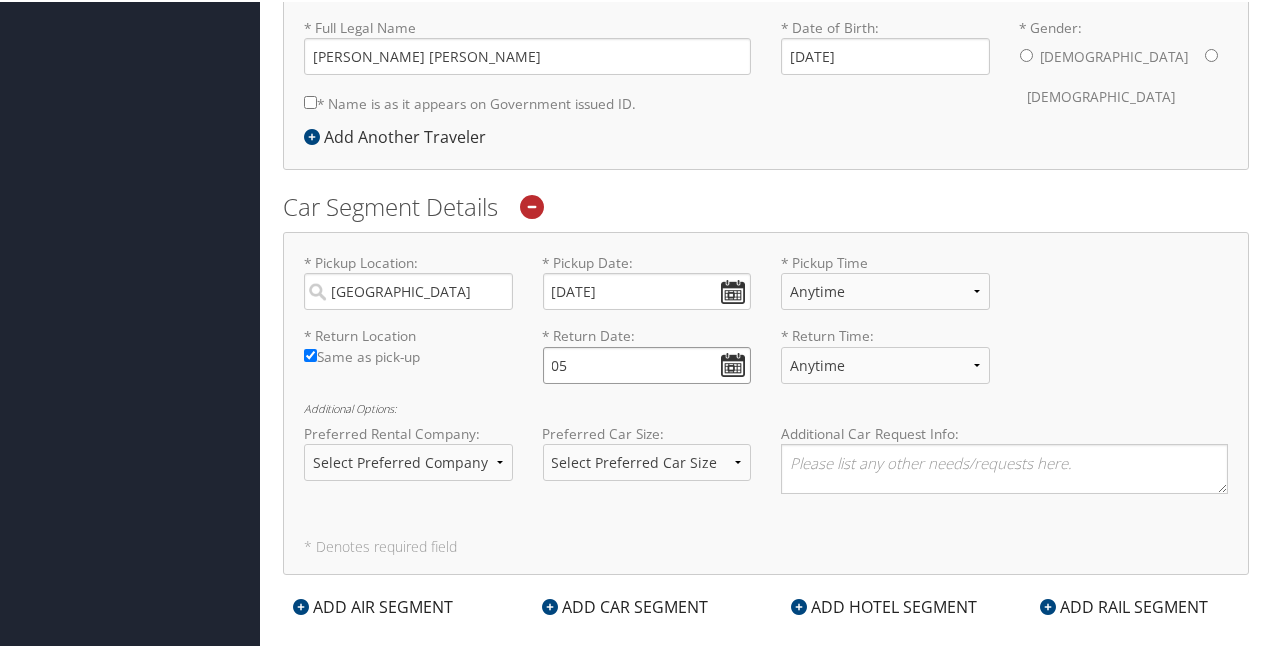 type on "0" 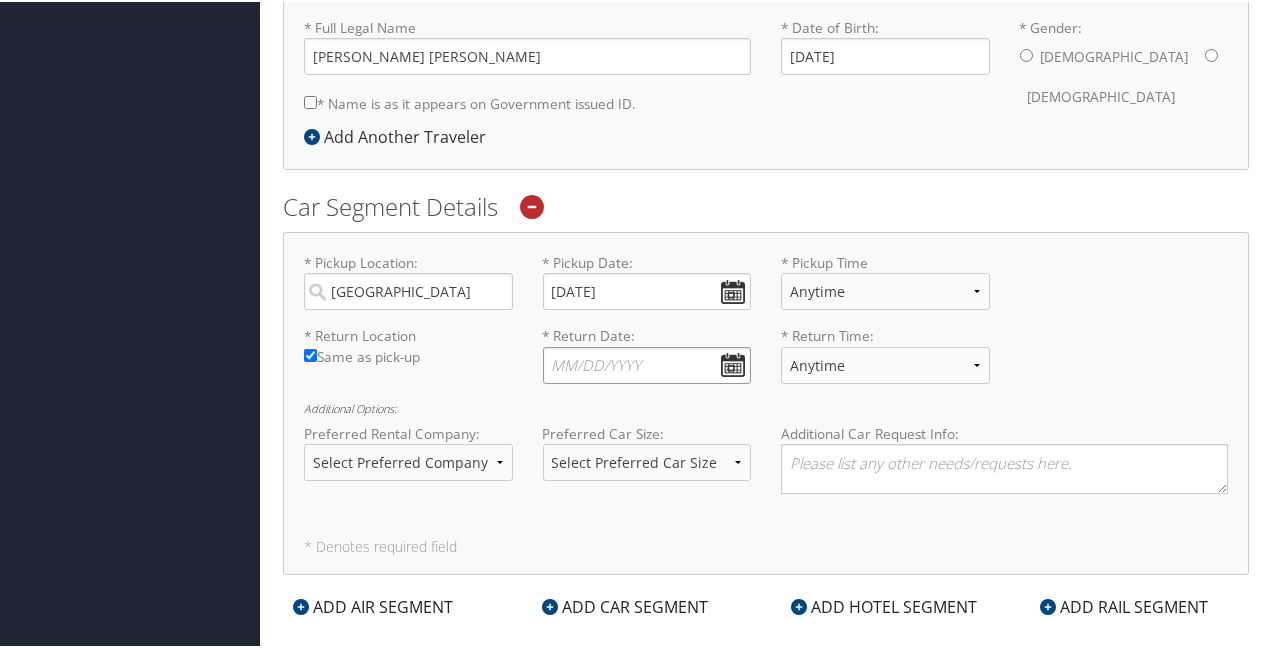 click on "* Return Date: Dates must be valid" at bounding box center (647, 363) 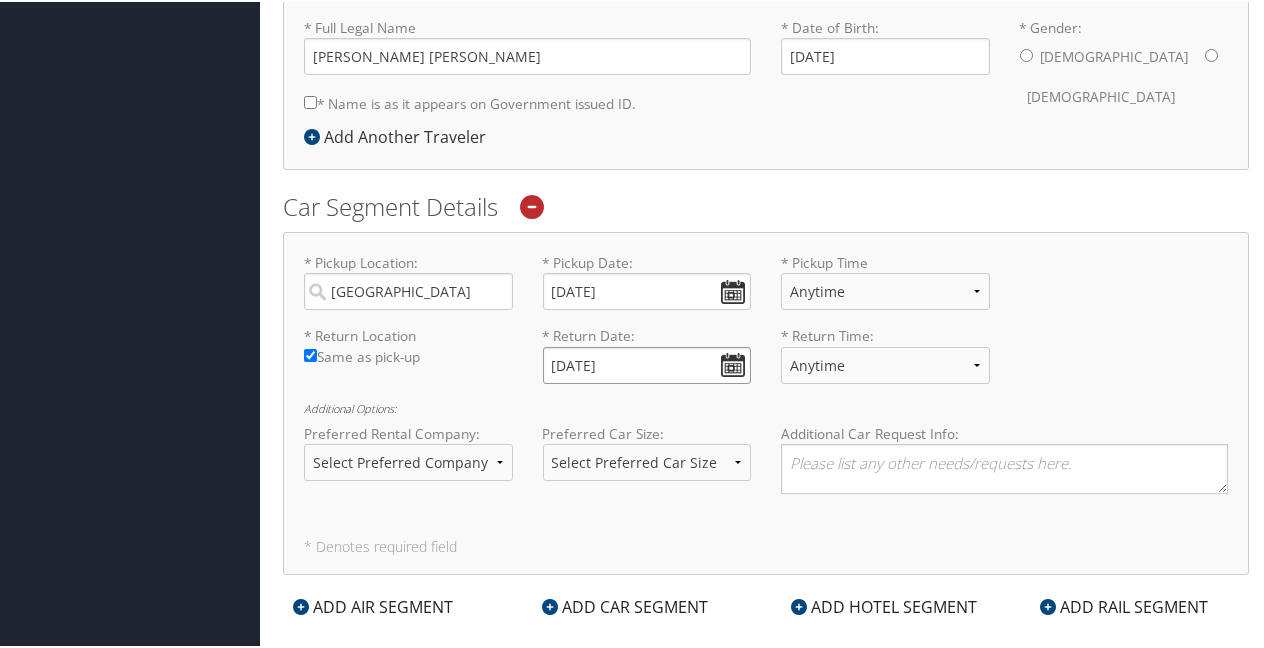 type on "08/14/2025" 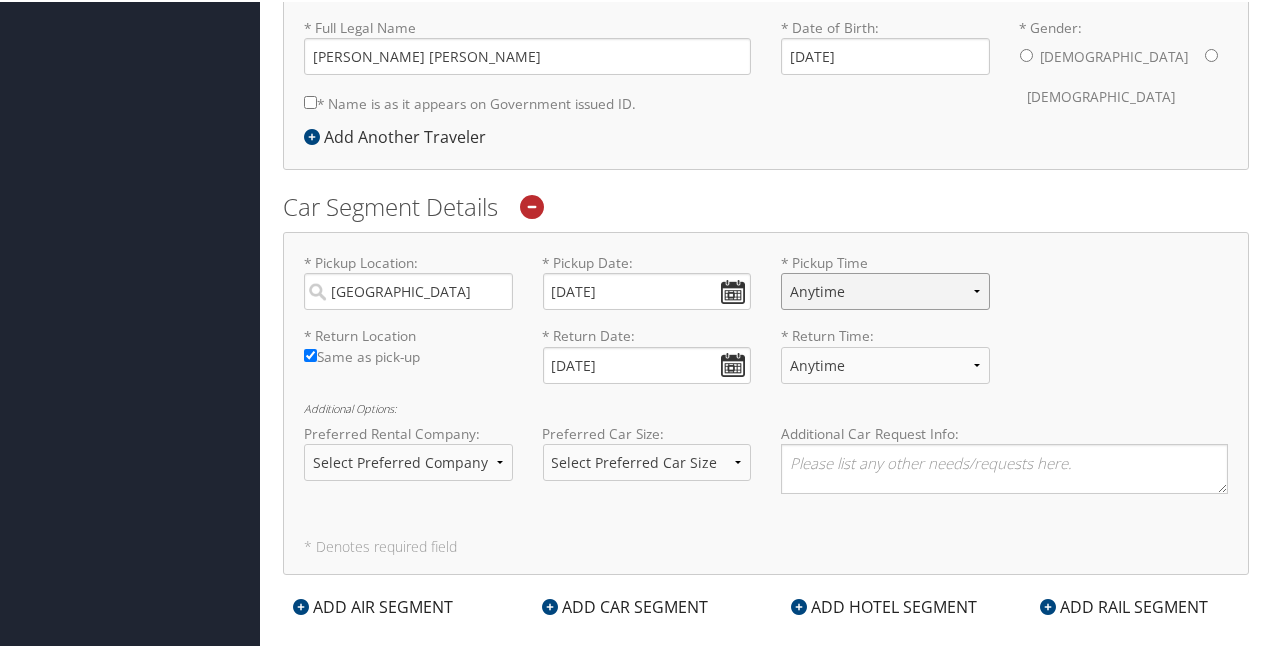 click on "Anytime   12:00 AM   1:00 AM   2:00 AM   3:00 AM   4:00 AM   5:00 AM   6:00 AM   7:00 AM   8:00 AM   9:00 AM   10:00 AM   11:00 AM   12:00 PM (Noon)   1:00 PM   2:00 PM   3:00 PM   4:00 PM   5:00 PM   6:00 PM   7:00 PM   8:00 PM   9:00 PM   10:00 PM   11:00 PM" at bounding box center (885, 289) 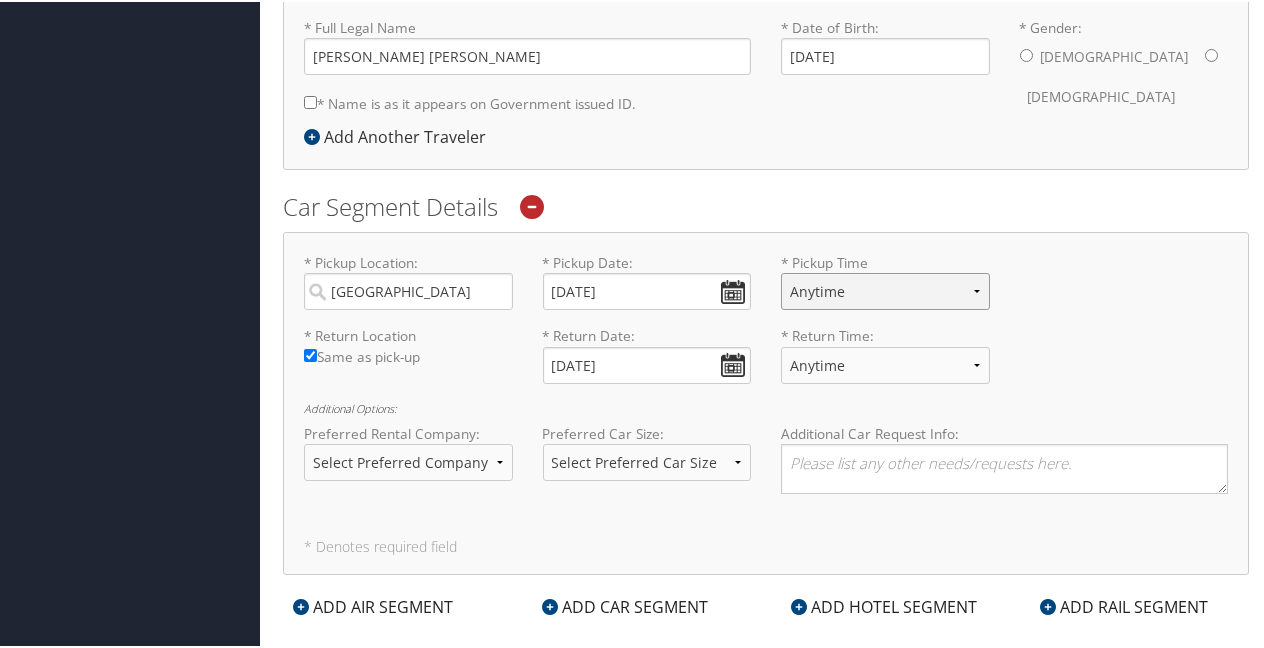 select on "11:00 AM" 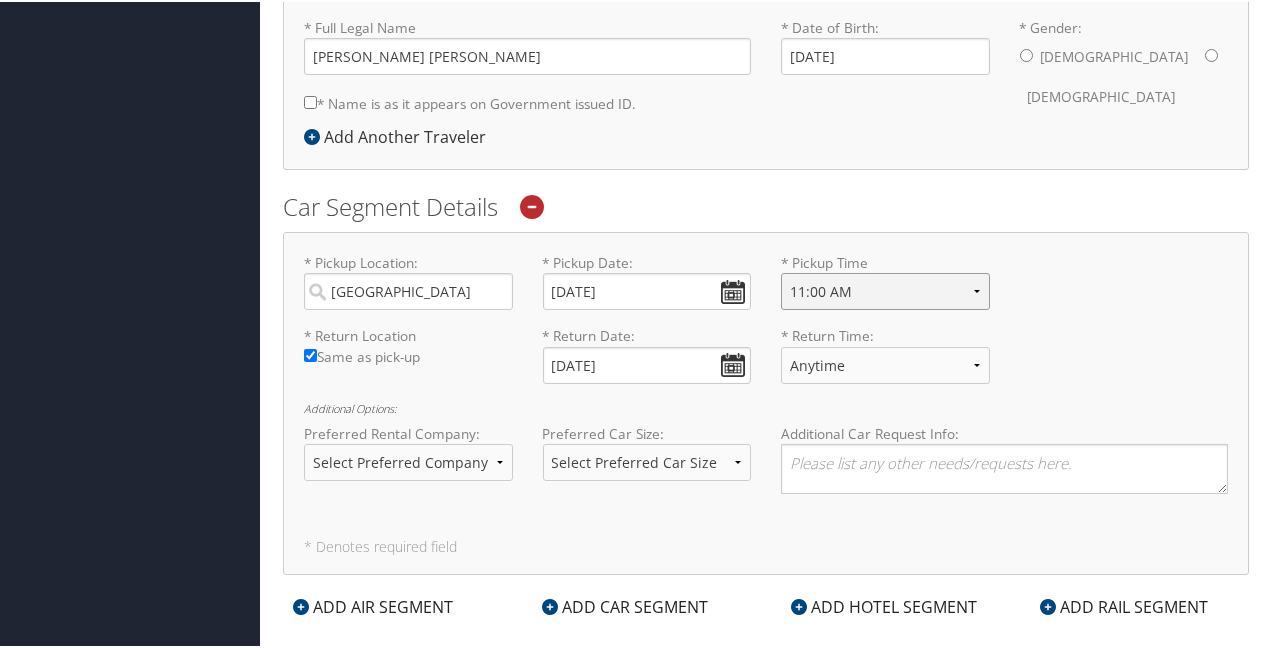 click on "Anytime   12:00 AM   1:00 AM   2:00 AM   3:00 AM   4:00 AM   5:00 AM   6:00 AM   7:00 AM   8:00 AM   9:00 AM   10:00 AM   11:00 AM   12:00 PM (Noon)   1:00 PM   2:00 PM   3:00 PM   4:00 PM   5:00 PM   6:00 PM   7:00 PM   8:00 PM   9:00 PM   10:00 PM   11:00 PM" at bounding box center [885, 289] 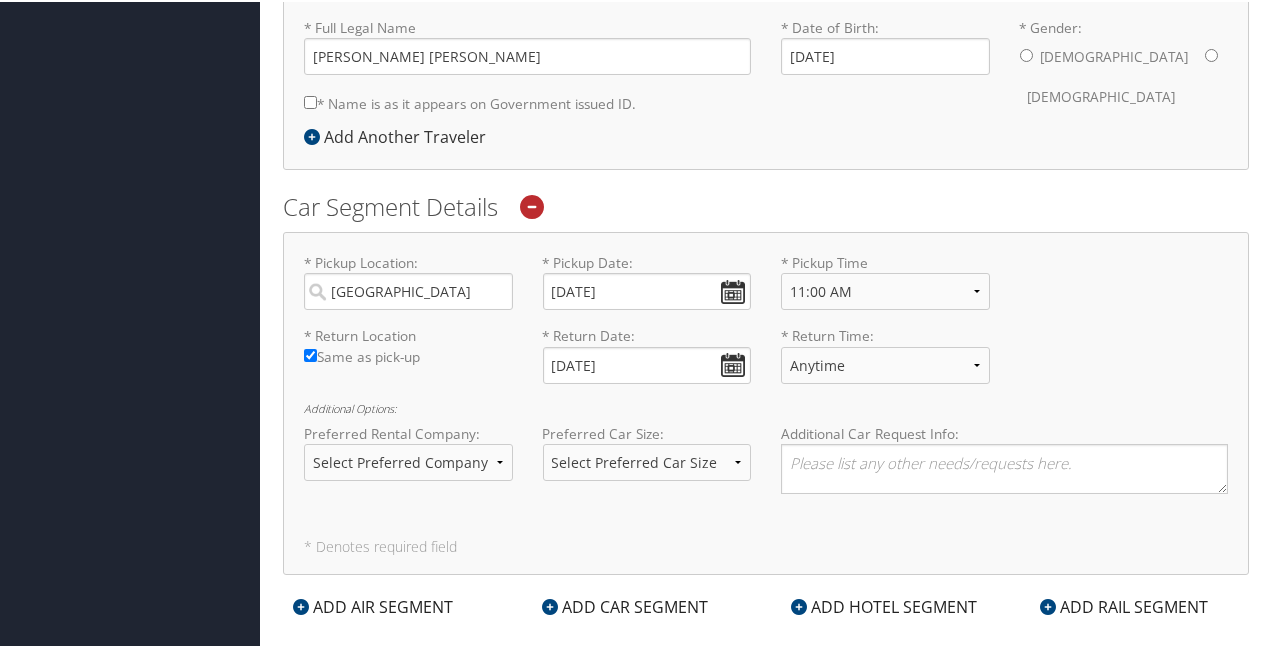 click on "* Pickup Location: Grand Junction Required * Pickup Date: 08/10/2025 Dates must be valid * Pickup Time  Anytime   12:00 AM   1:00 AM   2:00 AM   3:00 AM   4:00 AM   5:00 AM   6:00 AM   7:00 AM   8:00 AM   9:00 AM   10:00 AM   11:00 AM   12:00 PM (Noon)   1:00 PM   2:00 PM   3:00 PM   4:00 PM   5:00 PM   6:00 PM   7:00 PM   8:00 PM   9:00 PM   10:00 PM   11:00 PM  Required" at bounding box center (766, 287) 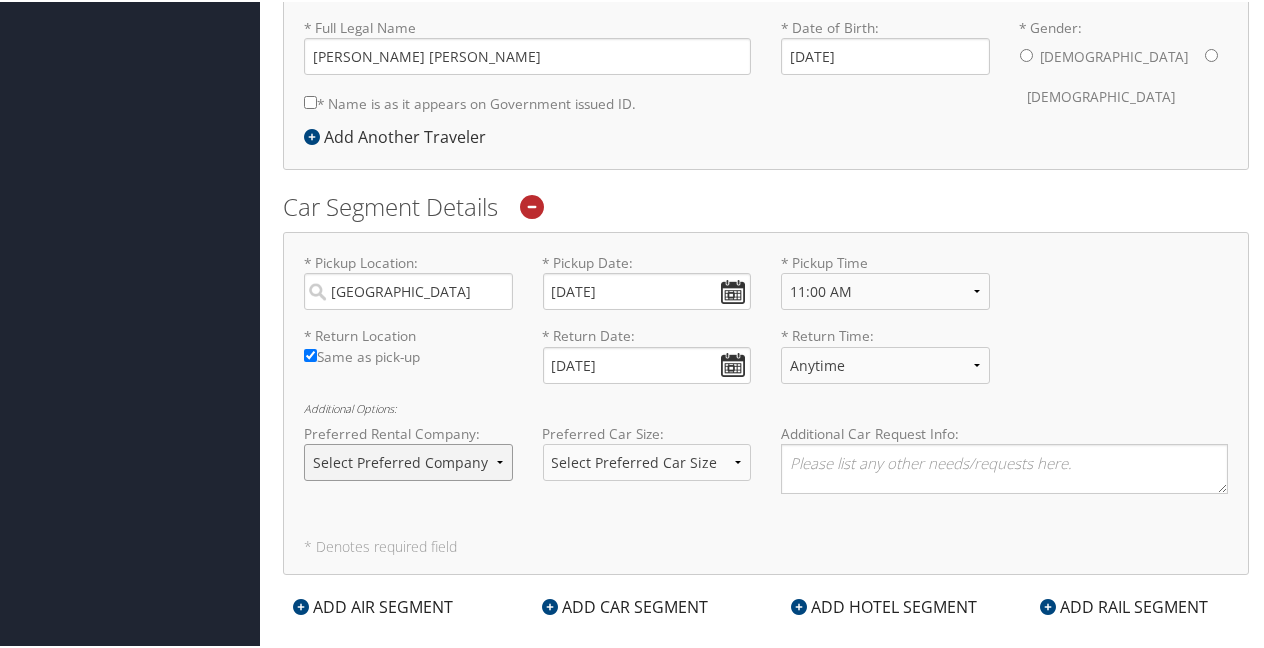 click on "Select Preferred Company  Avis   Enterprise   National   Hertz   Budget   Alamo   Thrifty   Dollar   Euopcar" at bounding box center (408, 460) 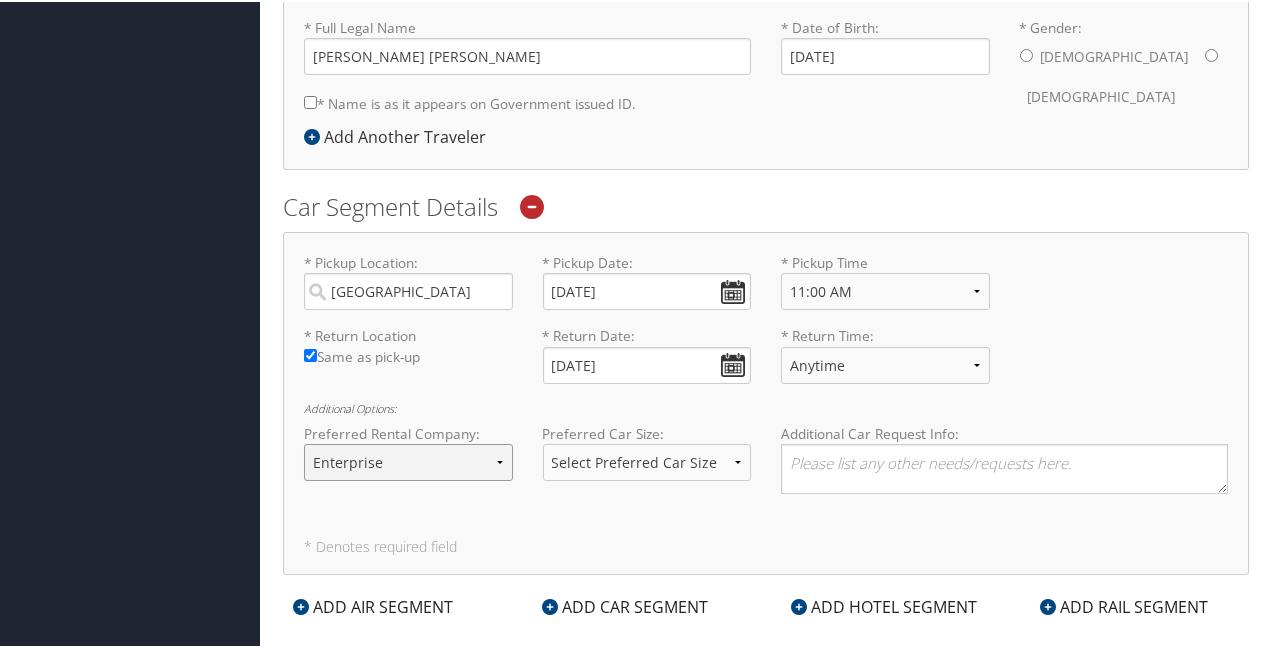 click on "Select Preferred Company  Avis   Enterprise   National   Hertz   Budget   Alamo   Thrifty   Dollar   Euopcar" at bounding box center (408, 460) 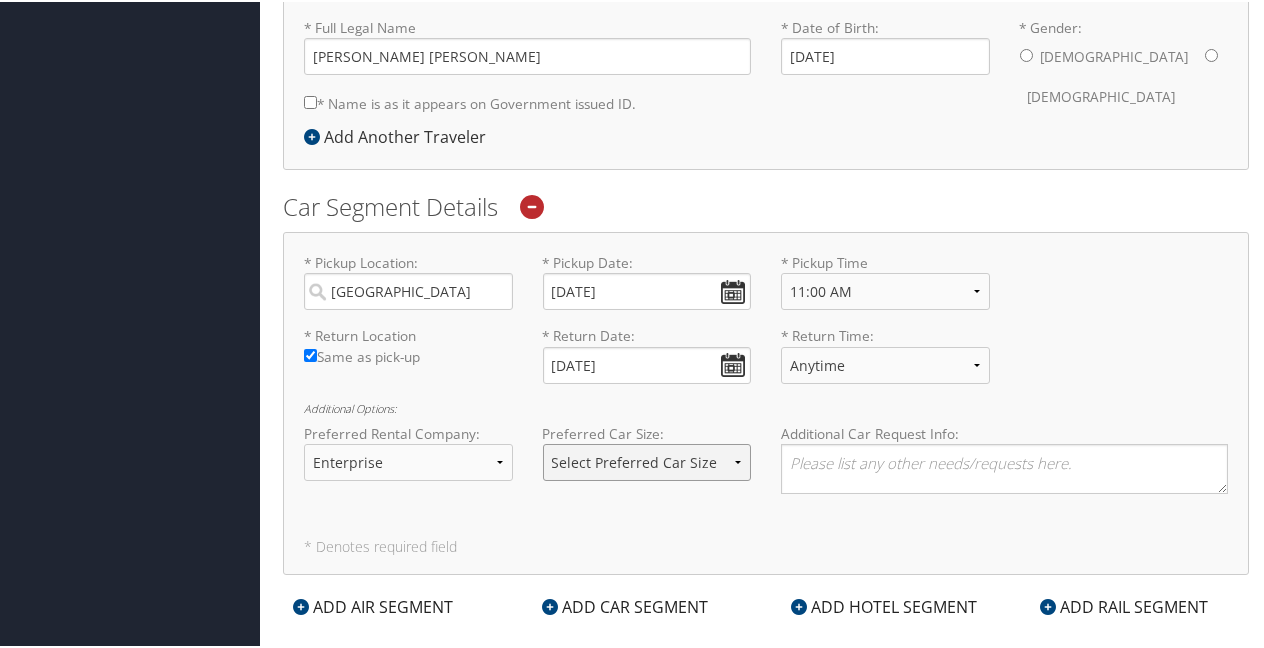 click on "Select Preferred Car Size  Standard   Full Size   Economy   Intermediate   Mini   Compact   Premium   Luxury   Oversize   Special" at bounding box center [647, 460] 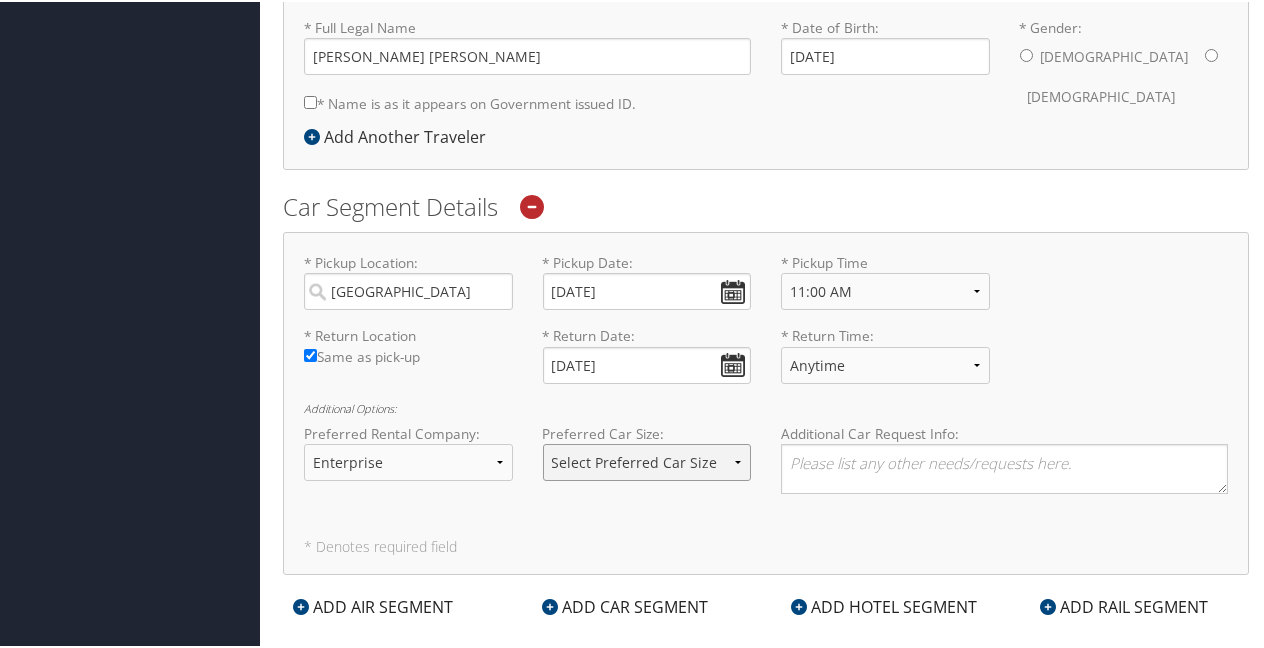 select on "Intermediate" 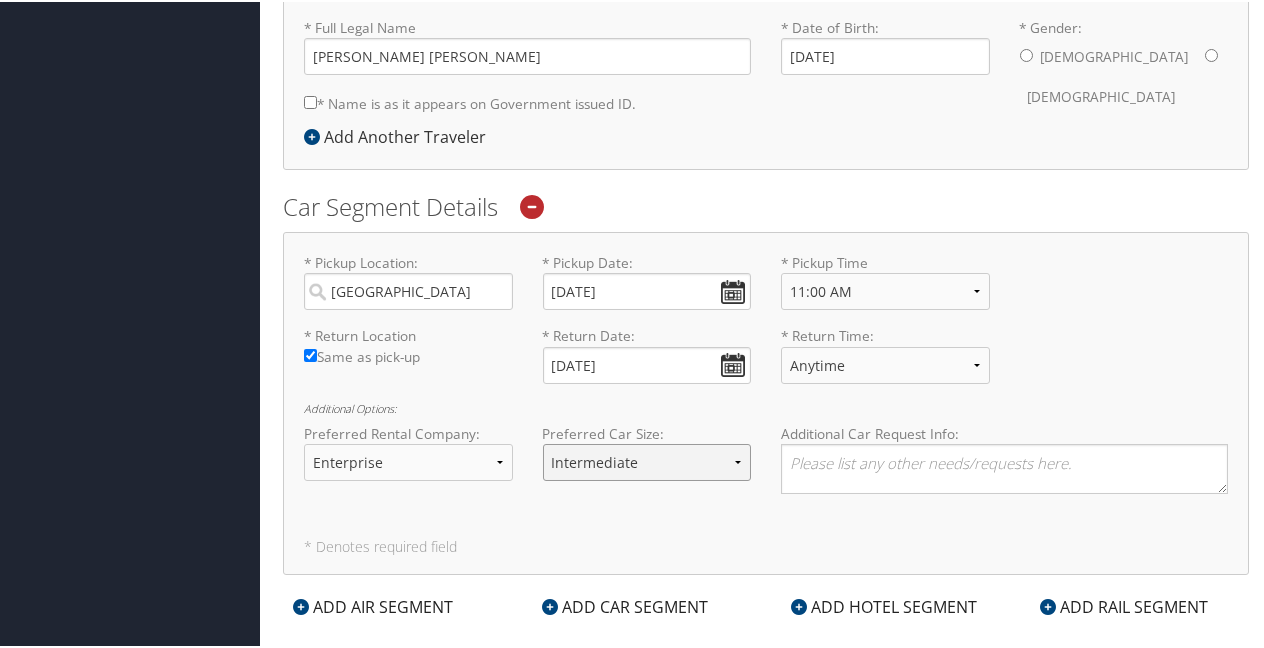 click on "Select Preferred Car Size  Standard   Full Size   Economy   Intermediate   Mini   Compact   Premium   Luxury   Oversize   Special" at bounding box center [647, 460] 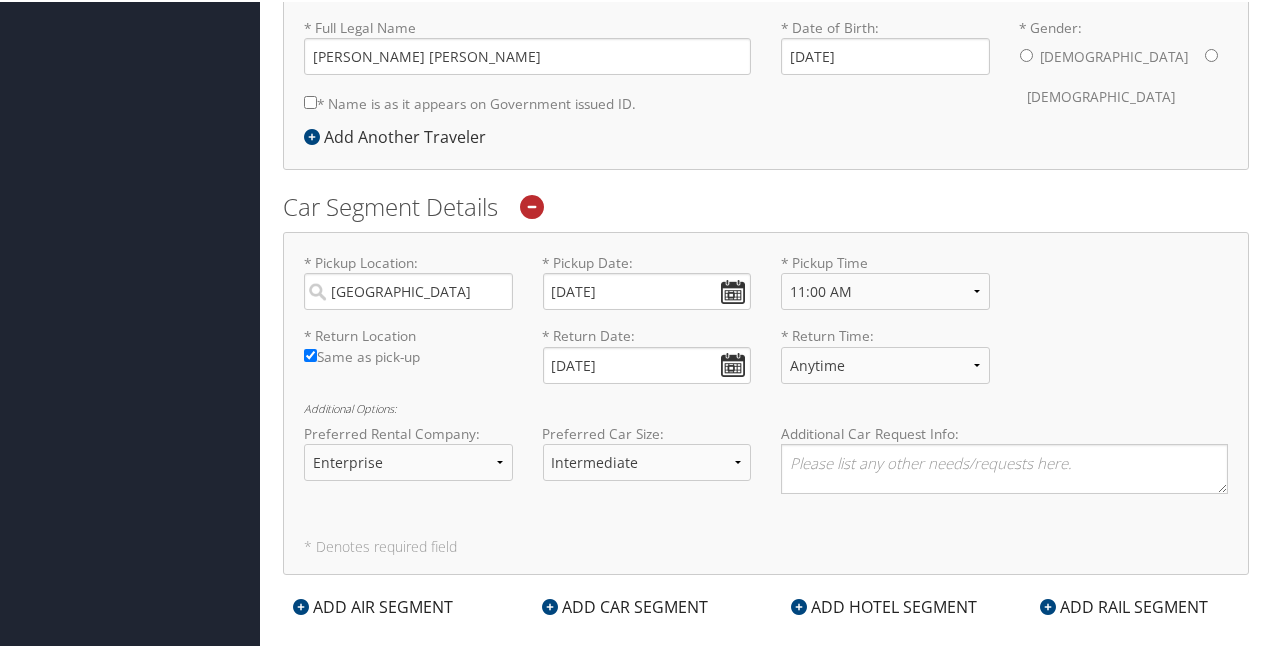 click on "Additional Options:" at bounding box center [766, 406] 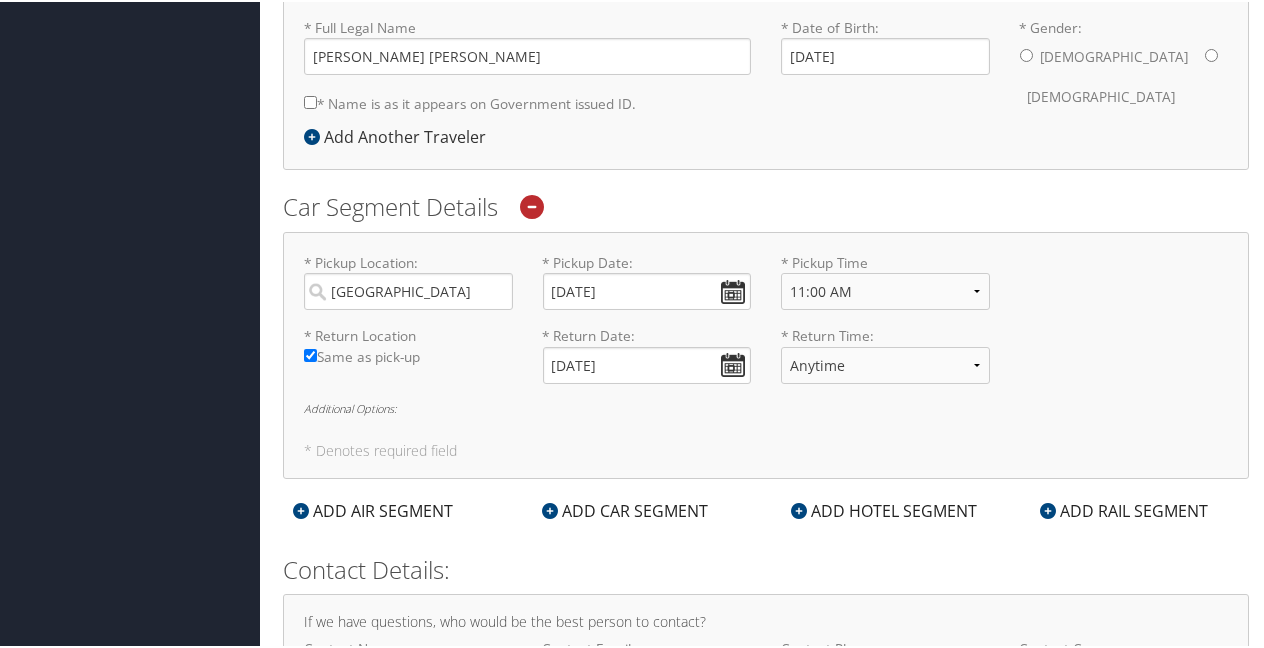 click on "* Denotes required field" at bounding box center (766, 449) 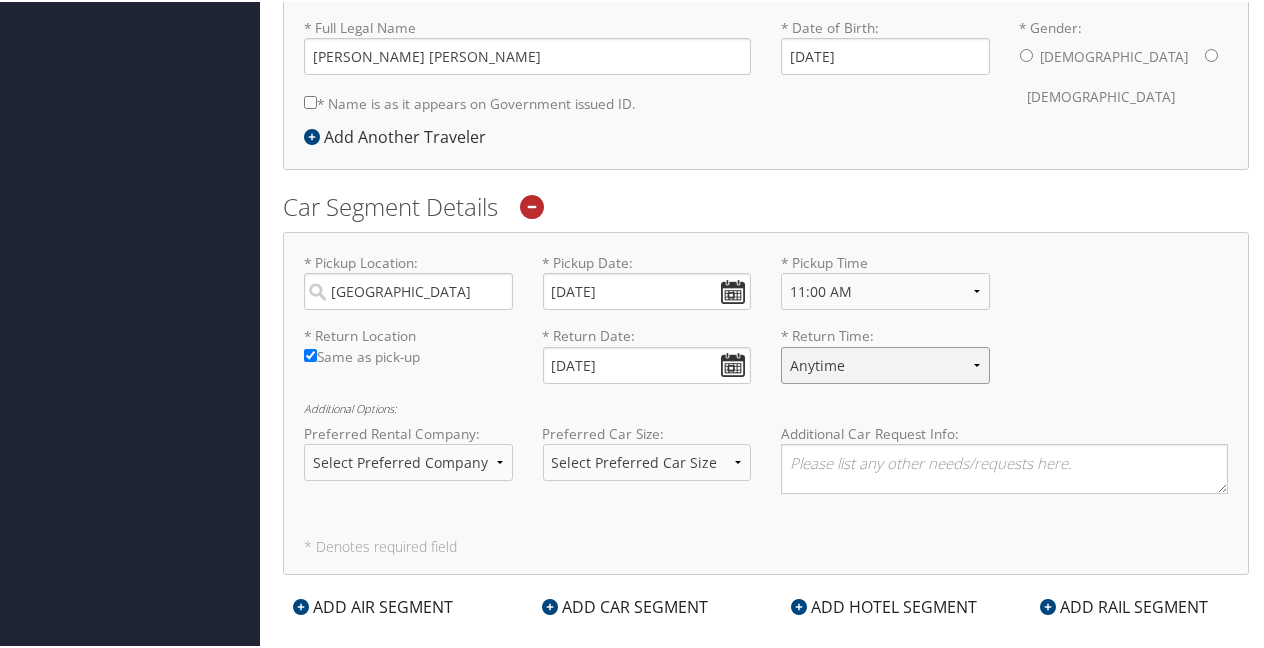 click on "Anytime   12:00 AM   1:00 AM   2:00 AM   3:00 AM   4:00 AM   5:00 AM   6:00 AM   7:00 AM   8:00 AM   9:00 AM   10:00 AM   11:00 AM   12:00 PM (Noon)   1:00 PM   2:00 PM   3:00 PM   4:00 PM   5:00 PM   6:00 PM   7:00 PM   8:00 PM   9:00 PM   10:00 PM   11:00 PM" at bounding box center [885, 363] 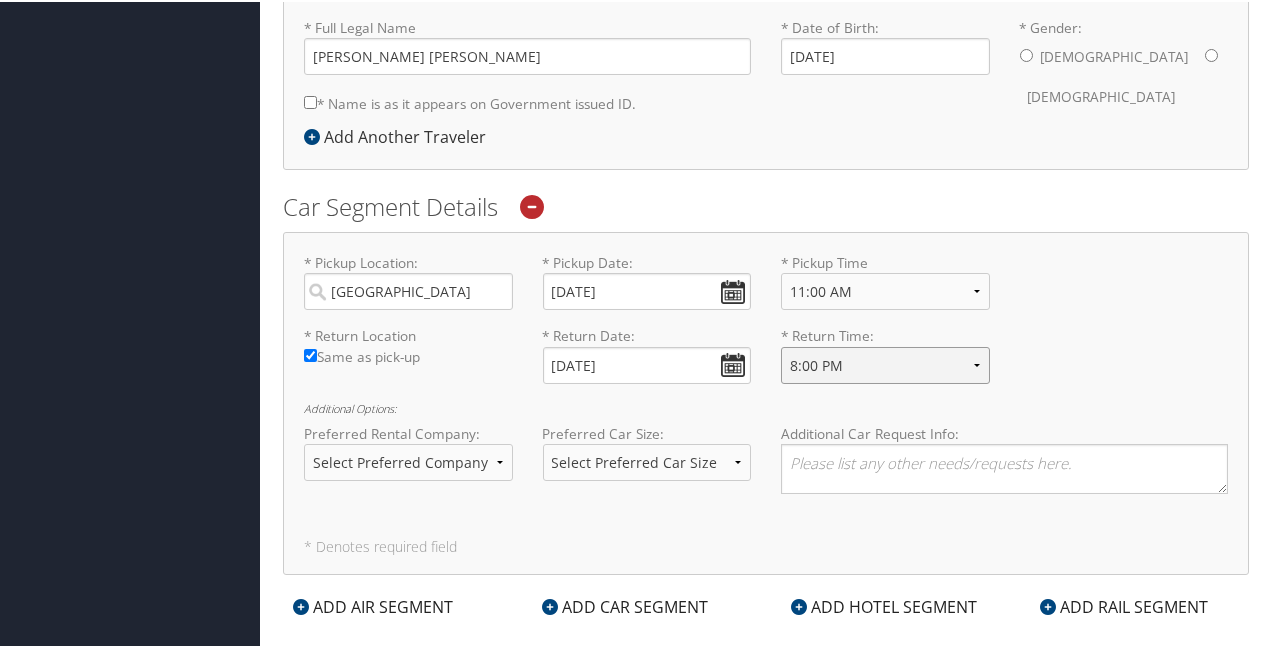 click on "Anytime   12:00 AM   1:00 AM   2:00 AM   3:00 AM   4:00 AM   5:00 AM   6:00 AM   7:00 AM   8:00 AM   9:00 AM   10:00 AM   11:00 AM   12:00 PM (Noon)   1:00 PM   2:00 PM   3:00 PM   4:00 PM   5:00 PM   6:00 PM   7:00 PM   8:00 PM   9:00 PM   10:00 PM   11:00 PM" at bounding box center (885, 363) 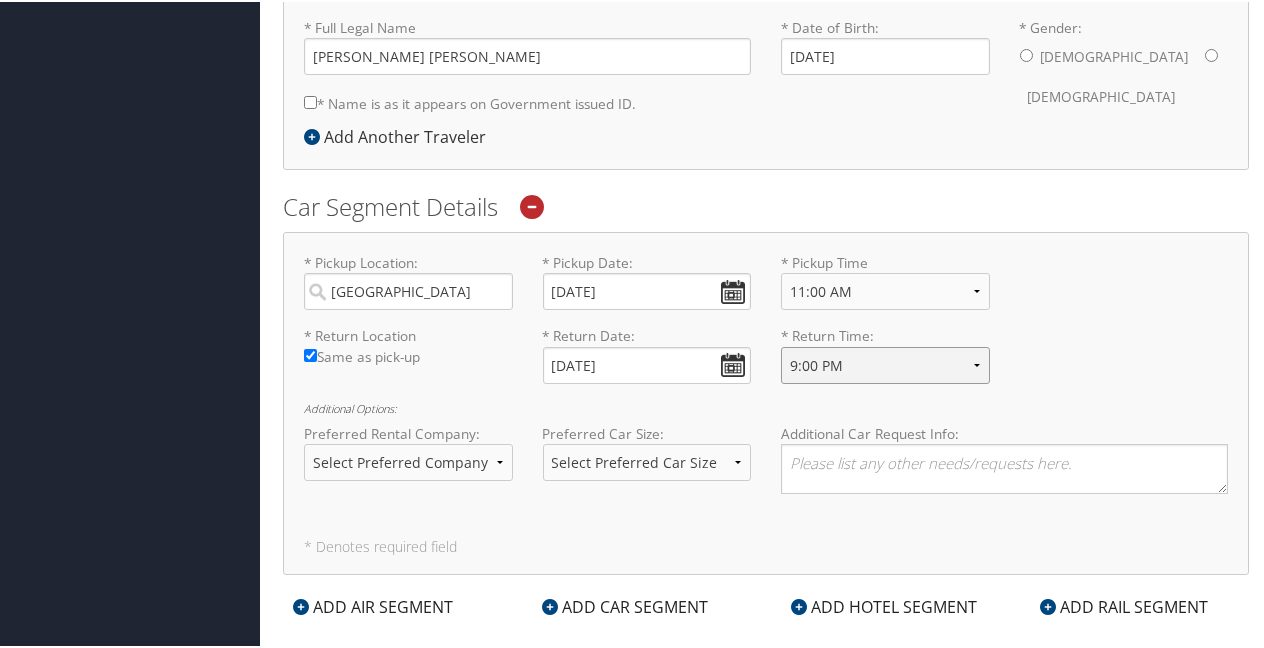 click on "Anytime   12:00 AM   1:00 AM   2:00 AM   3:00 AM   4:00 AM   5:00 AM   6:00 AM   7:00 AM   8:00 AM   9:00 AM   10:00 AM   11:00 AM   12:00 PM (Noon)   1:00 PM   2:00 PM   3:00 PM   4:00 PM   5:00 PM   6:00 PM   7:00 PM   8:00 PM   9:00 PM   10:00 PM   11:00 PM" at bounding box center [885, 363] 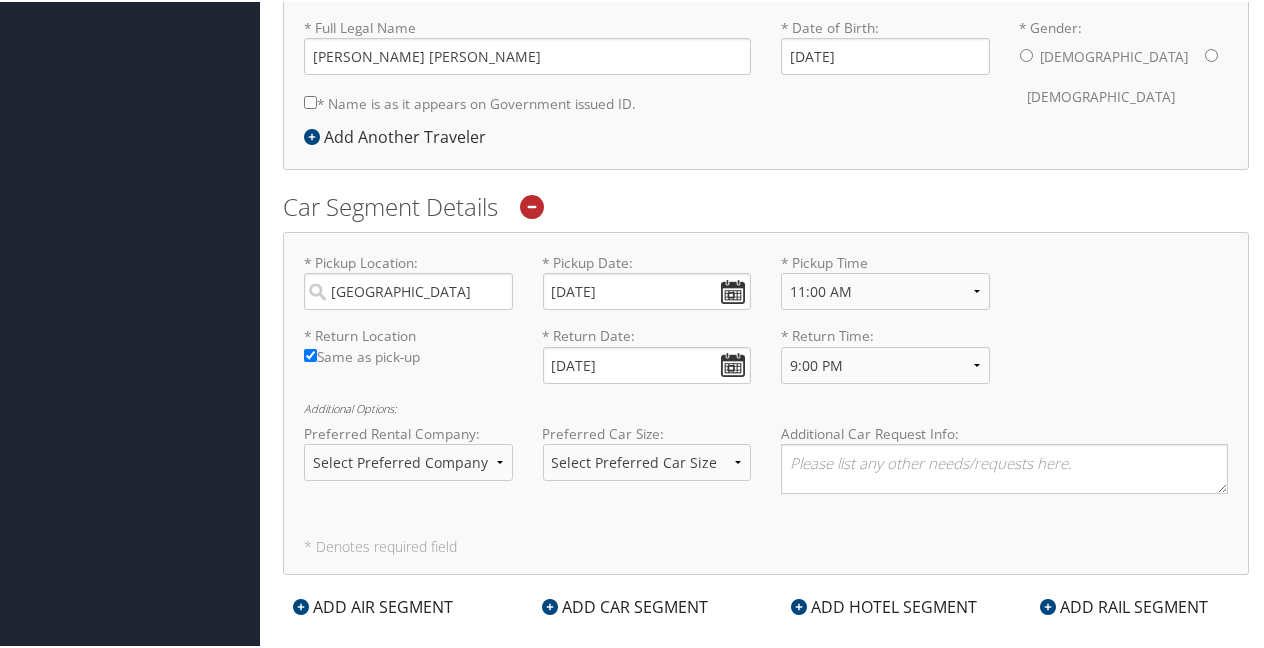 click on "Additional Car Request Info:" at bounding box center [1004, 432] 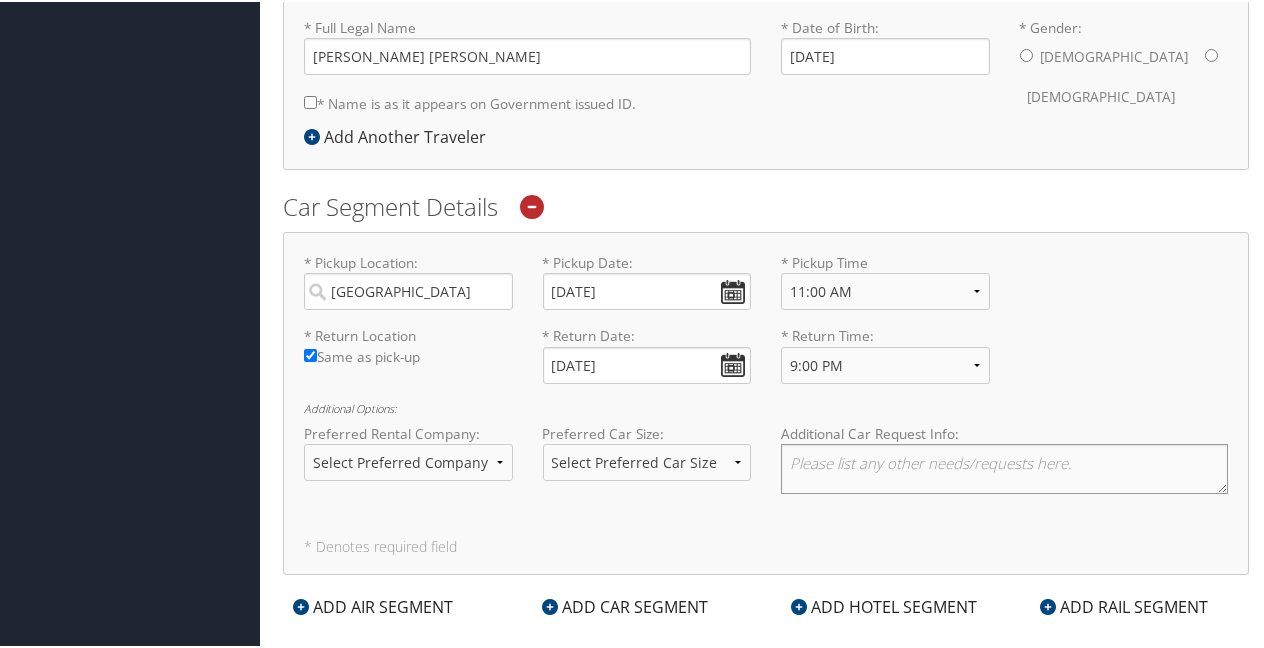 click at bounding box center (1004, 467) 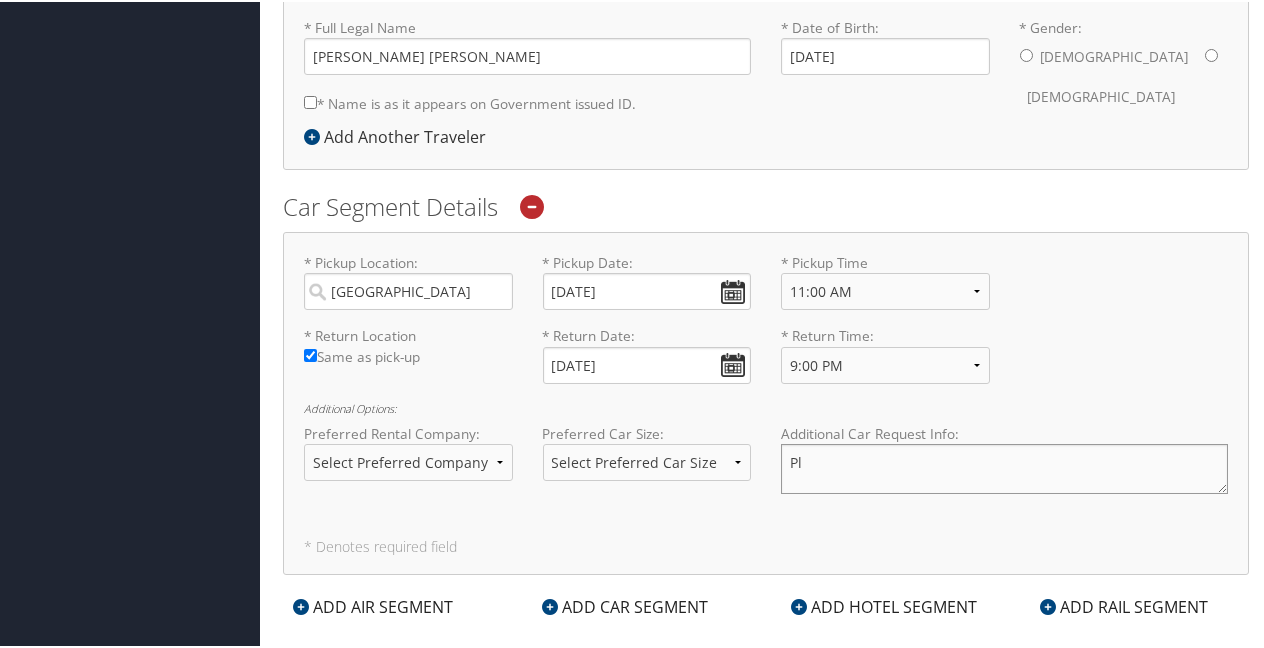 type on "P" 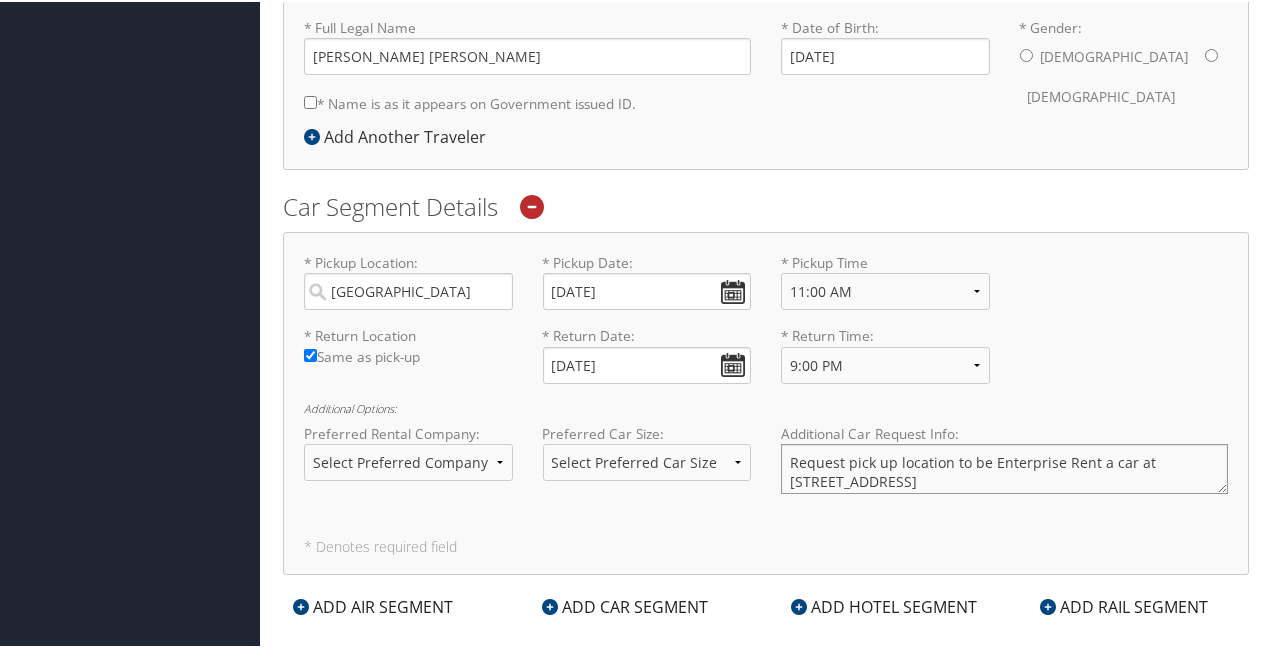 type on "Request pick up location to be Enterprise Rent a car at 406 S 5th St, Grand Junction, CO 81501" 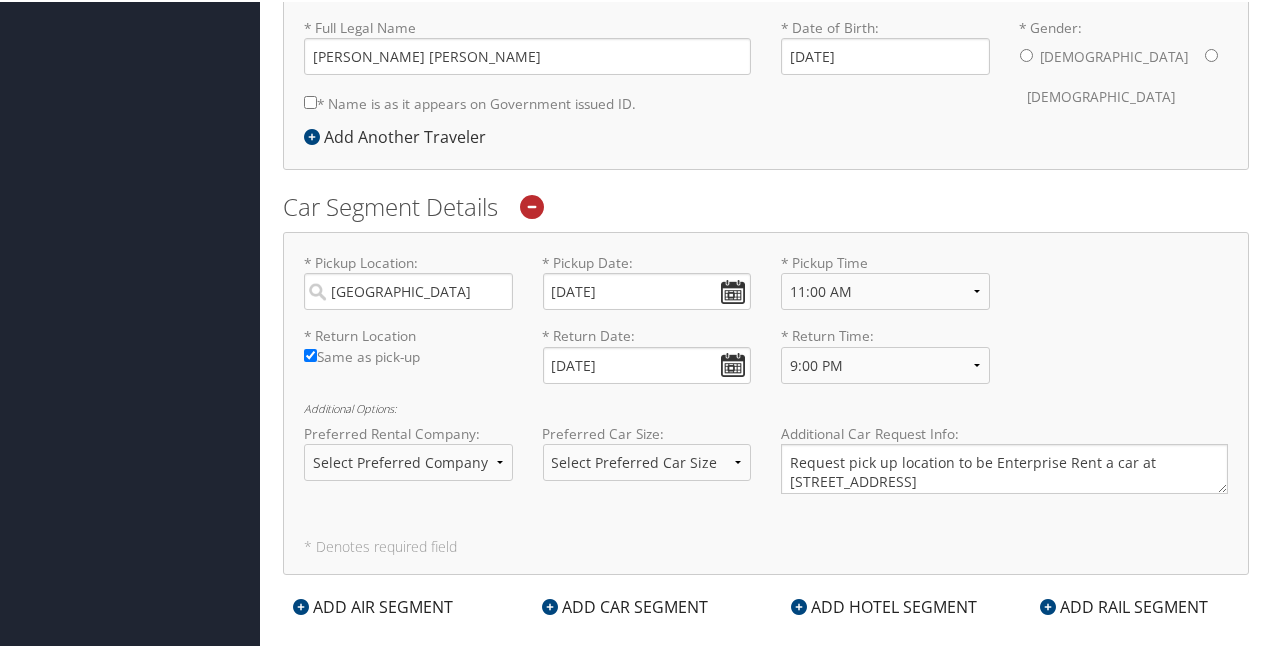click on "* Pickup Location: Grand Junction Required * Pickup Date: 08/10/2025 Dates must be valid * Pickup Time  Anytime   12:00 AM   1:00 AM   2:00 AM   3:00 AM   4:00 AM   5:00 AM   6:00 AM   7:00 AM   8:00 AM   9:00 AM   10:00 AM   11:00 AM   12:00 PM (Noon)   1:00 PM   2:00 PM   3:00 PM   4:00 PM   5:00 PM   6:00 PM   7:00 PM   8:00 PM   9:00 PM   10:00 PM   11:00 PM  Required * Return Location Required   Same as pick-up * Return Date: 08/14/2025 Dates must be valid * Return Time:  Anytime   12:00 AM   1:00 AM   2:00 AM   3:00 AM   4:00 AM   5:00 AM   6:00 AM   7:00 AM   8:00 AM   9:00 AM   10:00 AM   11:00 AM   12:00 PM (Noon)   1:00 PM   2:00 PM   3:00 PM   4:00 PM   5:00 PM   6:00 PM   7:00 PM   8:00 PM   9:00 PM   10:00 PM   11:00 PM  Required   Additional Options: Preferred Rental Company: Select Preferred Company  Avis   Enterprise   National   Hertz   Budget   Alamo   Thrifty   Dollar   Euopcar  Preferred Car Size: Select Preferred Car Size  Standard   Full Size   Economy   Intermediate   Mini   Compact" at bounding box center [766, 401] 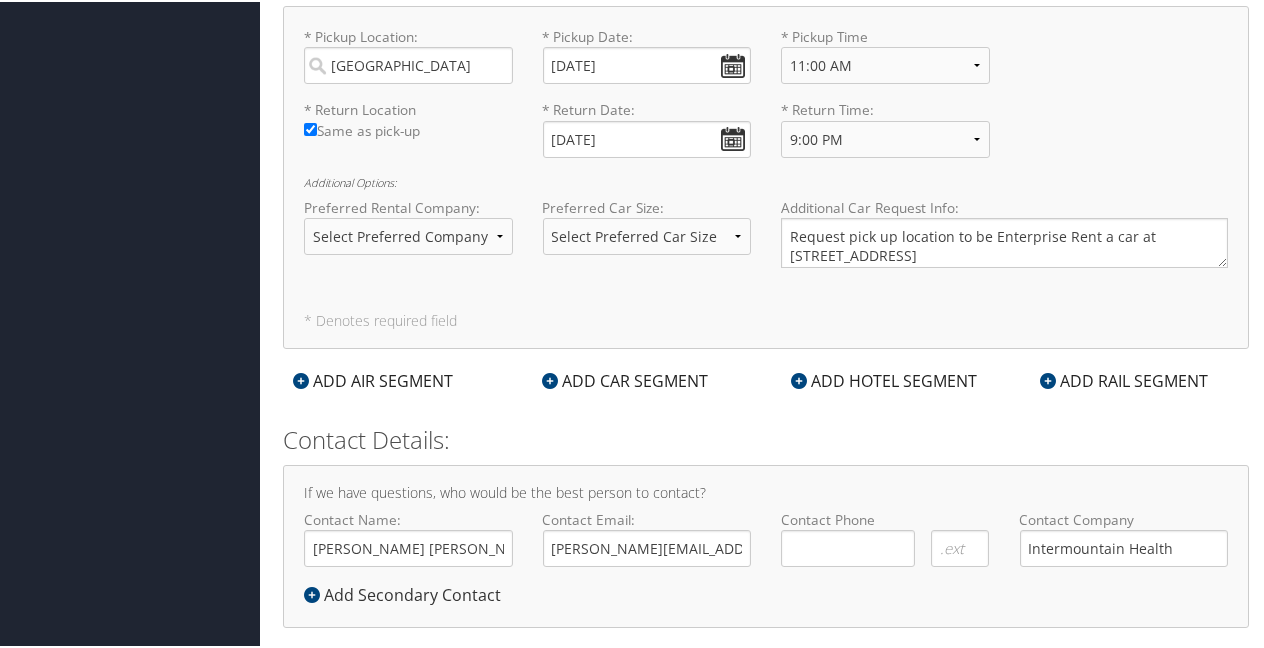 scroll, scrollTop: 728, scrollLeft: 0, axis: vertical 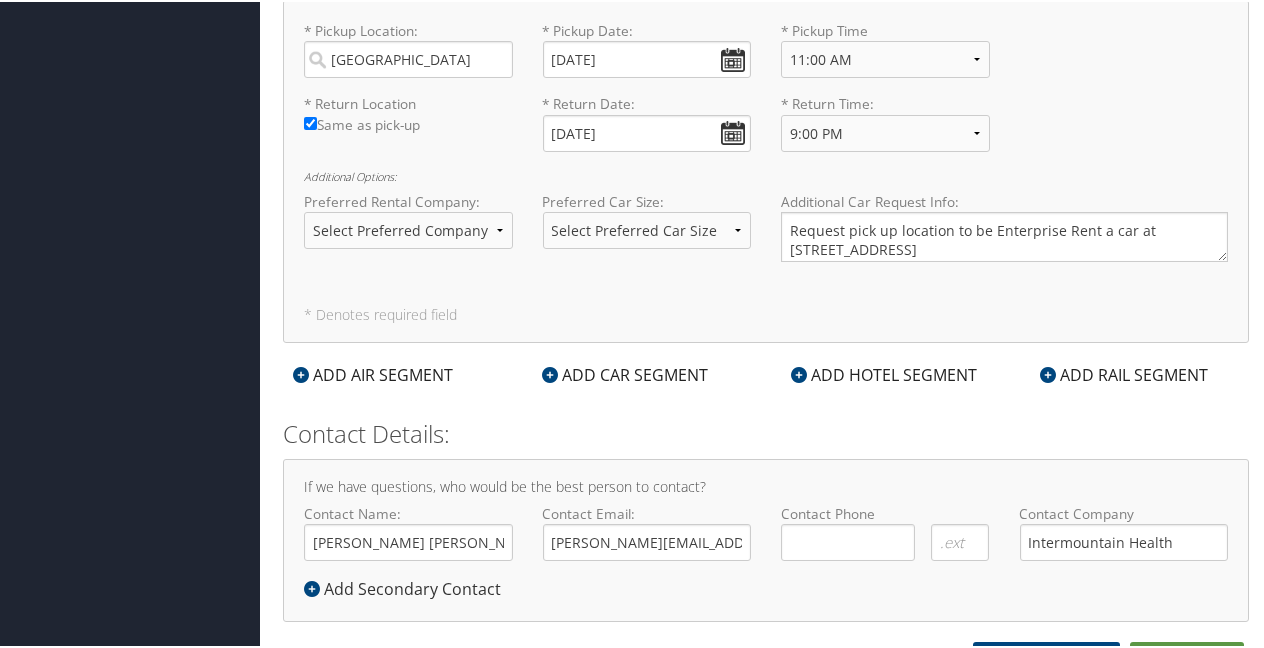 click on "ADD HOTEL SEGMENT" at bounding box center (884, 373) 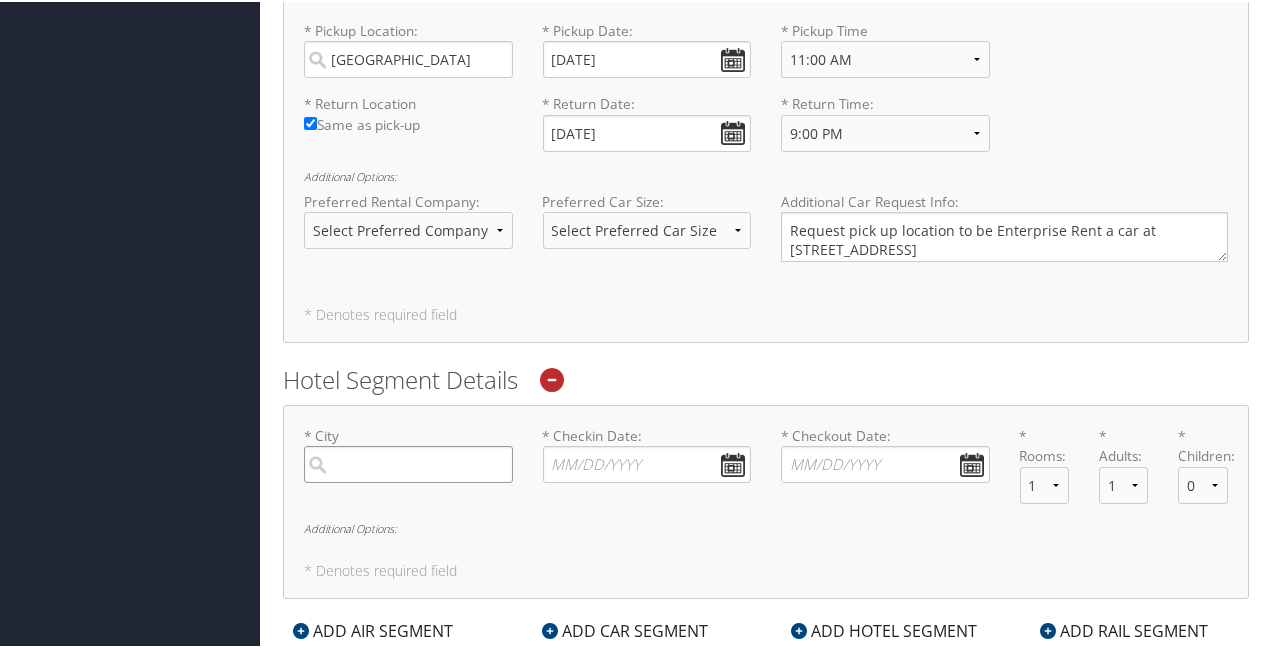 click at bounding box center [408, 462] 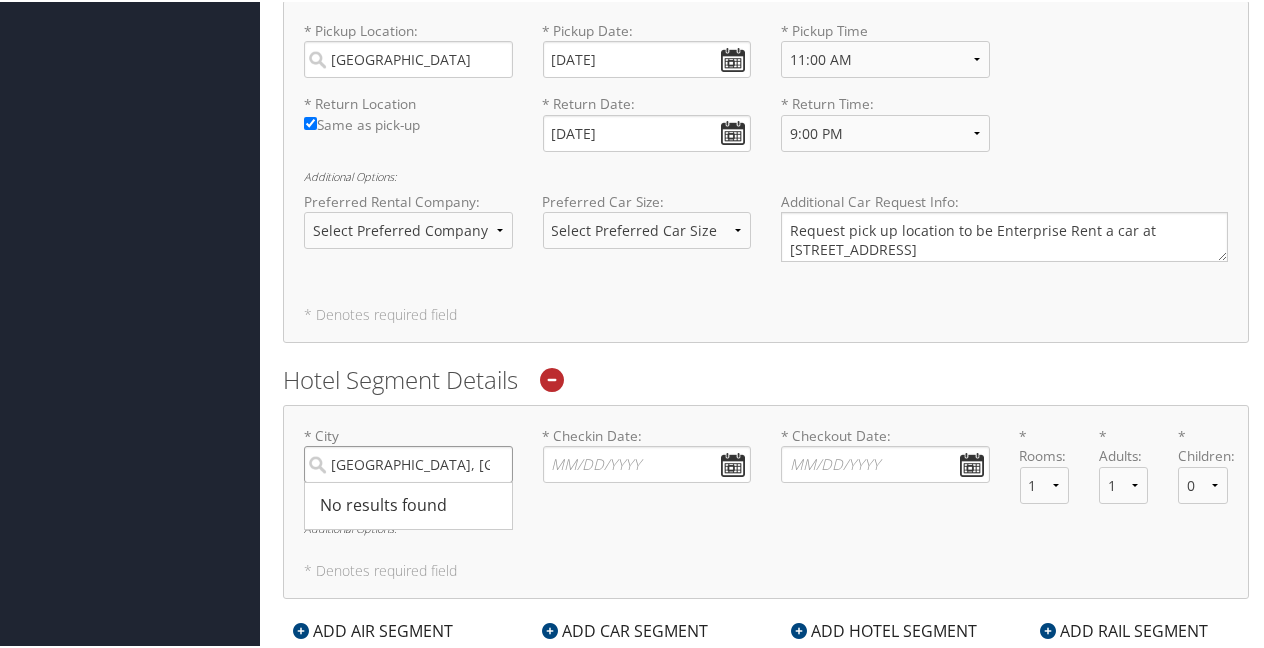 click on "Submit" at bounding box center (1187, 911) 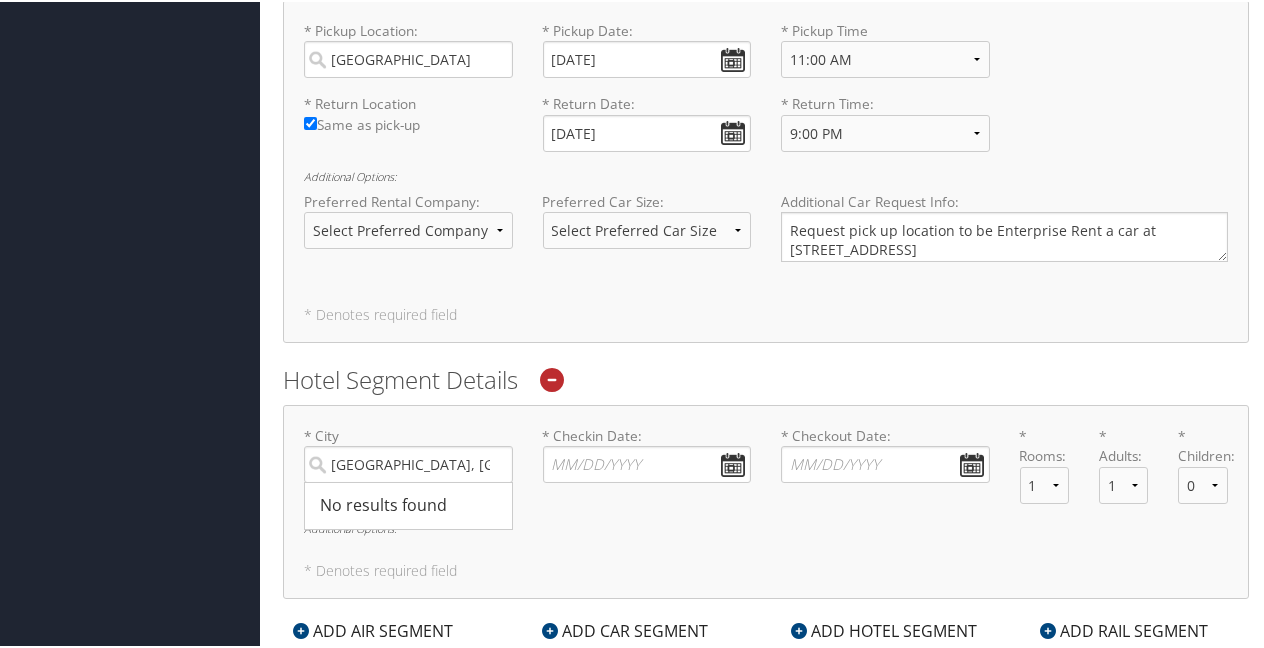 scroll, scrollTop: 271, scrollLeft: 0, axis: vertical 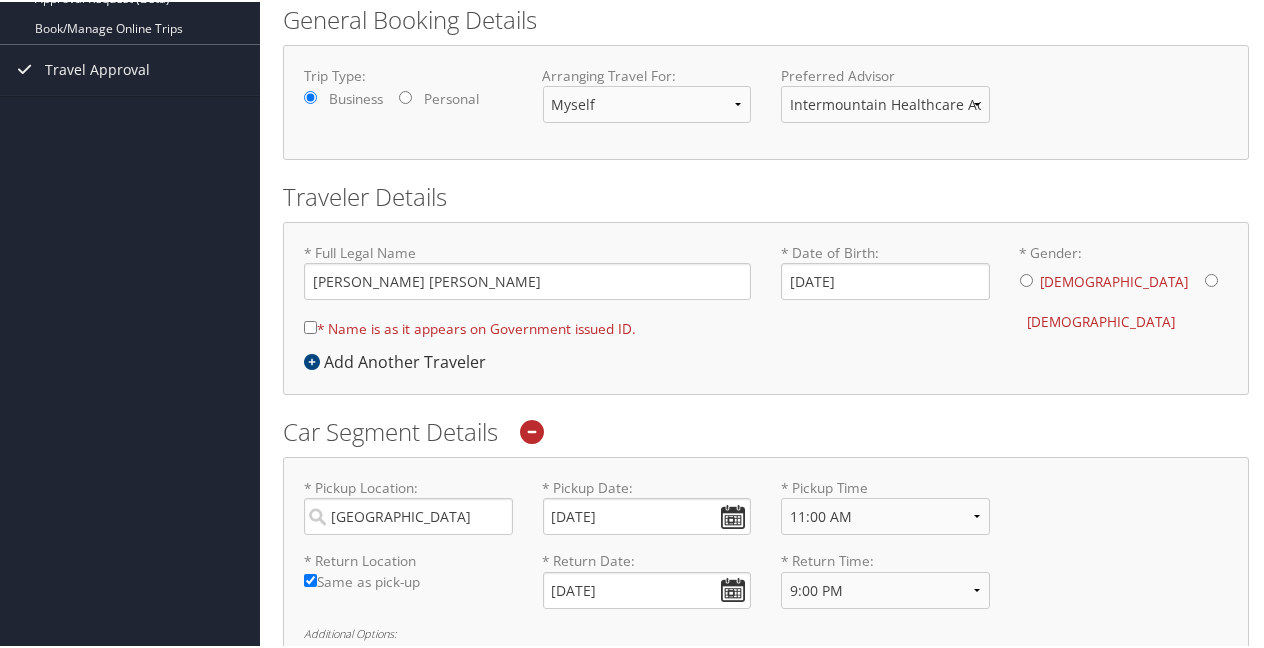 click on "* Pickup Location: Grand Junction Required * Pickup Date: 08/10/2025 Dates must be valid * Pickup Time  Anytime   12:00 AM   1:00 AM   2:00 AM   3:00 AM   4:00 AM   5:00 AM   6:00 AM   7:00 AM   8:00 AM   9:00 AM   10:00 AM   11:00 AM   12:00 PM (Noon)   1:00 PM   2:00 PM   3:00 PM   4:00 PM   5:00 PM   6:00 PM   7:00 PM   8:00 PM   9:00 PM   10:00 PM   11:00 PM  Required * Return Location Required   Same as pick-up * Return Date: 08/14/2025 Dates must be valid * Return Time:  Anytime   12:00 AM   1:00 AM   2:00 AM   3:00 AM   4:00 AM   5:00 AM   6:00 AM   7:00 AM   8:00 AM   9:00 AM   10:00 AM   11:00 AM   12:00 PM (Noon)   1:00 PM   2:00 PM   3:00 PM   4:00 PM   5:00 PM   6:00 PM   7:00 PM   8:00 PM   9:00 PM   10:00 PM   11:00 PM  Required   Additional Options: Preferred Rental Company: Select Preferred Company  Avis   Enterprise   National   Hertz   Budget   Alamo   Thrifty   Dollar   Euopcar  Preferred Car Size: Select Preferred Car Size  Standard   Full Size   Economy   Intermediate   Mini   Compact" at bounding box center [766, 626] 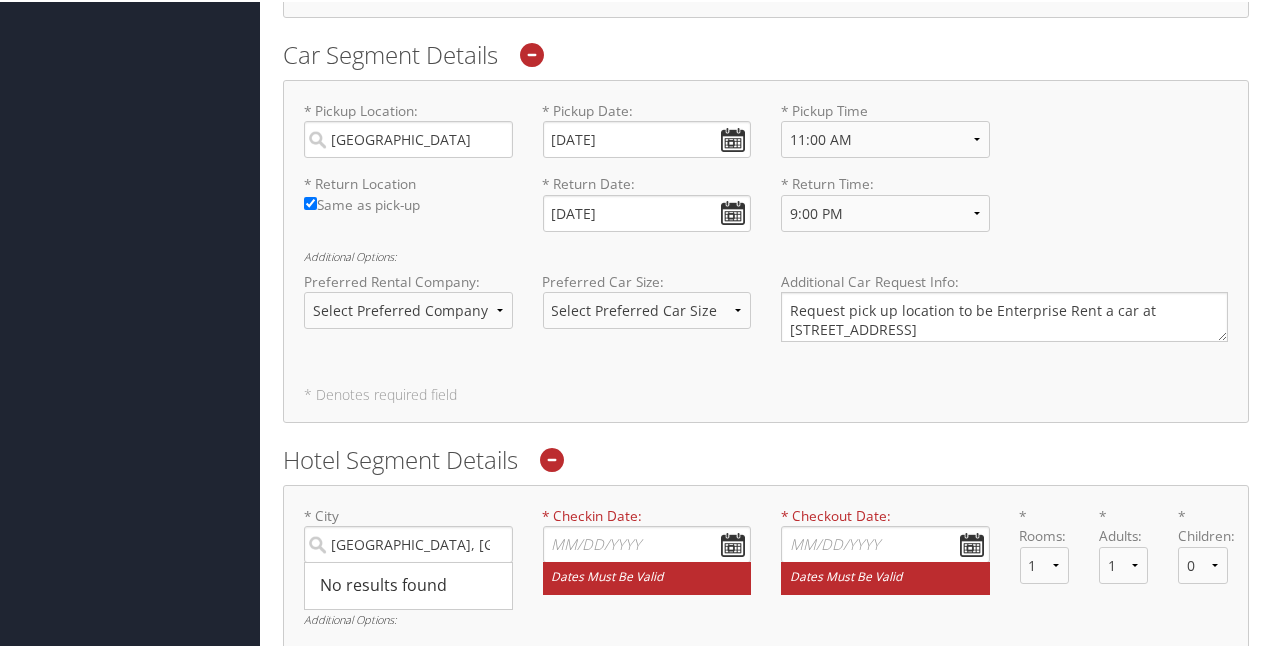 scroll, scrollTop: 814, scrollLeft: 0, axis: vertical 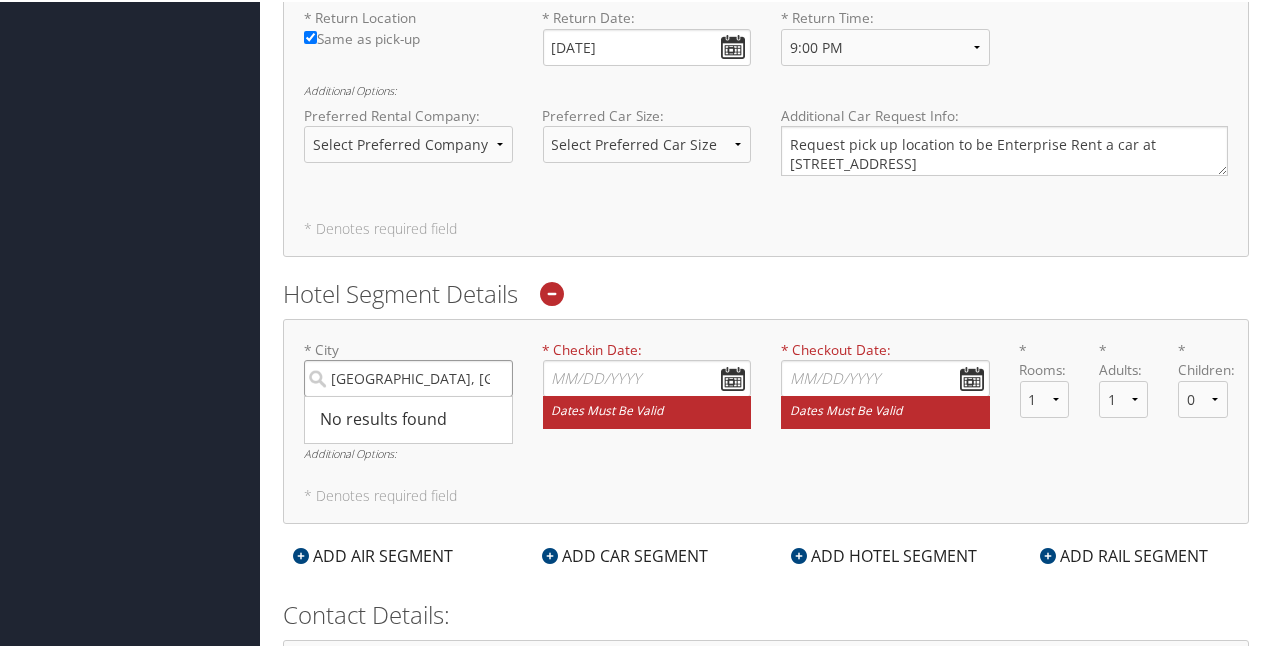 drag, startPoint x: 430, startPoint y: 372, endPoint x: 293, endPoint y: 364, distance: 137.23338 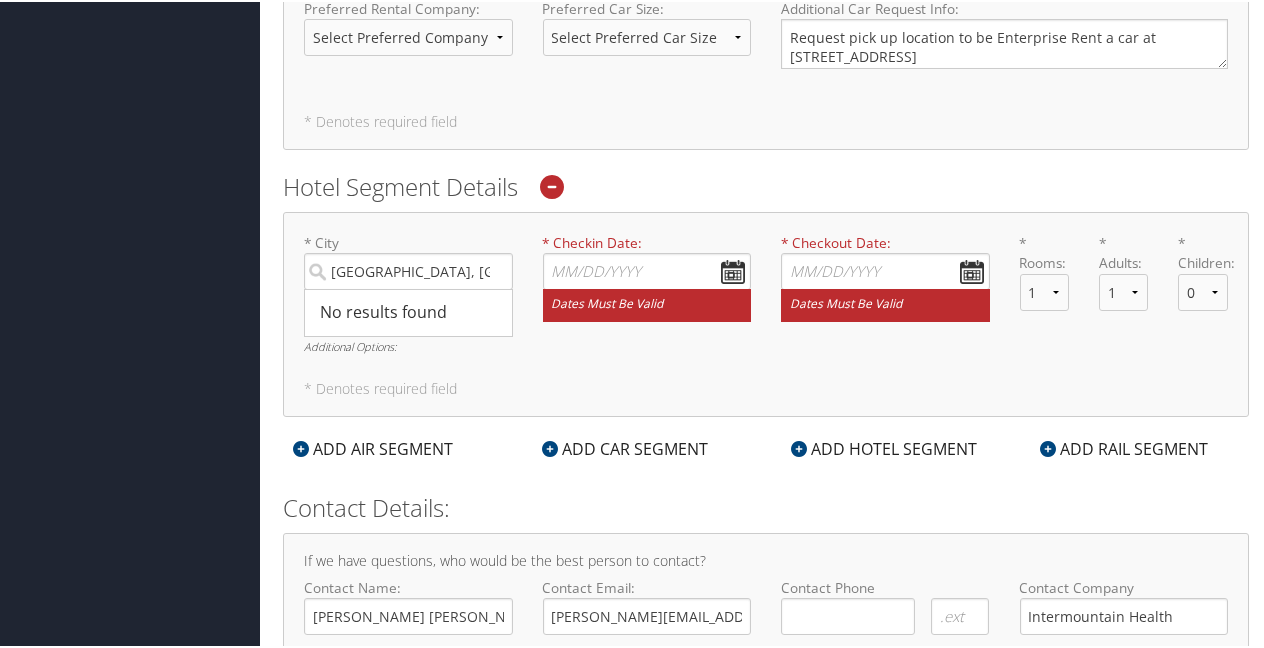 scroll, scrollTop: 924, scrollLeft: 0, axis: vertical 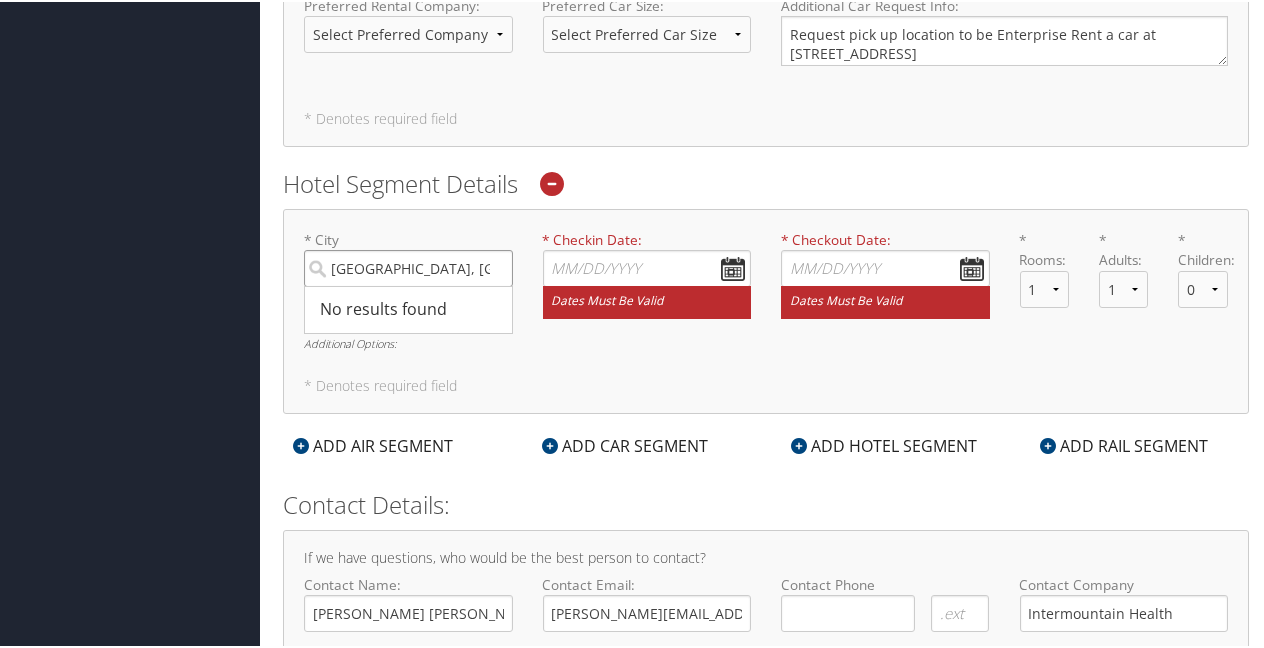 click on "west valley, ut" at bounding box center (408, 266) 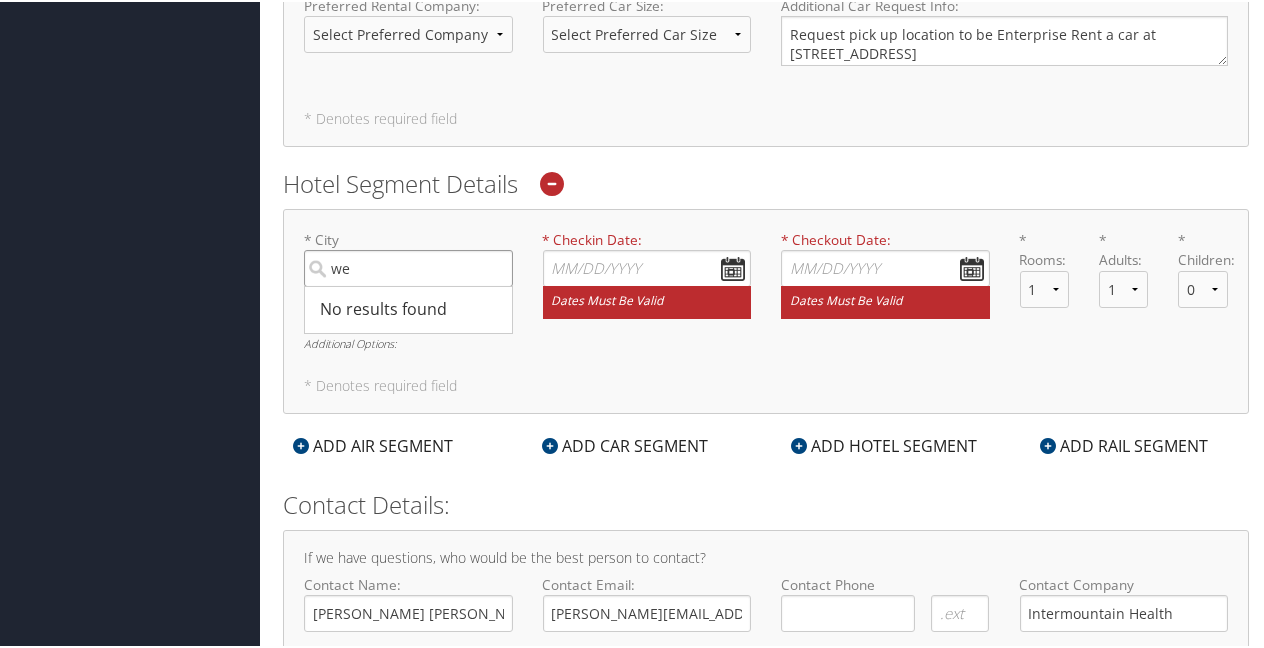 type on "w" 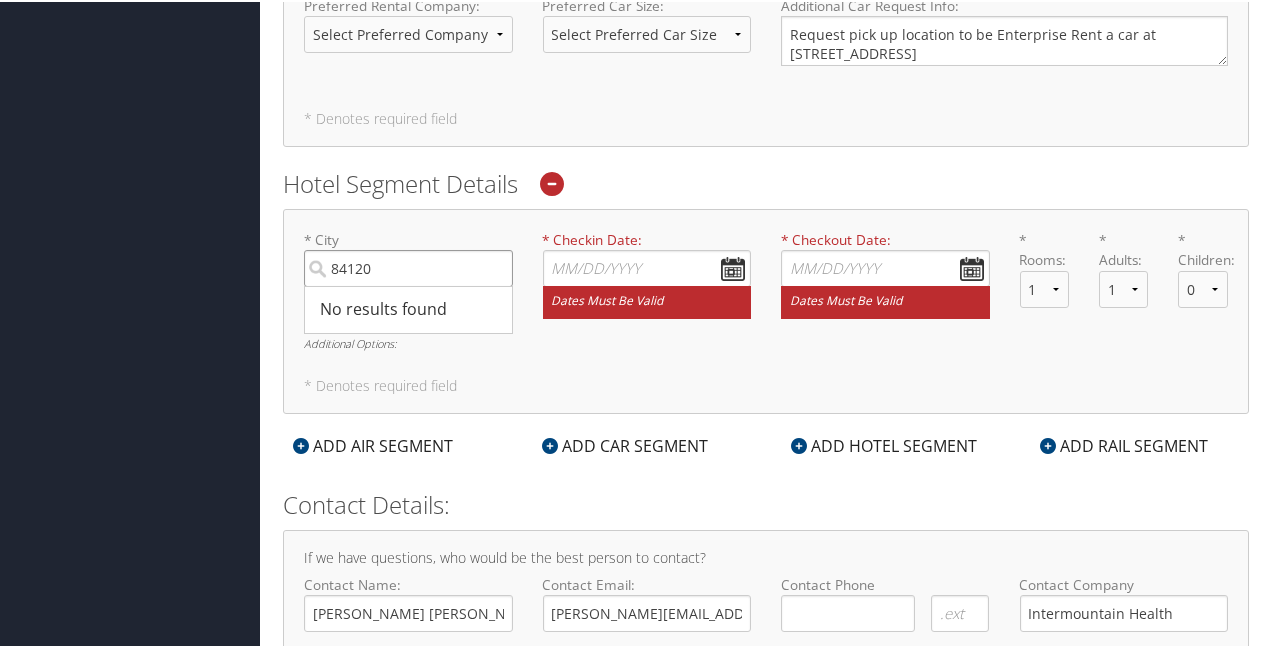 type on "84120" 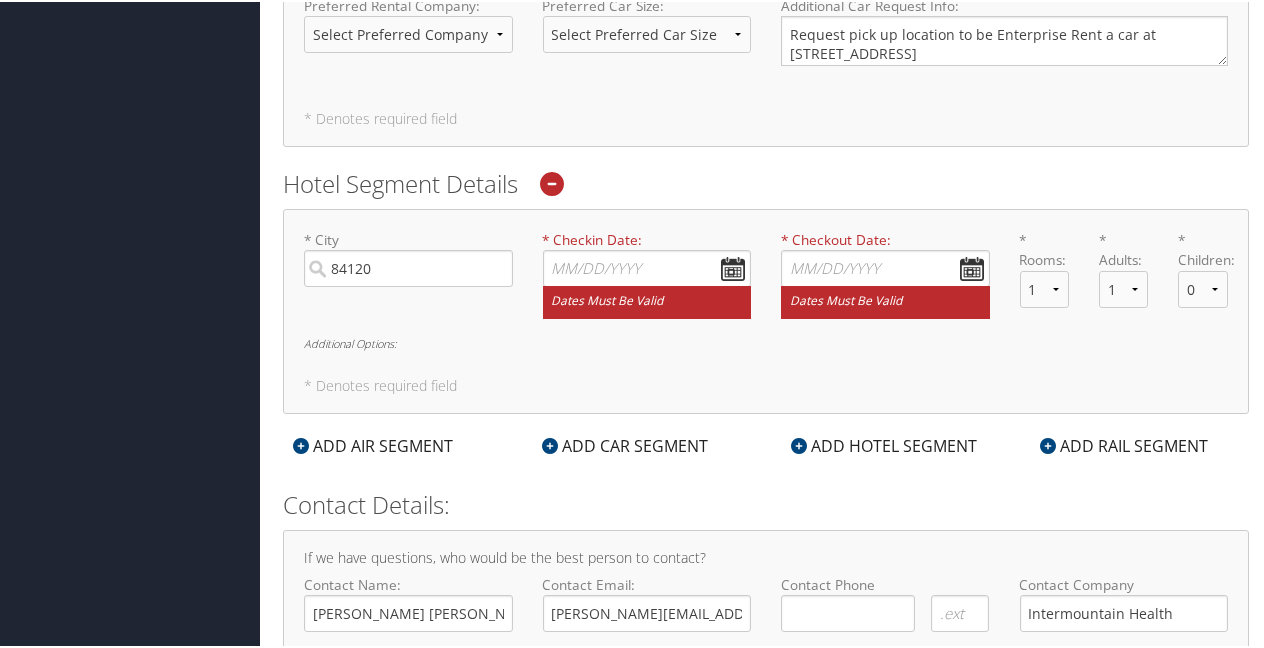 scroll, scrollTop: 271, scrollLeft: 0, axis: vertical 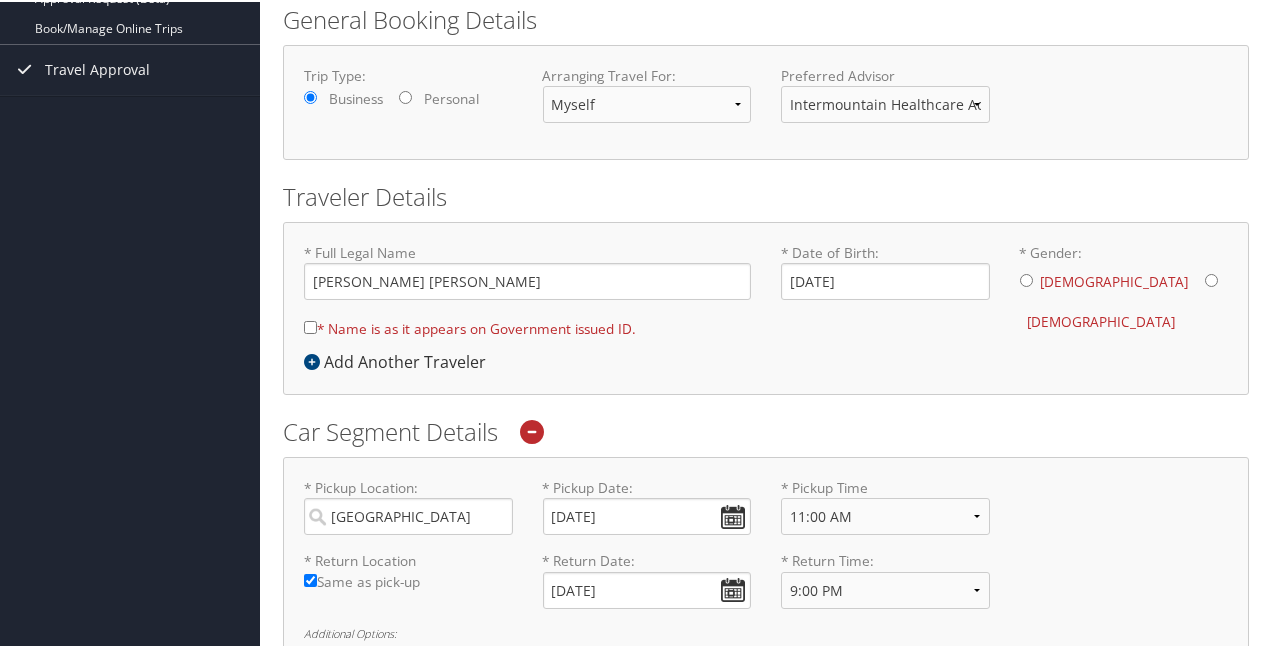 click on "Agent Booking Request
ALEX DUYVEJONCK
ALEX DUYVEJONCK
My Settings
Travel Agency Contacts
View Travel Profile
Give Feedback" at bounding box center [766, 561] 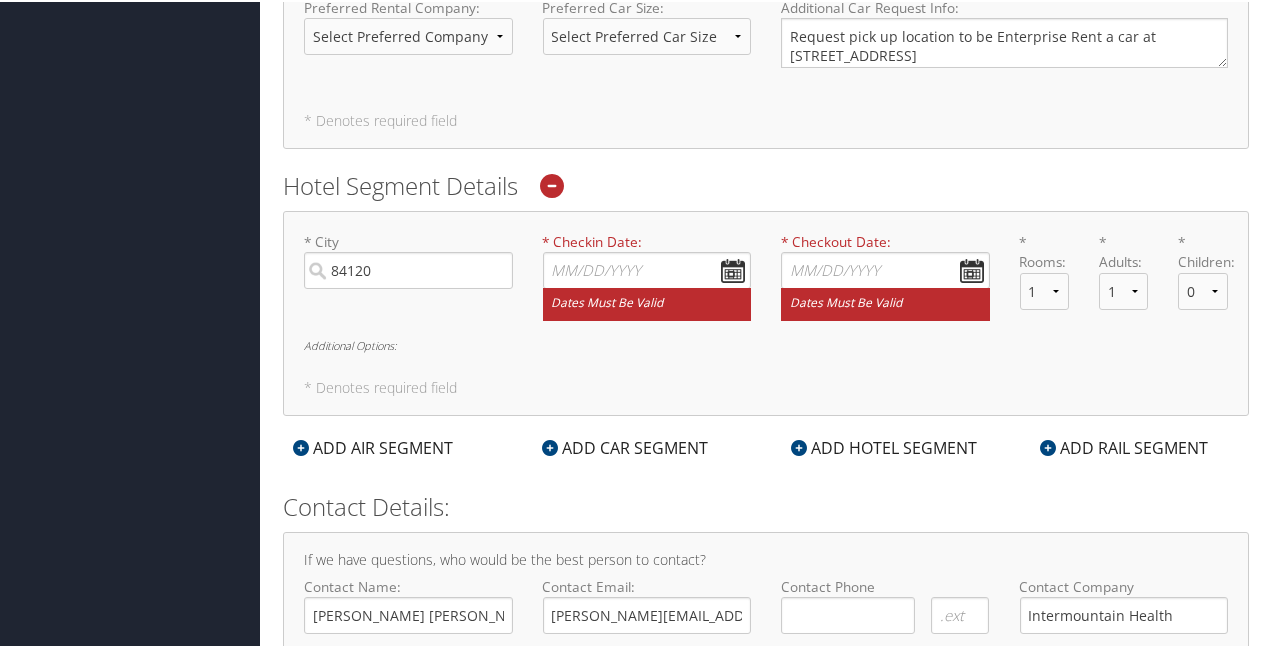 scroll, scrollTop: 929, scrollLeft: 0, axis: vertical 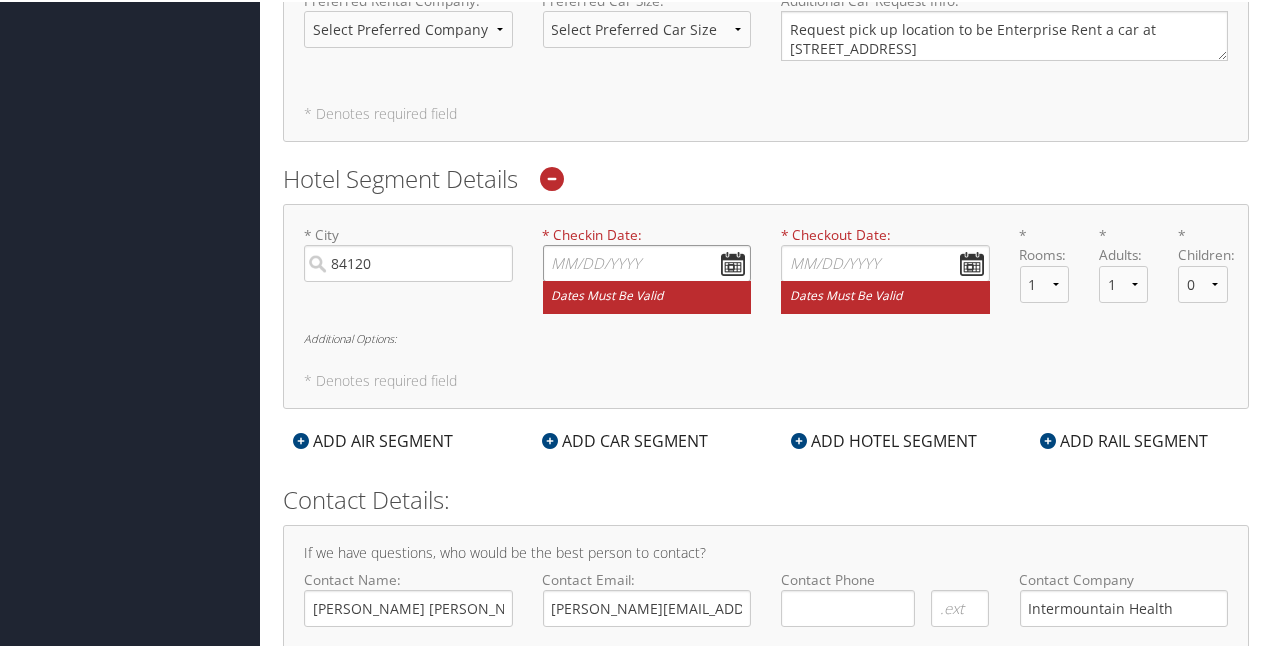 click on "* Checkin Date: Dates must be valid" at bounding box center (647, 261) 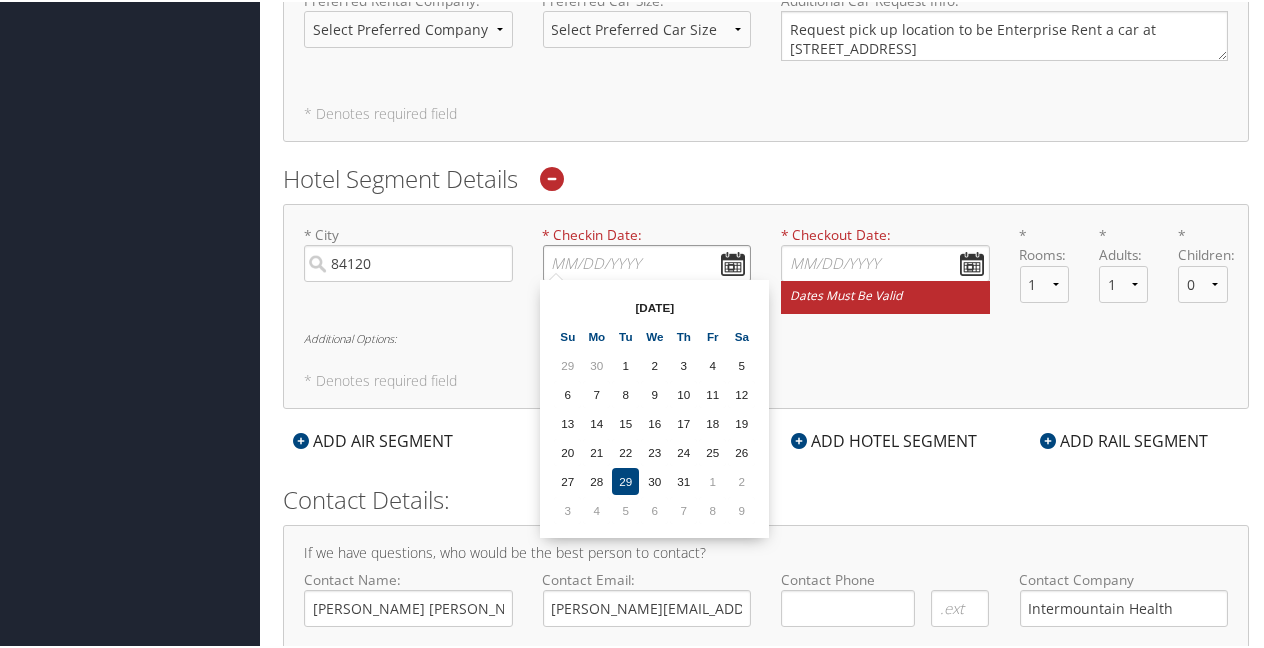 click on "* Checkin Date: Dates must be valid" at bounding box center [647, 261] 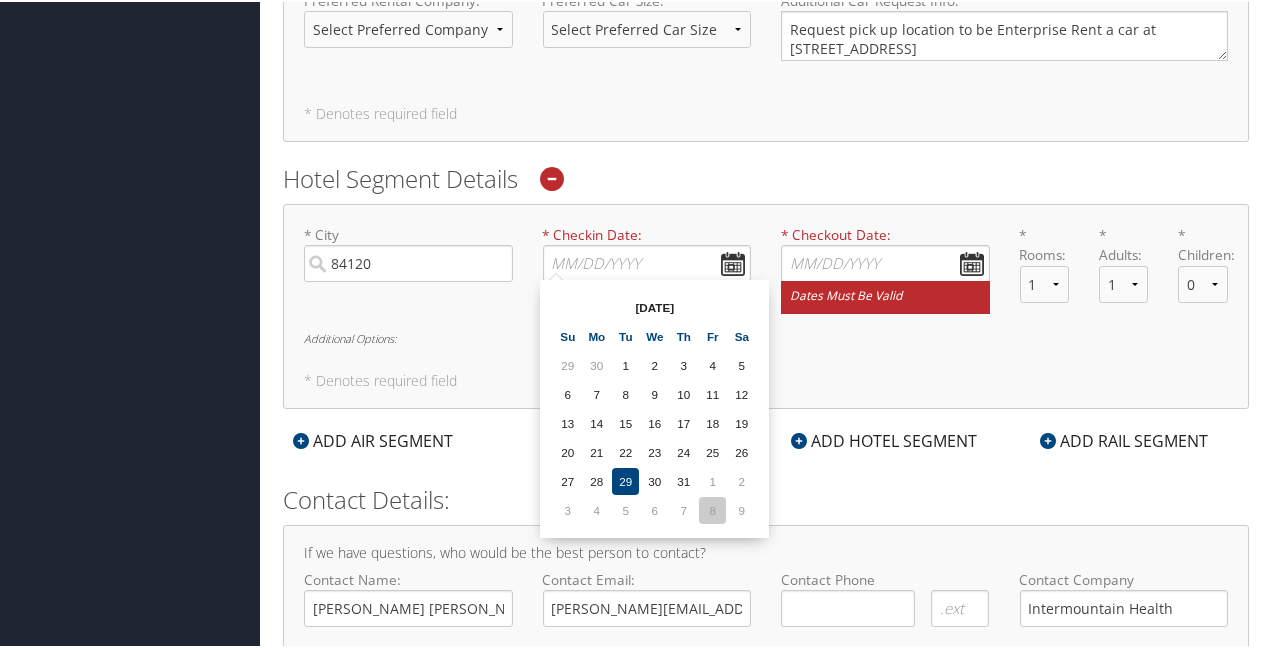 click on "8" at bounding box center (712, 508) 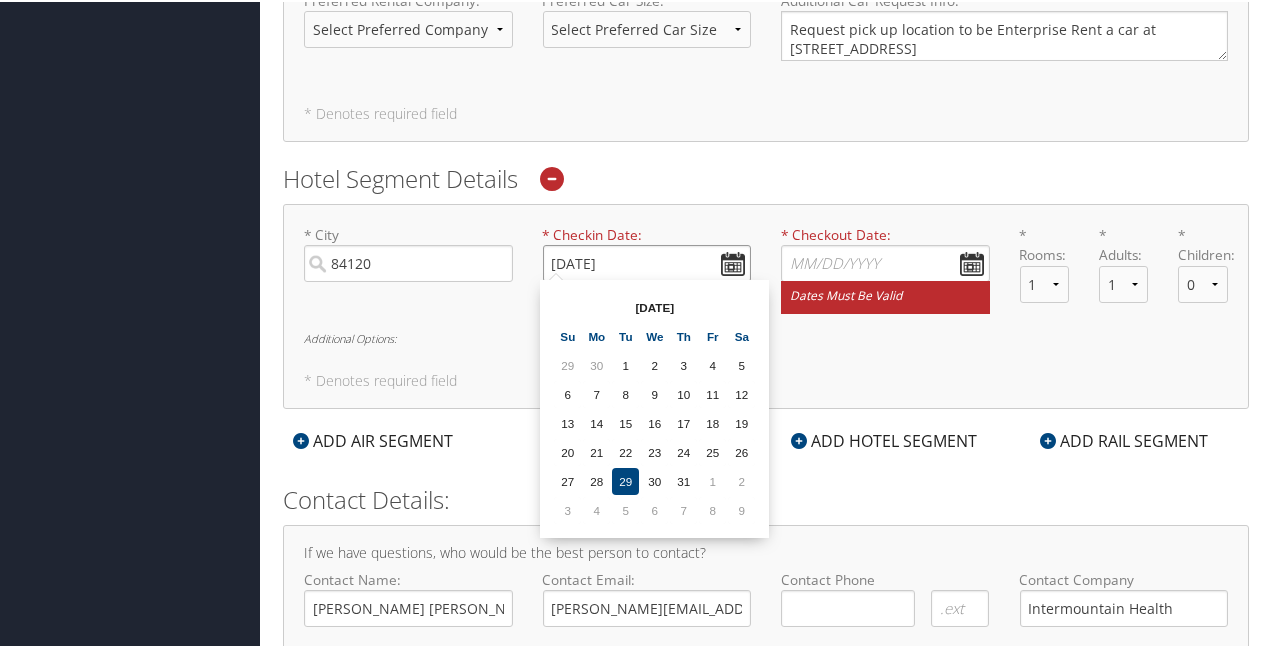 click on "08/08/2025" at bounding box center (647, 261) 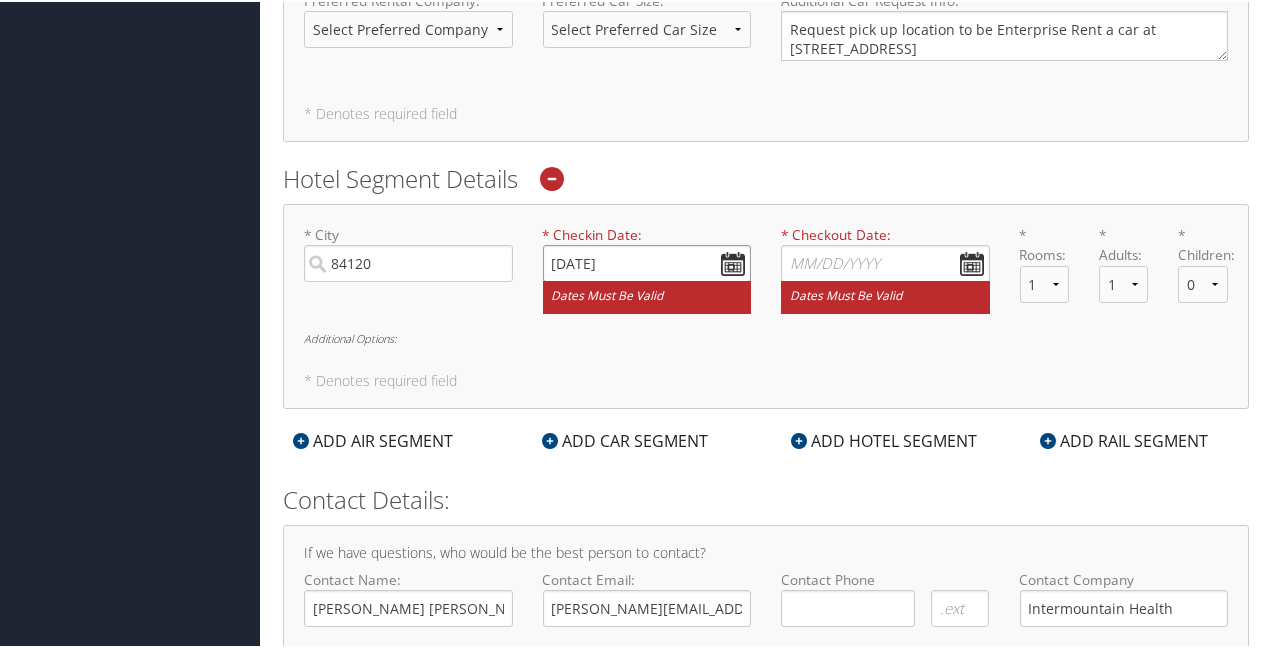 type on "08/10/2025" 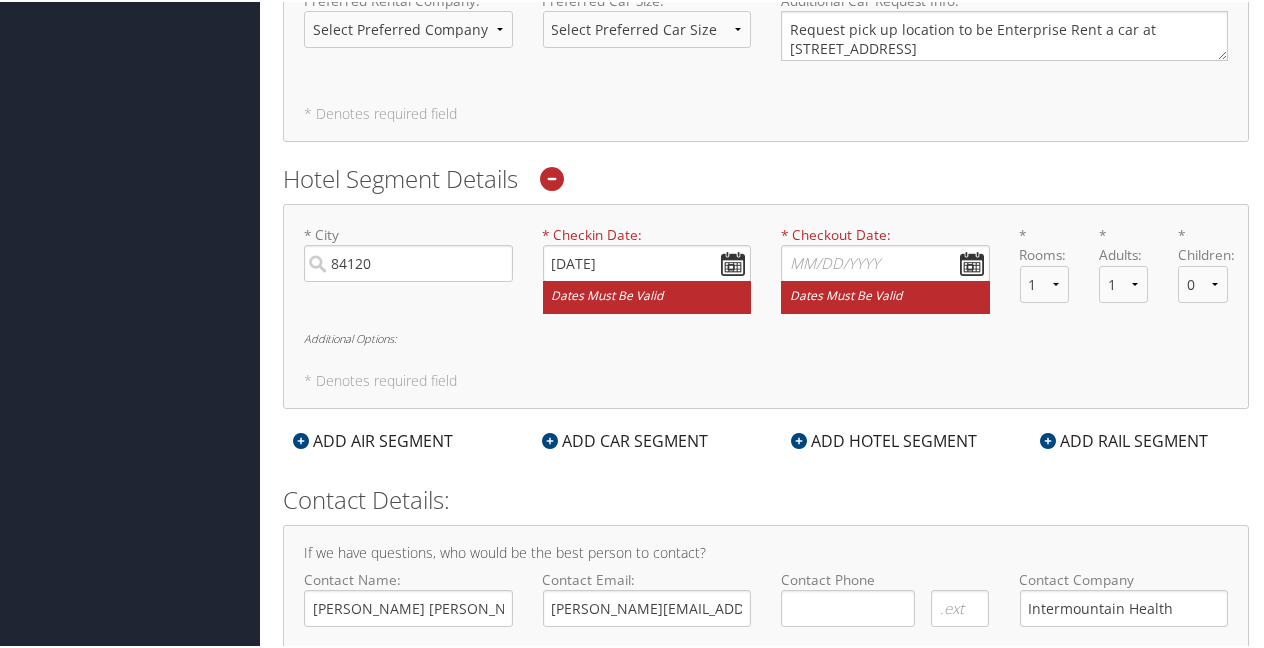 click on "* City 84120 No results found   -1 Required * Checkin Date: 08/10/2025 Dates must be valid * Checkout Date: Dates must be valid * Rooms:  1   2   3   4   5  * Adults:  1   2   3   4   5  * Children:  0   1   2   3   4   5    Additional Options: * Denotes required field" at bounding box center (766, 305) 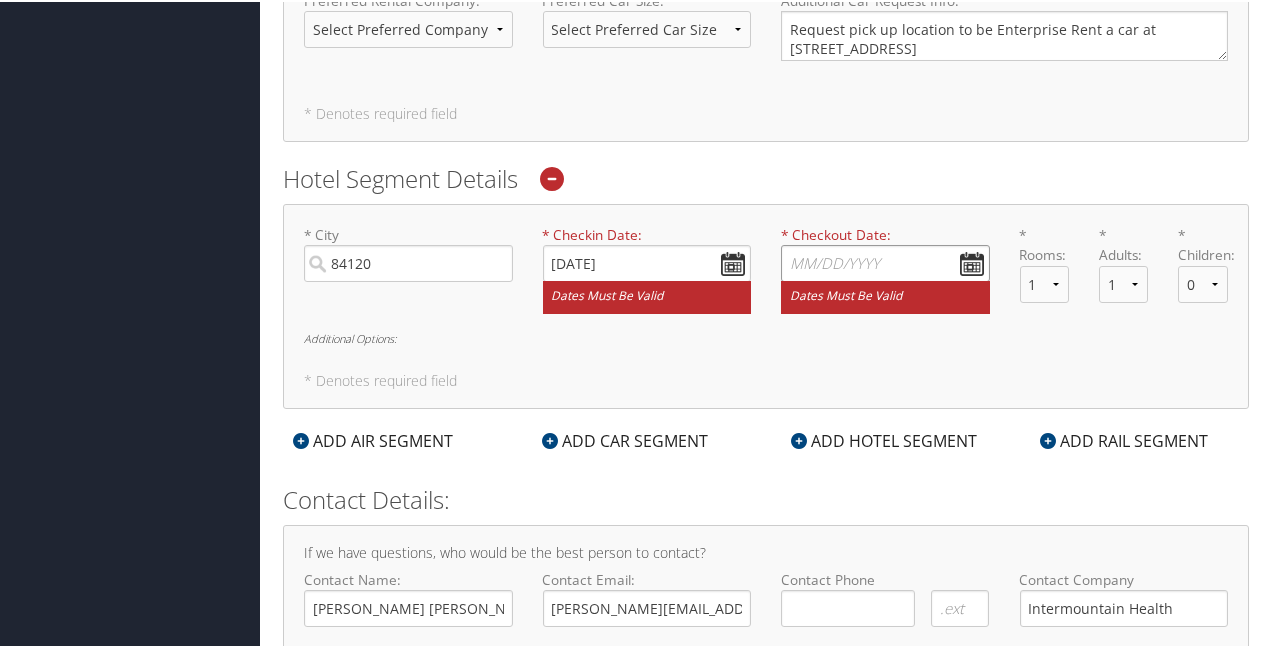 click on "* Checkout Date: Dates must be valid" at bounding box center [885, 261] 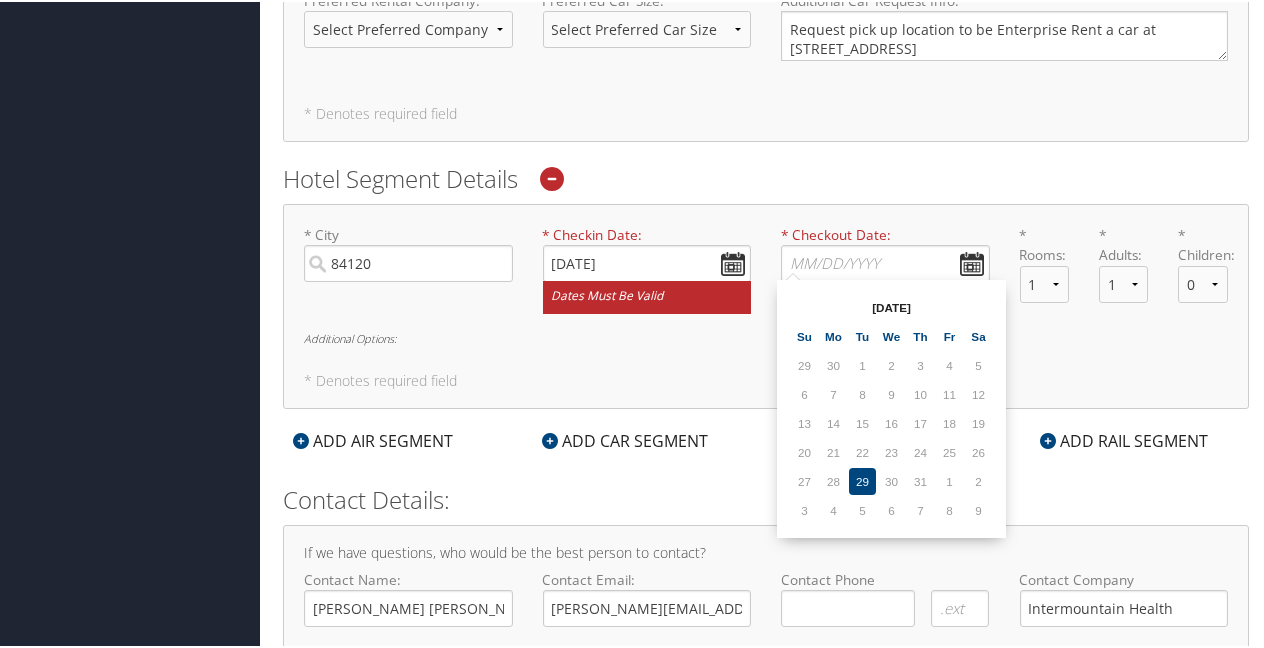 click on "18" at bounding box center (949, 421) 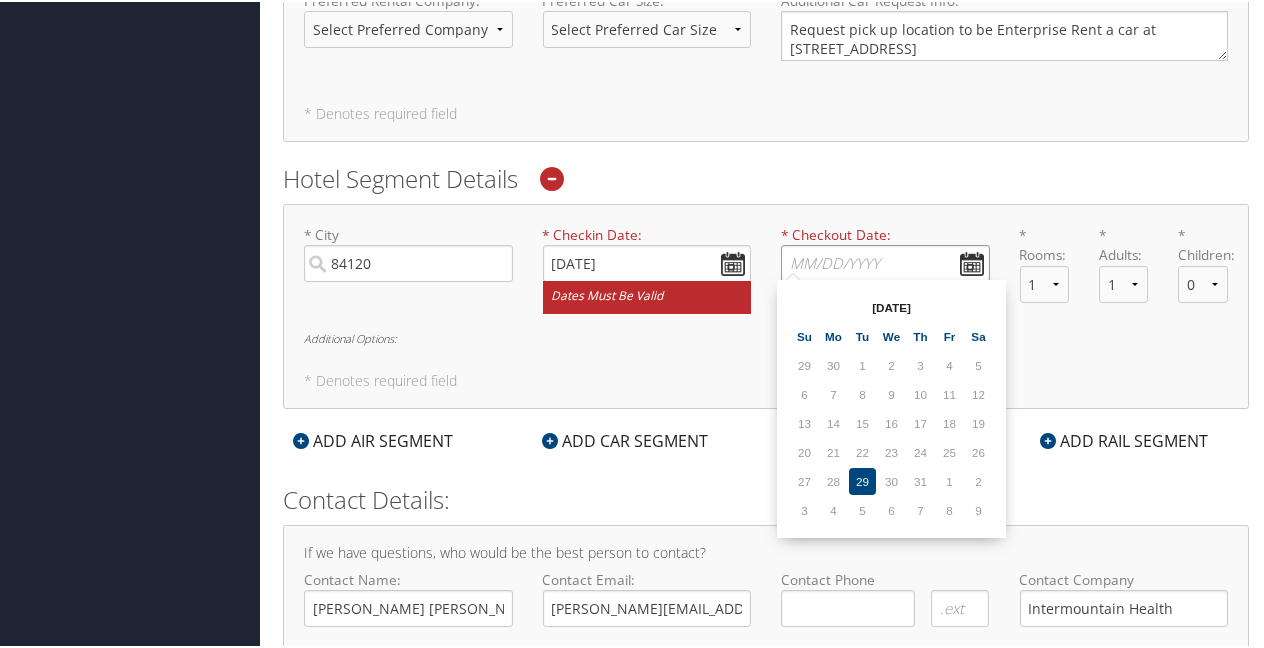 click on "* Checkout Date: Dates must be valid" at bounding box center [885, 261] 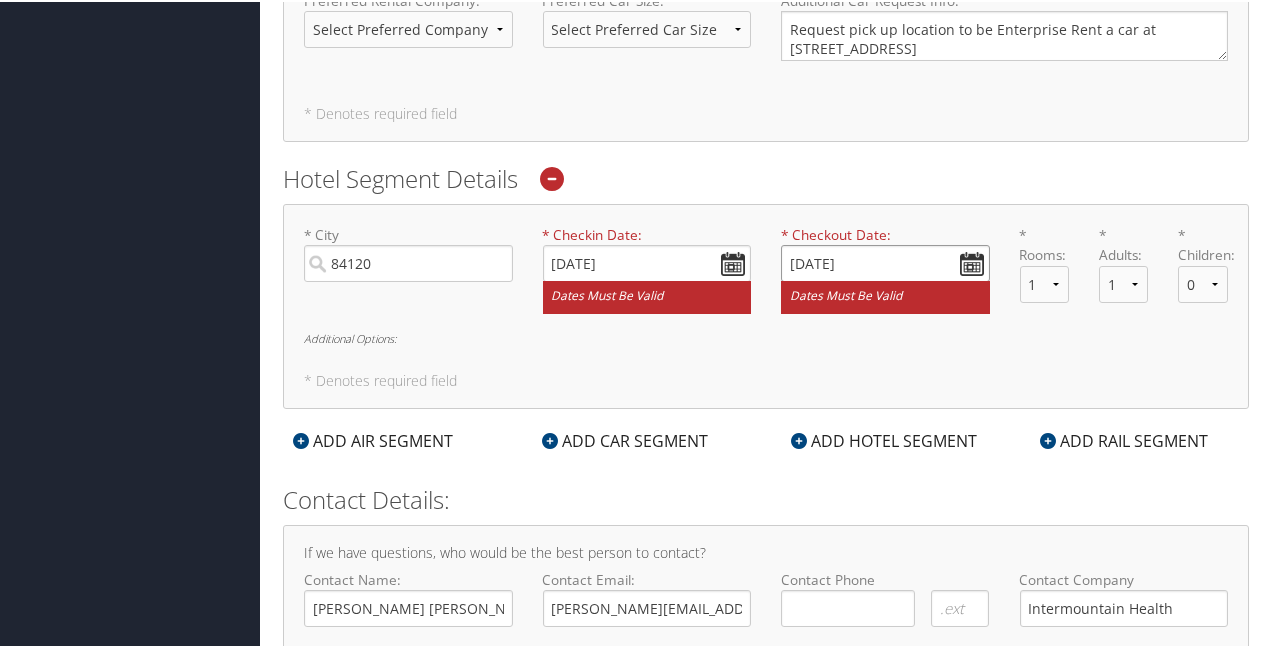type on "08/14/2025" 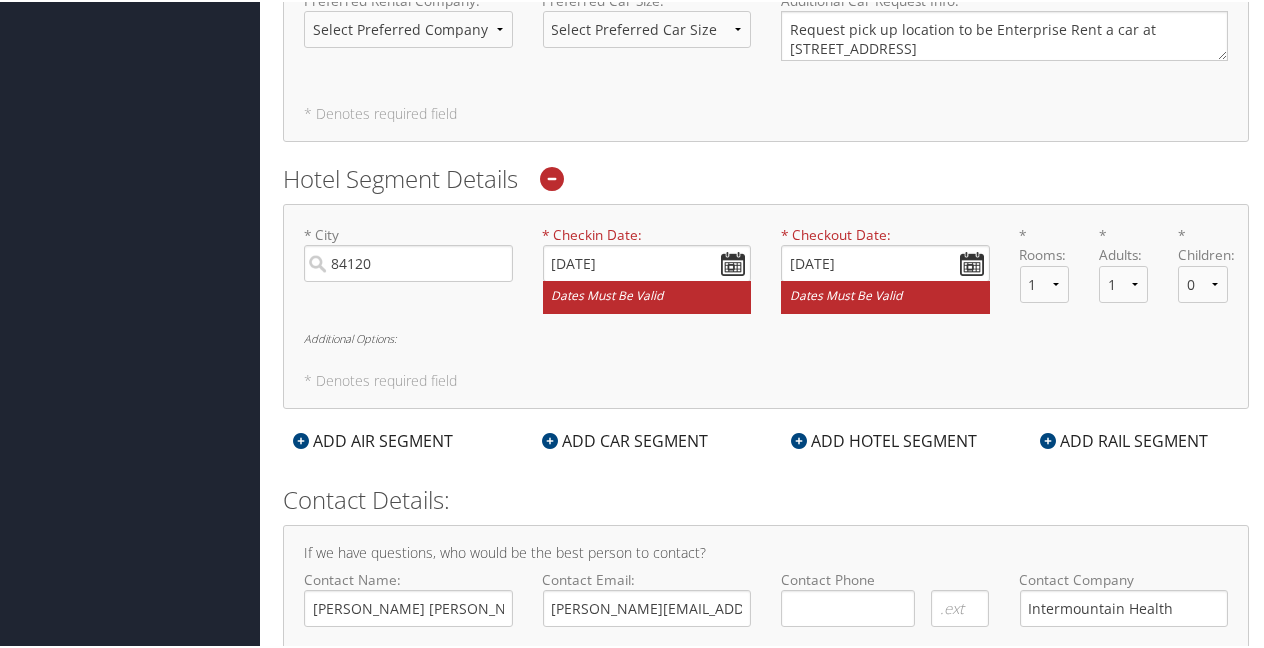 click on "Additional Options:" at bounding box center [766, 336] 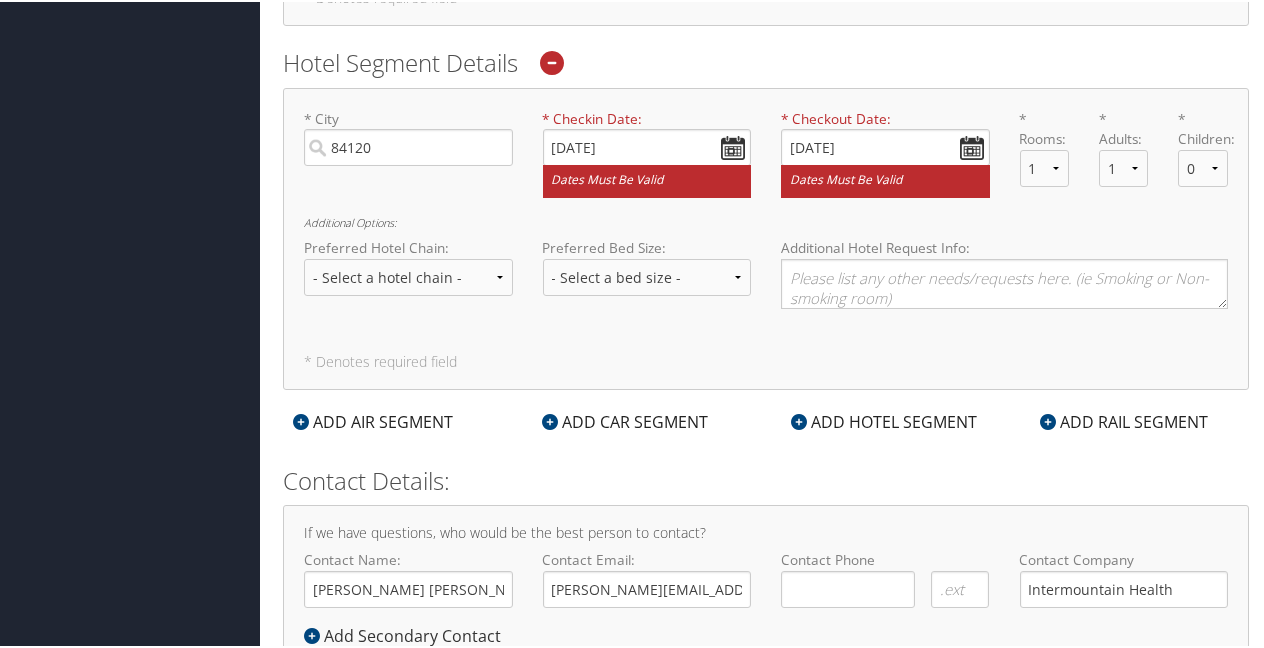 scroll, scrollTop: 1048, scrollLeft: 0, axis: vertical 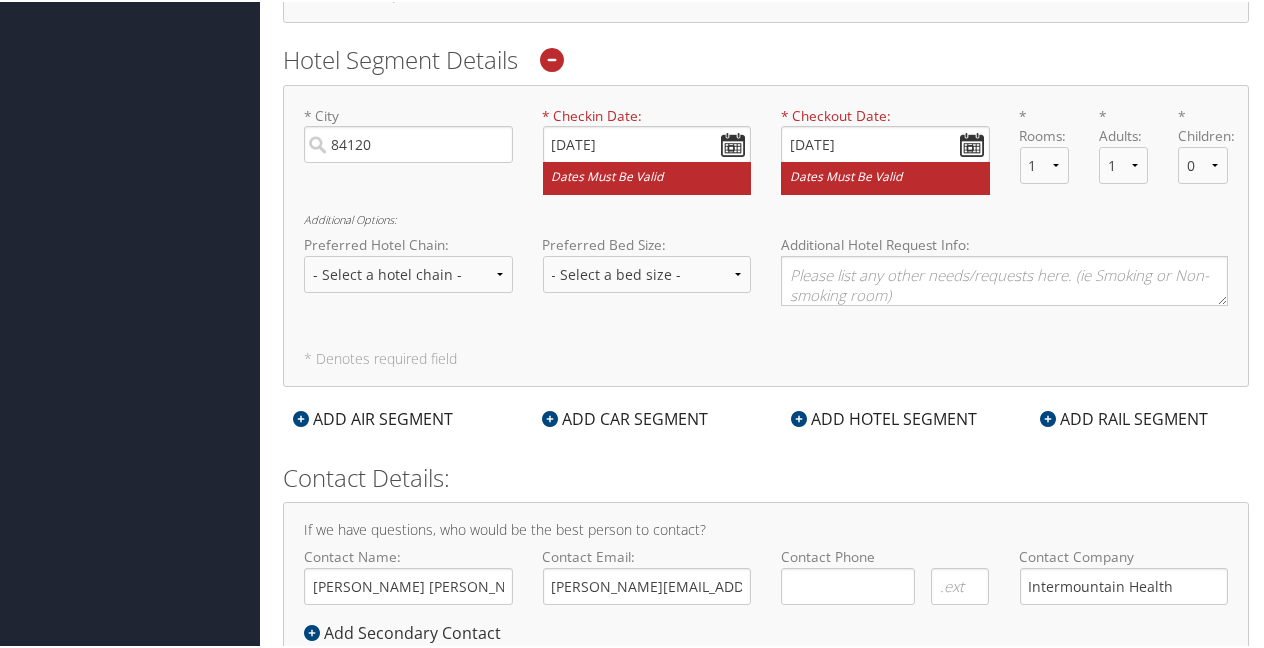 click on "* City 84120 No results found   -1 Required * Checkin Date: 08/10/2025 Dates must be valid * Checkout Date: 08/14/2025 Dates must be valid * Rooms:  1   2   3   4   5  * Adults:  1   2   3   4   5  * Children:  0   1   2   3   4   5    Additional Options: Preferred Hotel Chain:  - Select a hotel chain -   Hyatt   Mandarin Oriental   Hilton Hotels   Pullman Hotels   Marriott   Four Seasons   Townplace Suites   Utell  Preferred Bed Size:  - Select a bed size -  Twin Full Queen King Additional Hotel Request Info:  * Denotes required field" at bounding box center [766, 234] 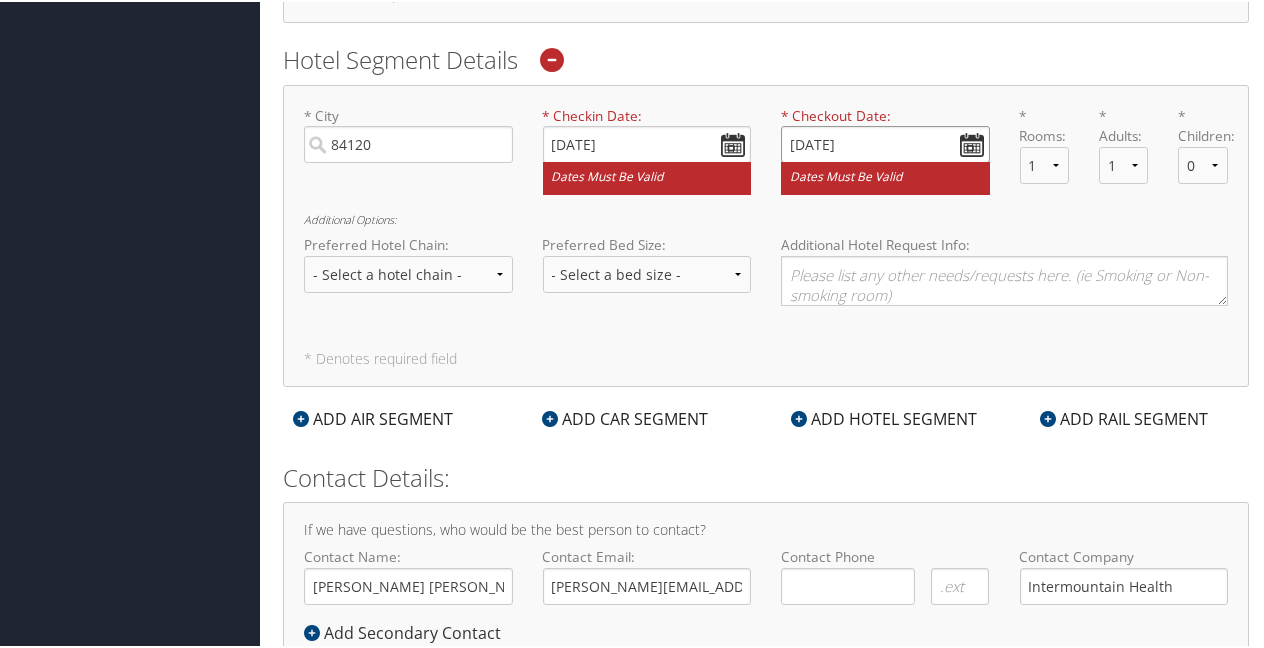 click on "08/14/2025" at bounding box center (885, 142) 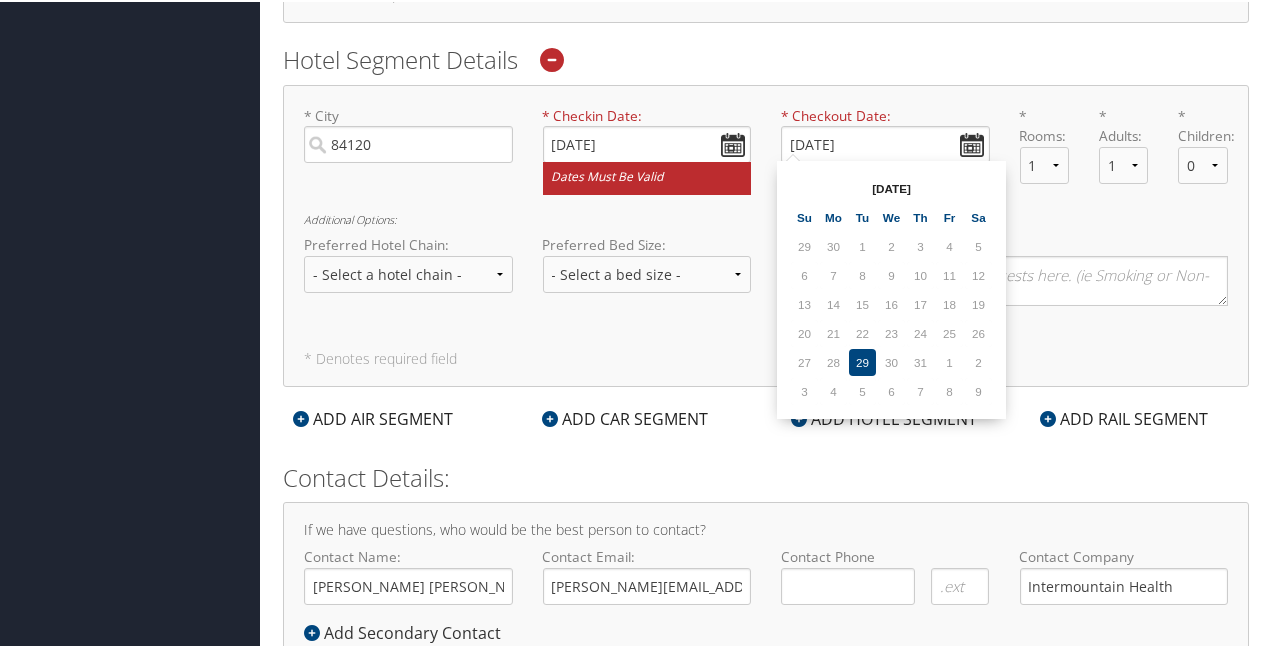 click on "6" at bounding box center (891, 389) 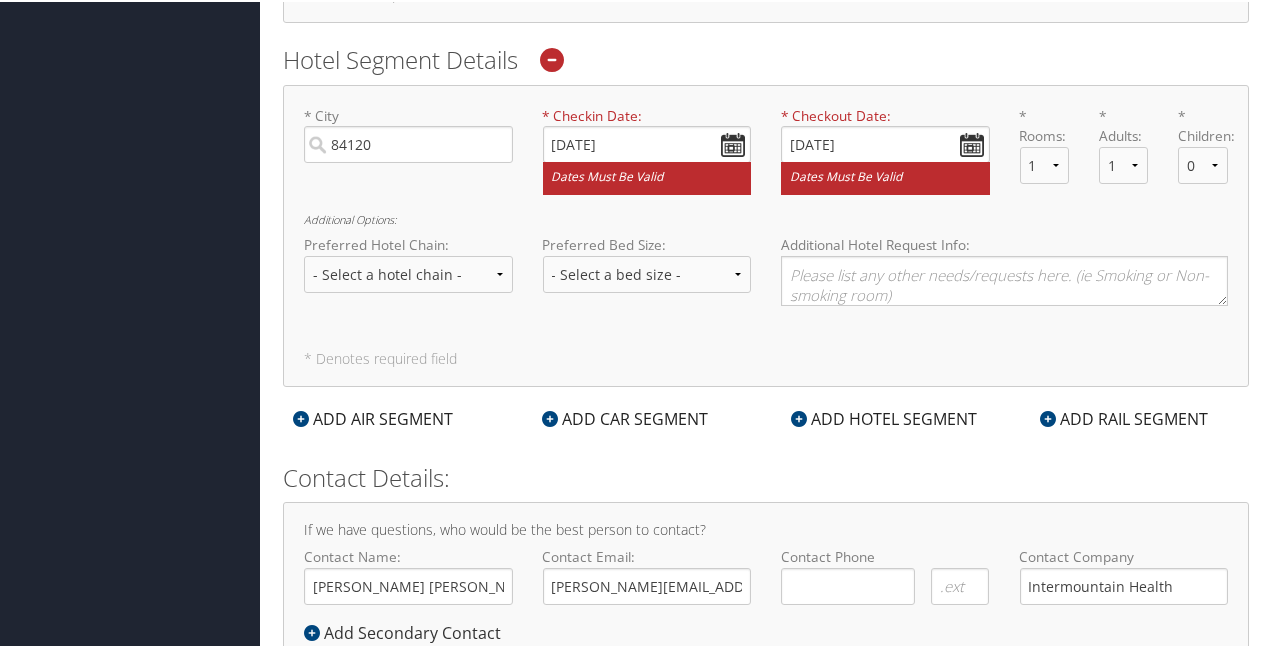 click on "Preferred Bed Size:  - Select a bed size -  Twin Full Queen King" at bounding box center (647, 269) 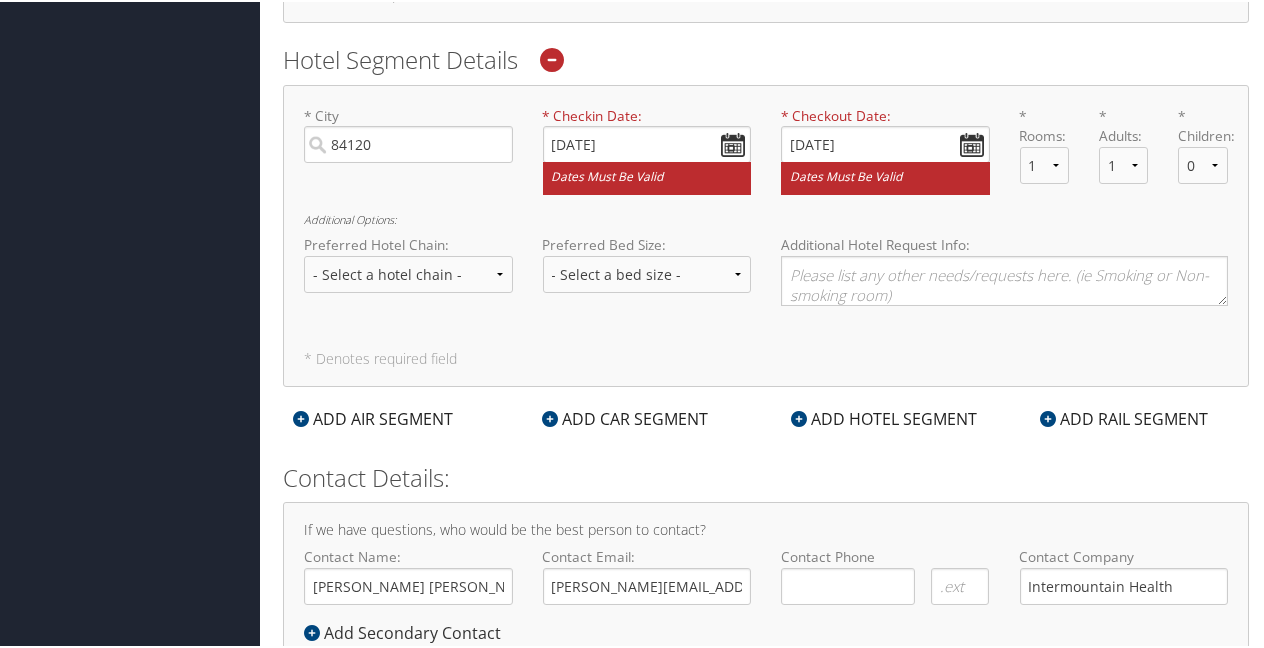 click on "Additional Options:" at bounding box center (766, 217) 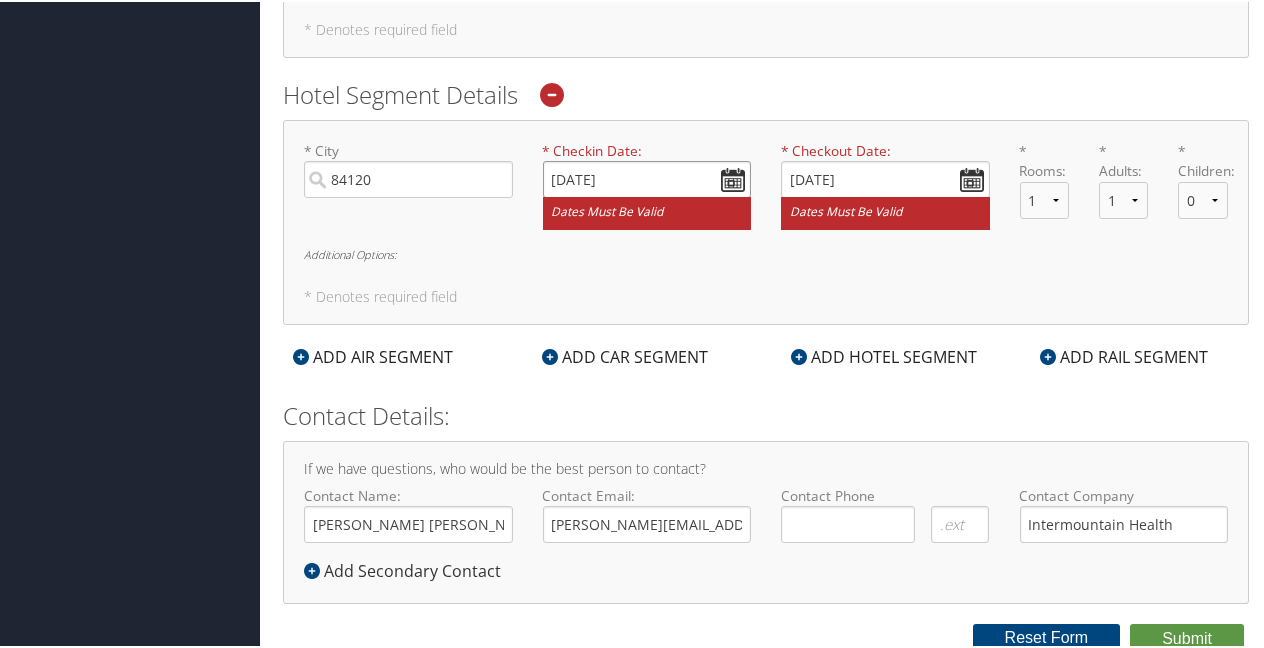 click on "08/10/2025" at bounding box center (647, 177) 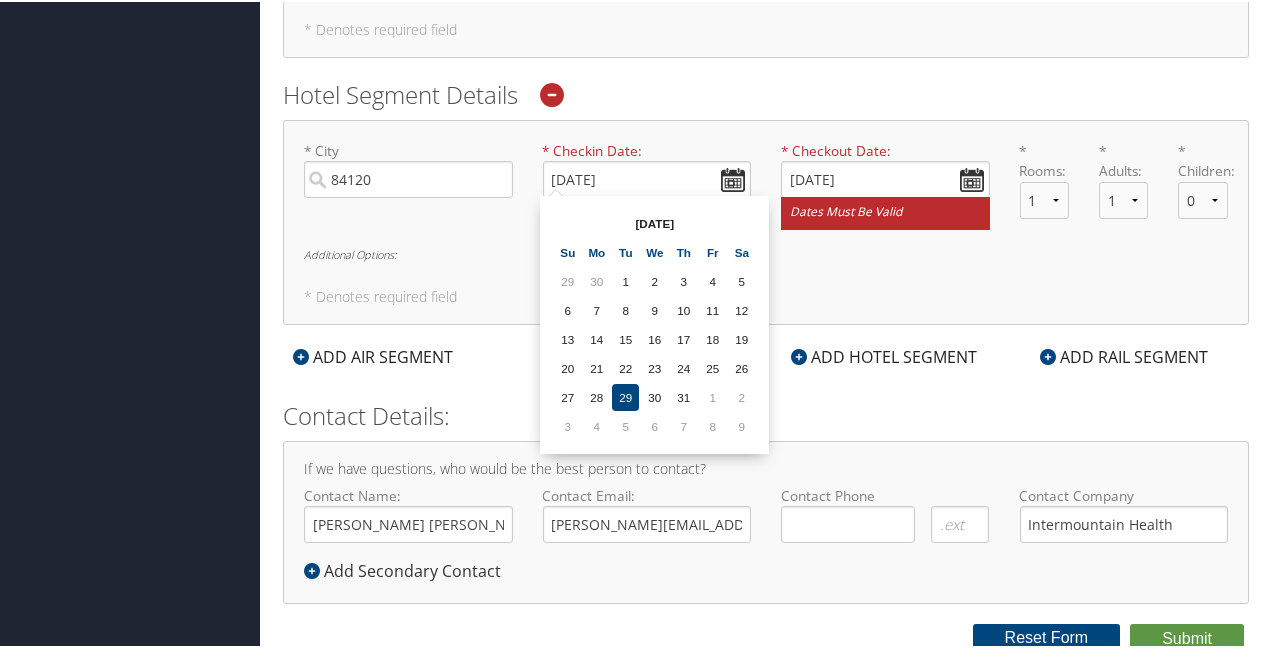 click on "29" at bounding box center (625, 395) 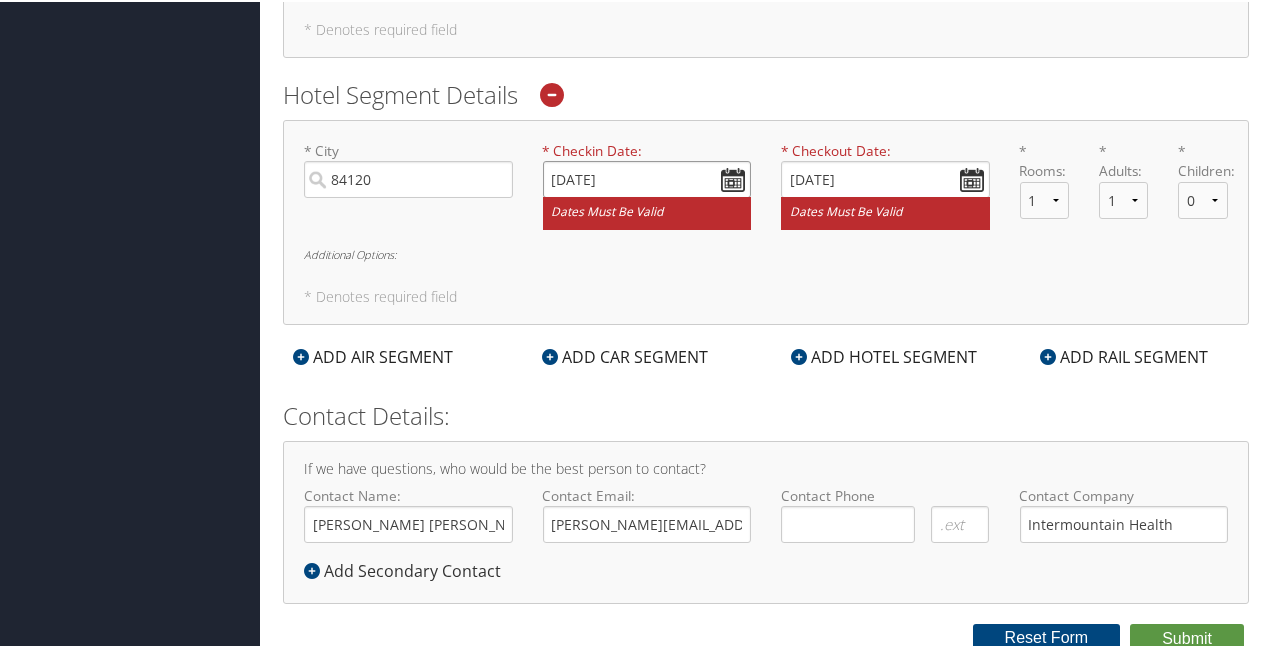 click on "07/29/2025" at bounding box center [647, 177] 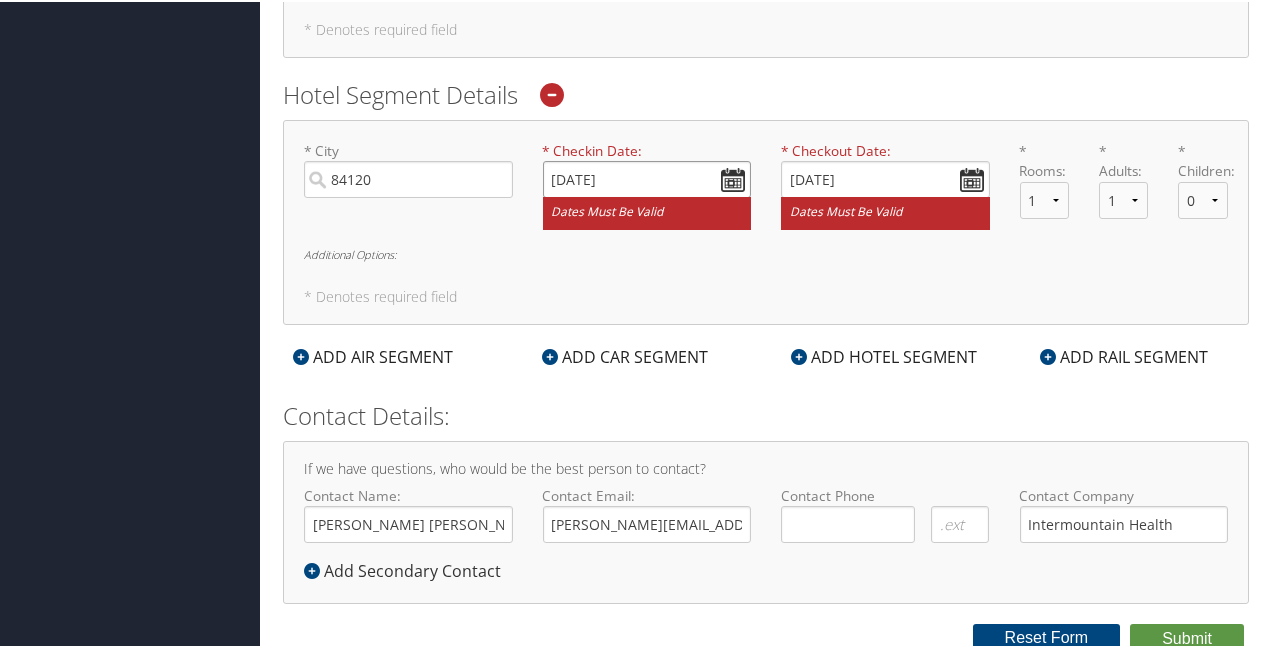 click on "08/29/2025" at bounding box center (647, 177) 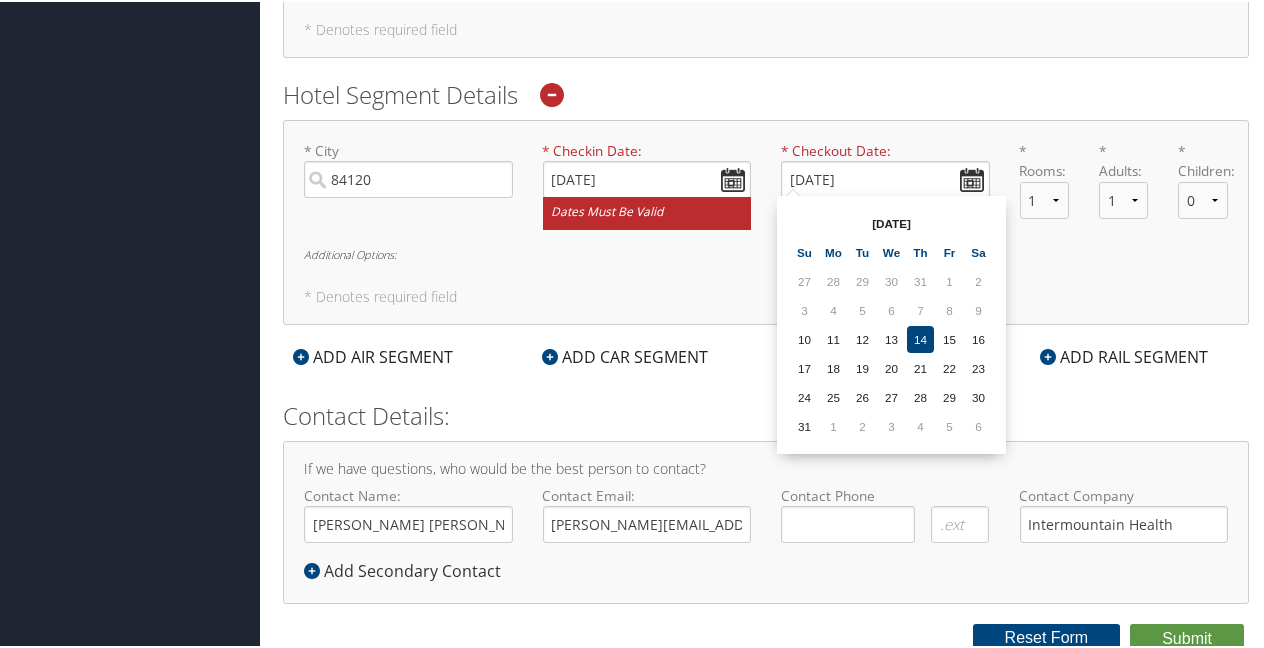 click on "* City 84120 No results found   -1 Required * Checkin Date: 08/10/2025 Dates must be valid * Checkout Date: 08/14/2025 Dates must be valid * Rooms:  1   2   3   4   5  * Adults:  1   2   3   4   5  * Children:  0   1   2   3   4   5    Additional Options: * Denotes required field" at bounding box center (766, 221) 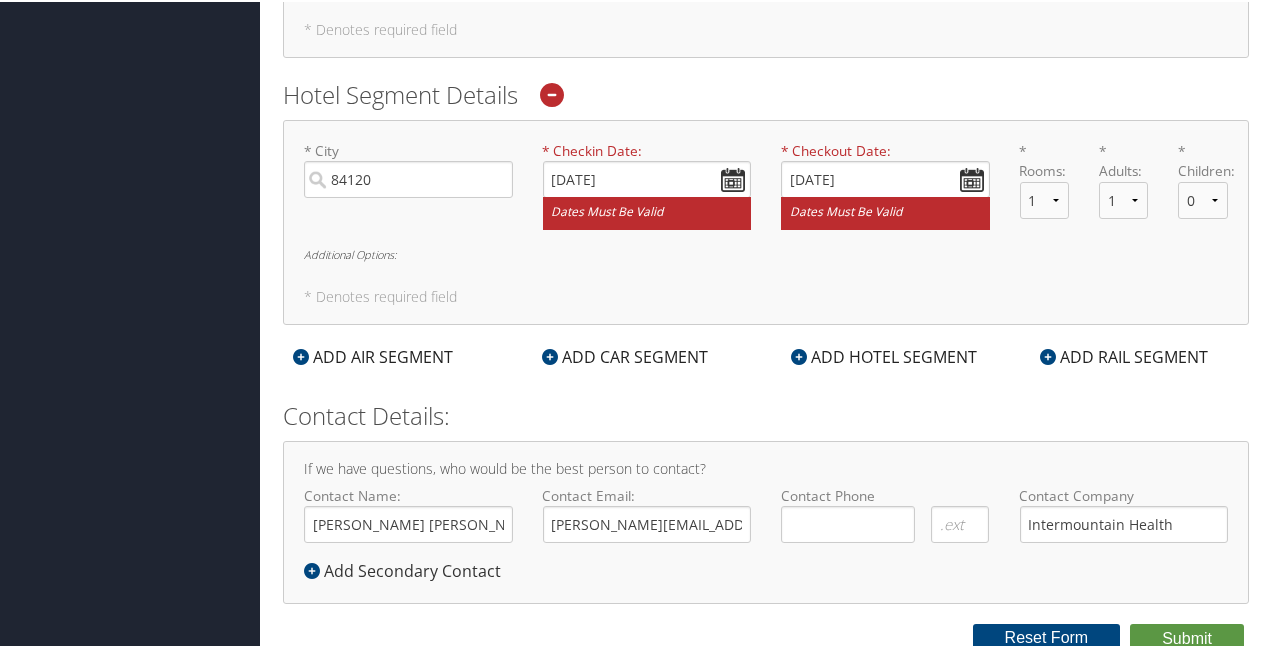 click on "* City 84120 No results found   -1 Required * Checkin Date: 08/10/2025 Dates must be valid * Checkout Date: 08/14/2025 Dates must be valid * Rooms:  1   2   3   4   5  * Adults:  1   2   3   4   5  * Children:  0   1   2   3   4   5    Additional Options: * Denotes required field" at bounding box center (766, 221) 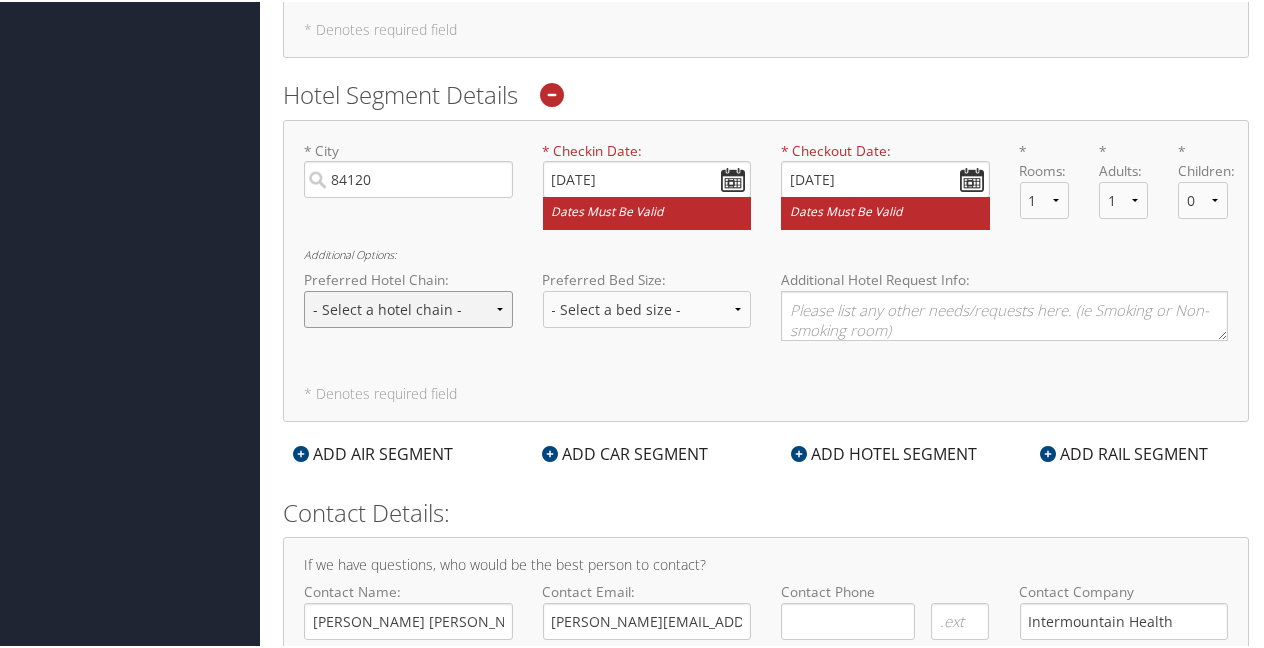 click on "- Select a hotel chain -   Hyatt   Mandarin Oriental   Hilton Hotels   Pullman Hotels   Marriott   Four Seasons   Townplace Suites   Utell" at bounding box center (408, 307) 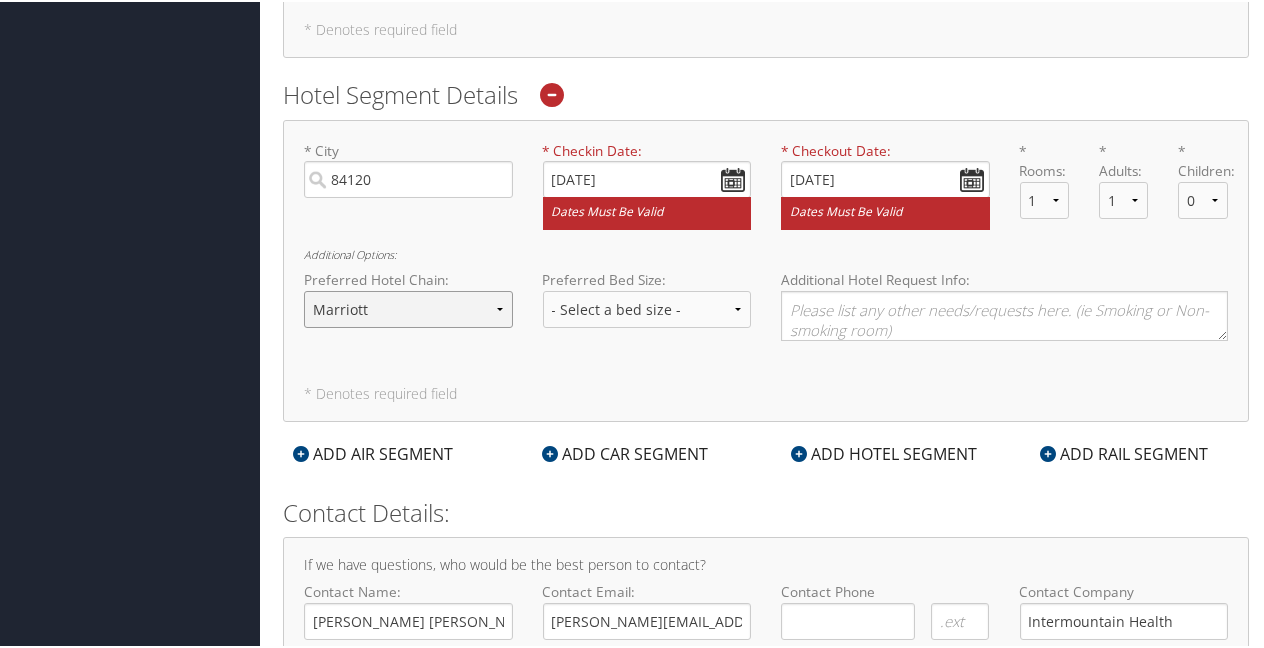 click on "- Select a hotel chain -   Hyatt   Mandarin Oriental   Hilton Hotels   Pullman Hotels   Marriott   Four Seasons   Townplace Suites   Utell" at bounding box center (408, 307) 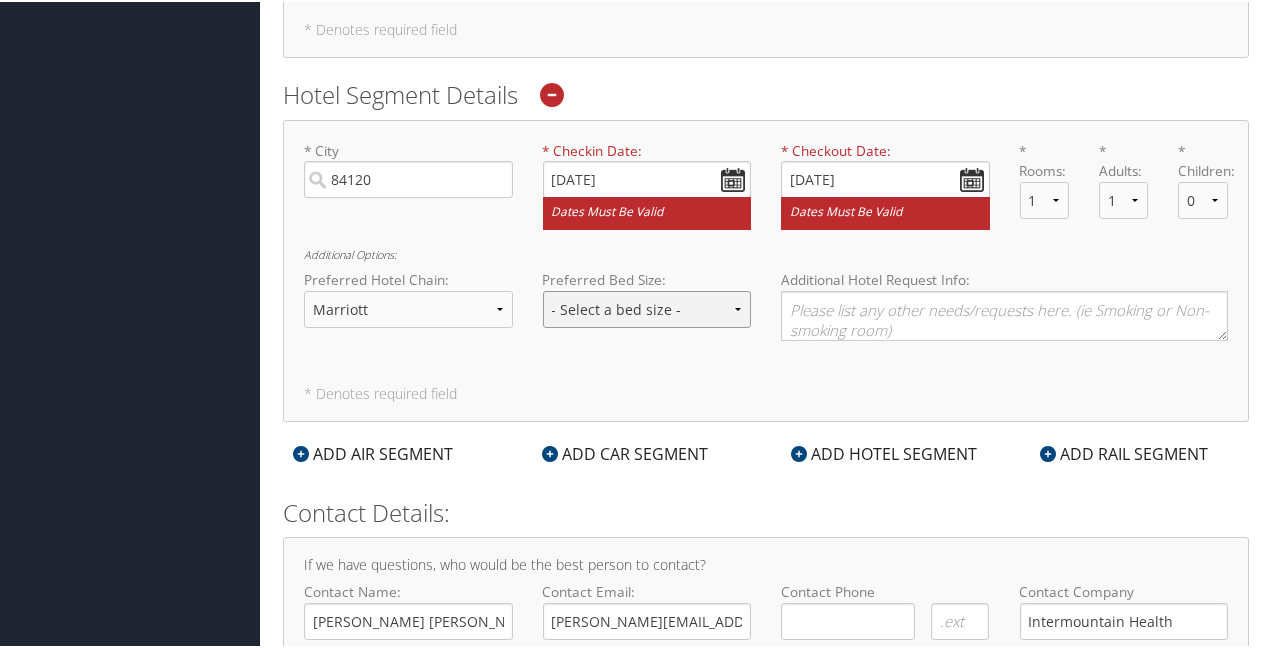 click on "- Select a bed size -  Twin Full Queen King" at bounding box center (647, 307) 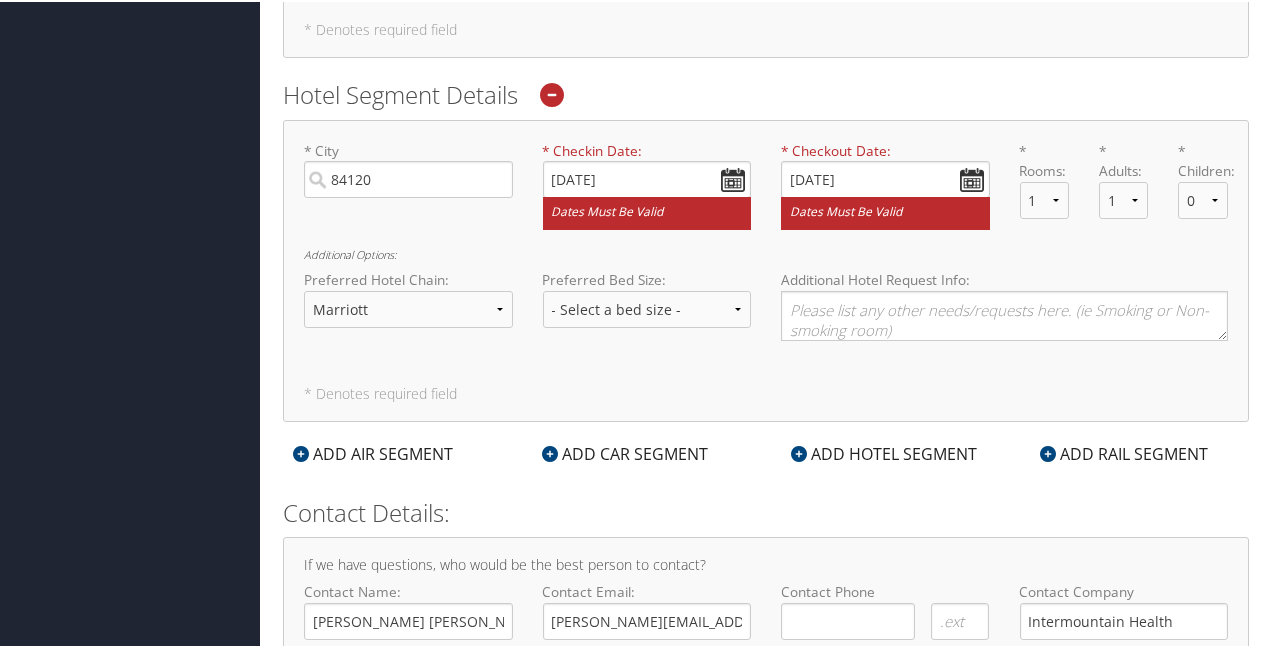 click on "* City 84120 No results found   -1 Required * Checkin Date: 08/10/2025 Dates must be valid * Checkout Date: 08/14/2025 Dates must be valid * Rooms:  1   2   3   4   5  * Adults:  1   2   3   4   5  * Children:  0   1   2   3   4   5    Additional Options: Preferred Hotel Chain:  - Select a hotel chain -   Hyatt   Mandarin Oriental   Hilton Hotels   Pullman Hotels   Marriott   Four Seasons   Townplace Suites   Utell  Preferred Bed Size:  - Select a bed size -  Twin Full Queen King Additional Hotel Request Info:  * Denotes required field" at bounding box center [766, 269] 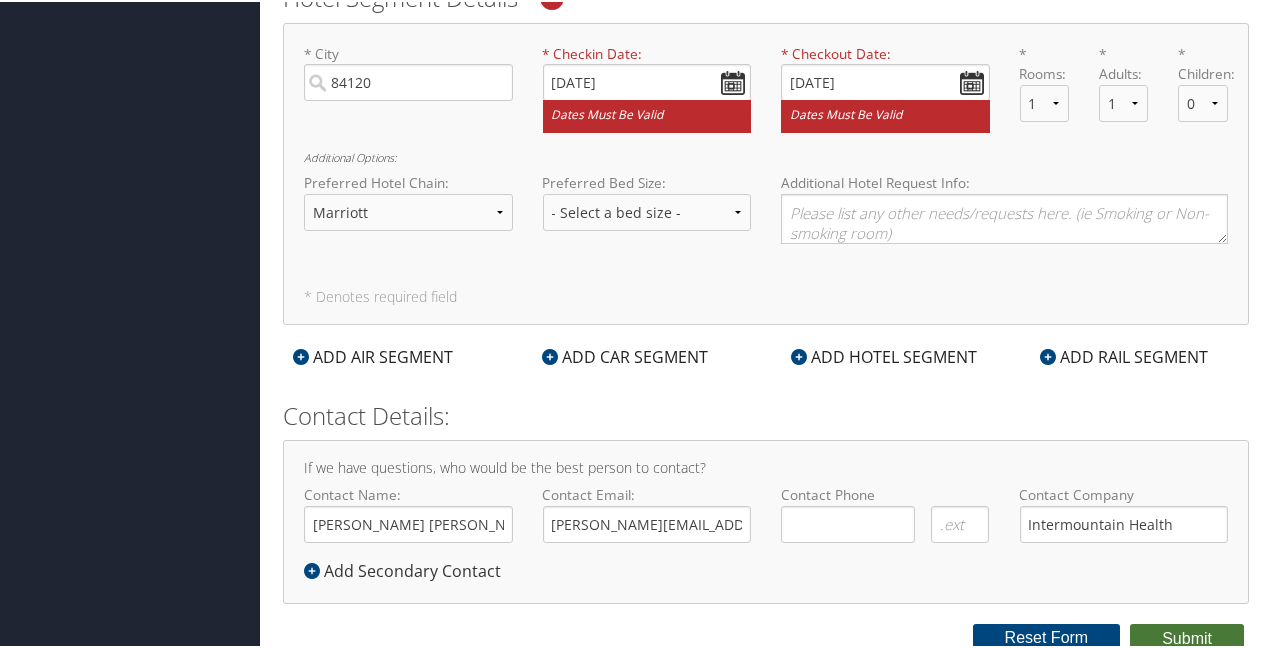 click on "Submit" at bounding box center (1187, 637) 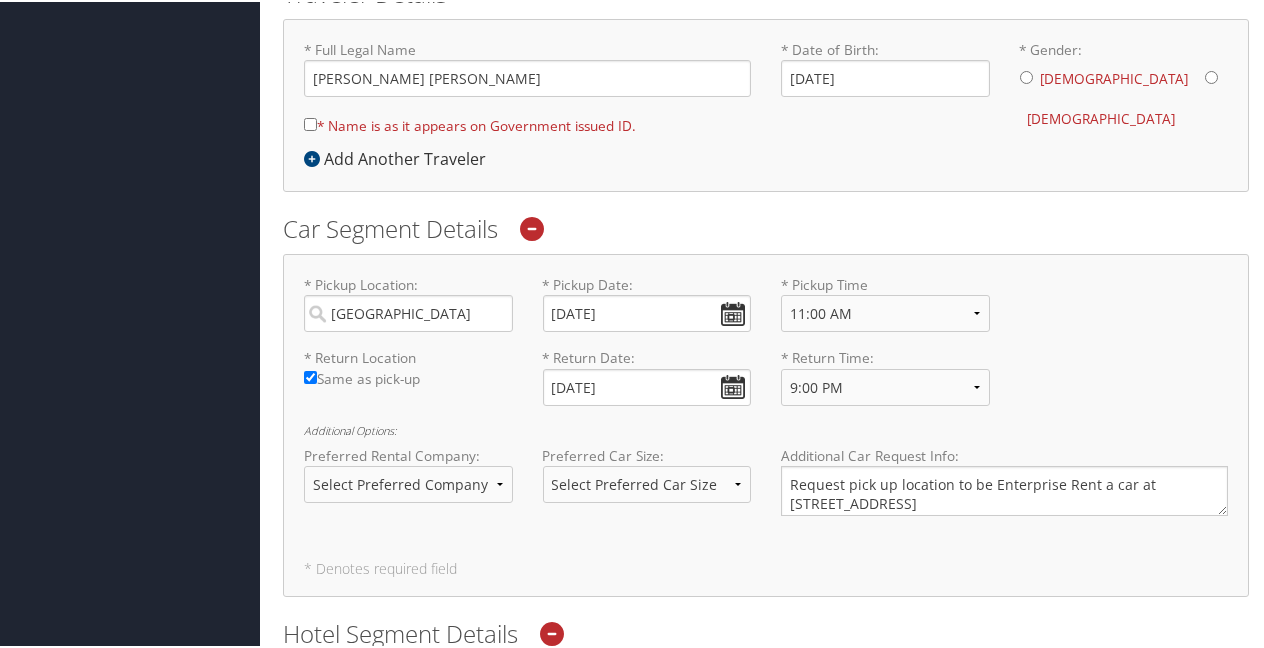 scroll, scrollTop: 466, scrollLeft: 0, axis: vertical 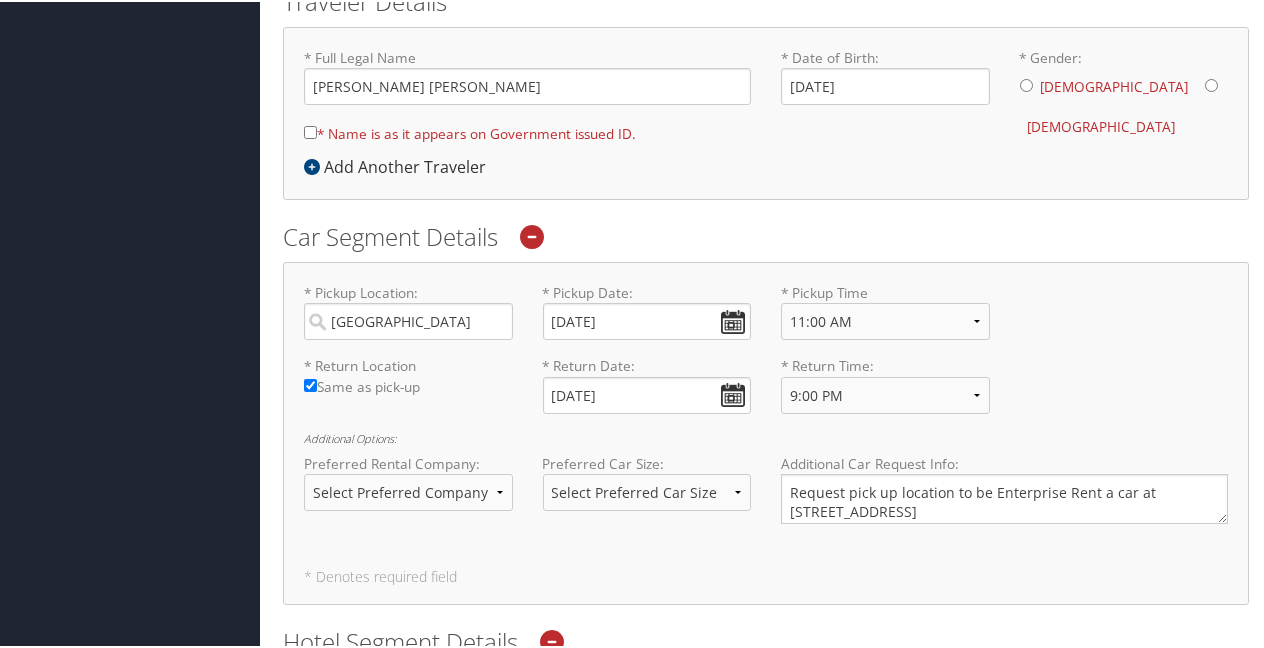 click at bounding box center (532, 235) 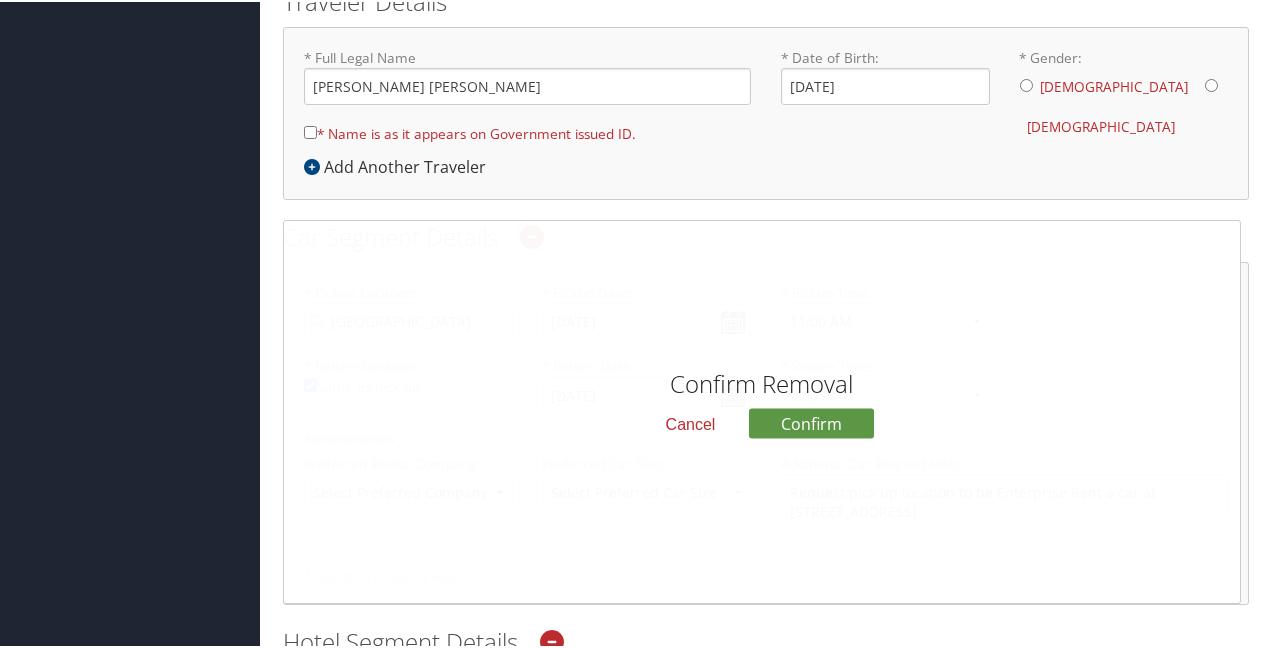 click on "Cancel" at bounding box center (691, 423) 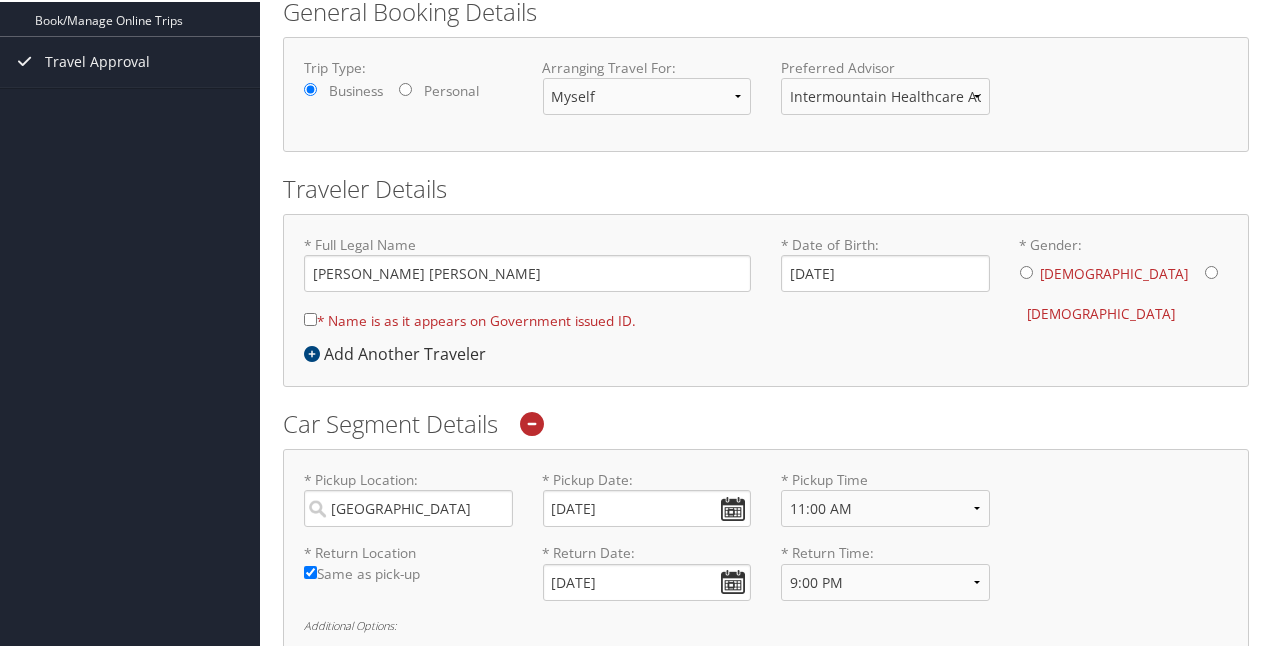 scroll, scrollTop: 280, scrollLeft: 0, axis: vertical 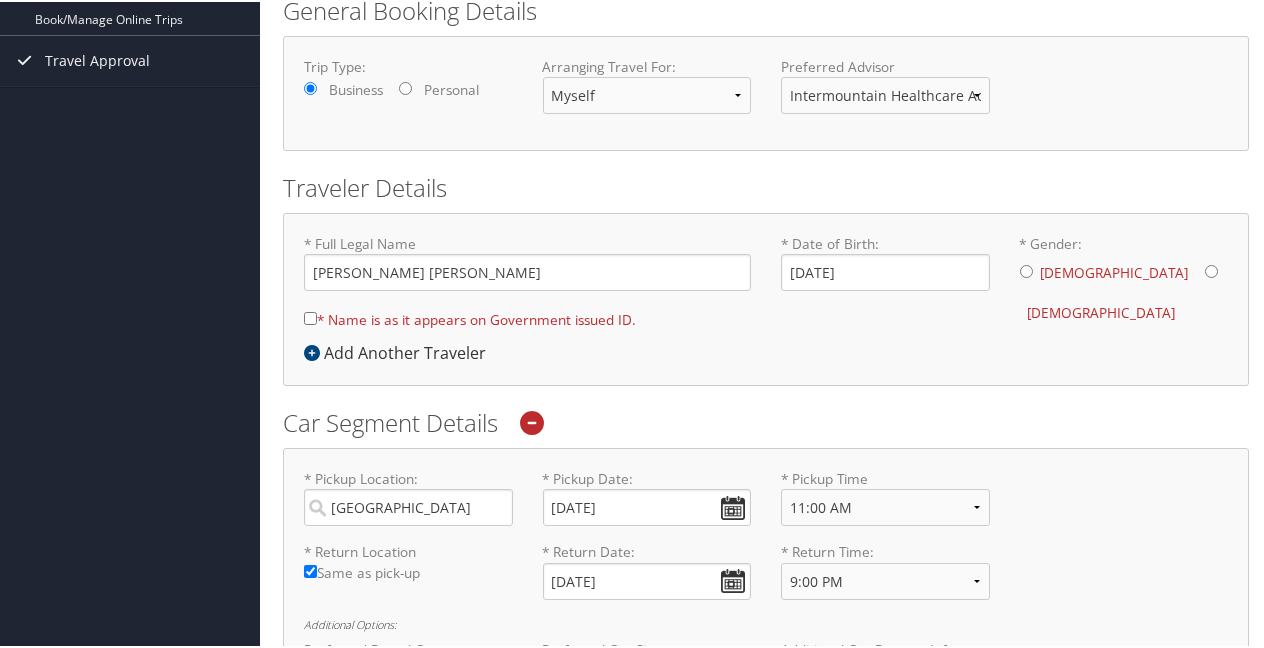 click on "* Name is as it appears on Government issued ID." at bounding box center [310, 316] 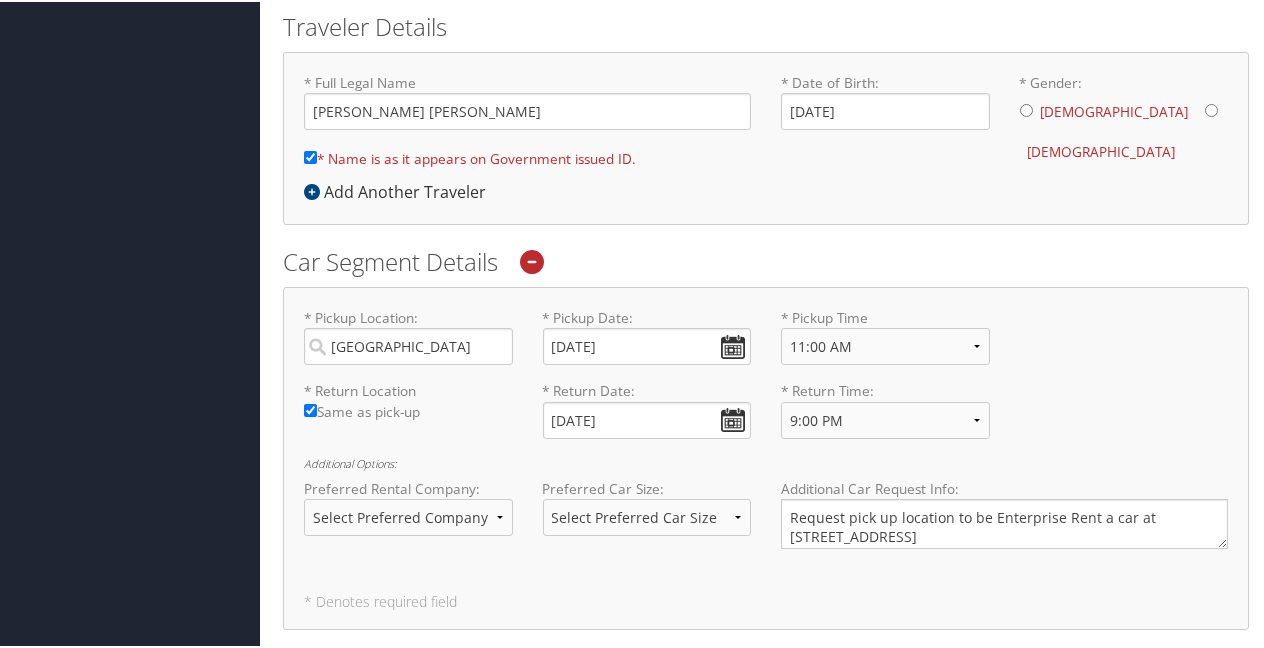 scroll, scrollTop: 430, scrollLeft: 0, axis: vertical 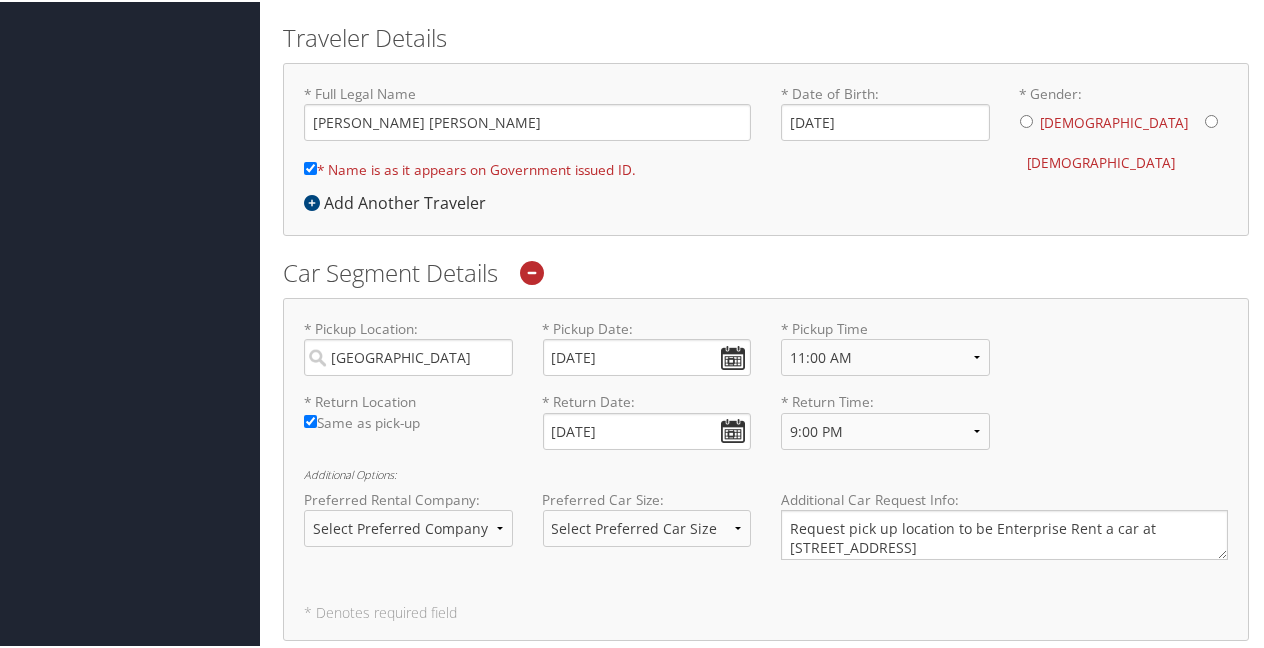 click on "Male Female" at bounding box center [1124, 141] 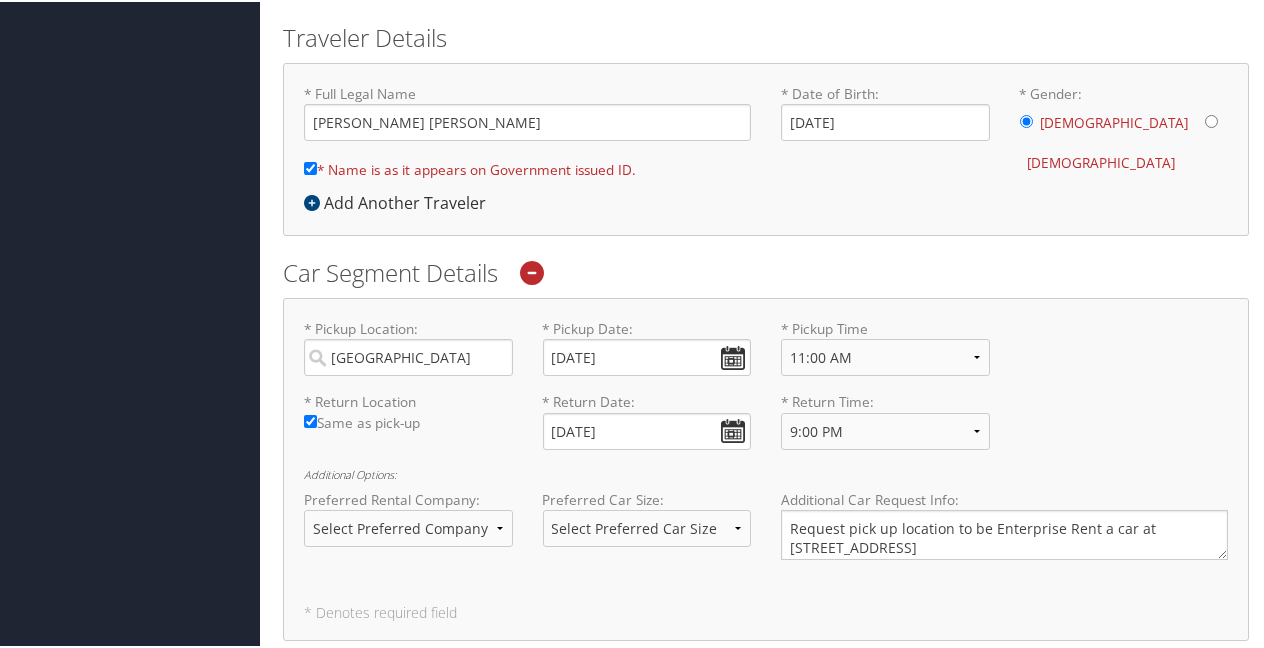scroll, scrollTop: 1098, scrollLeft: 0, axis: vertical 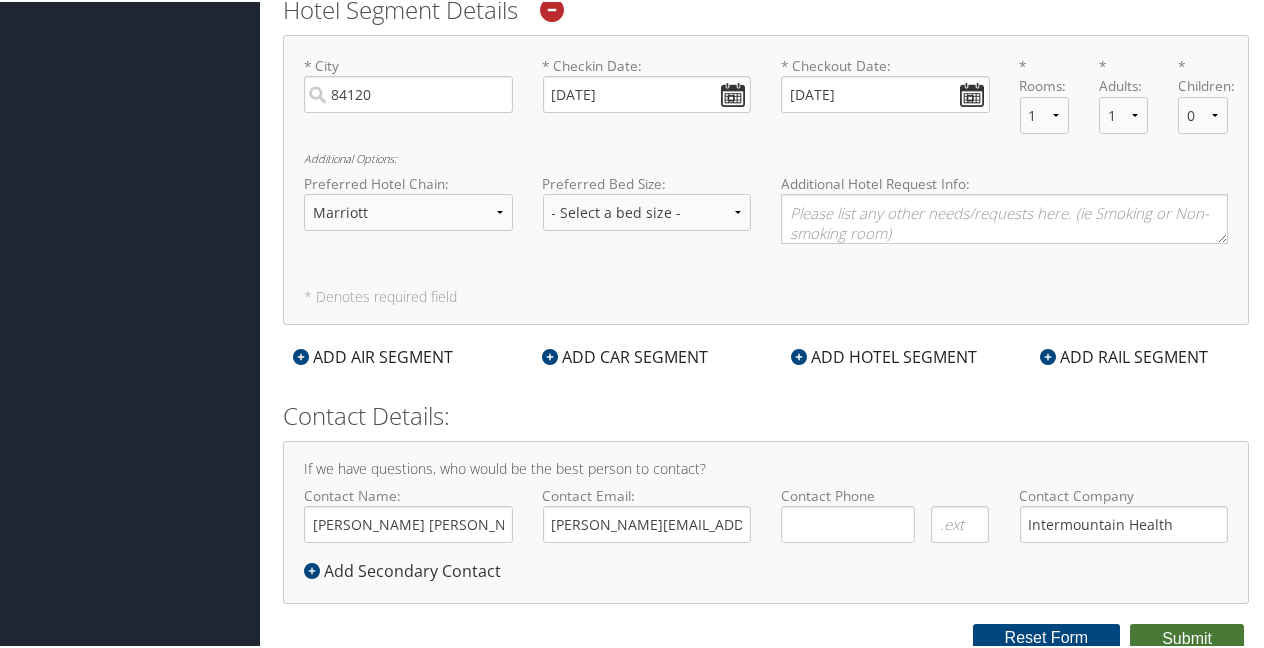 click on "Submit" at bounding box center [1187, 637] 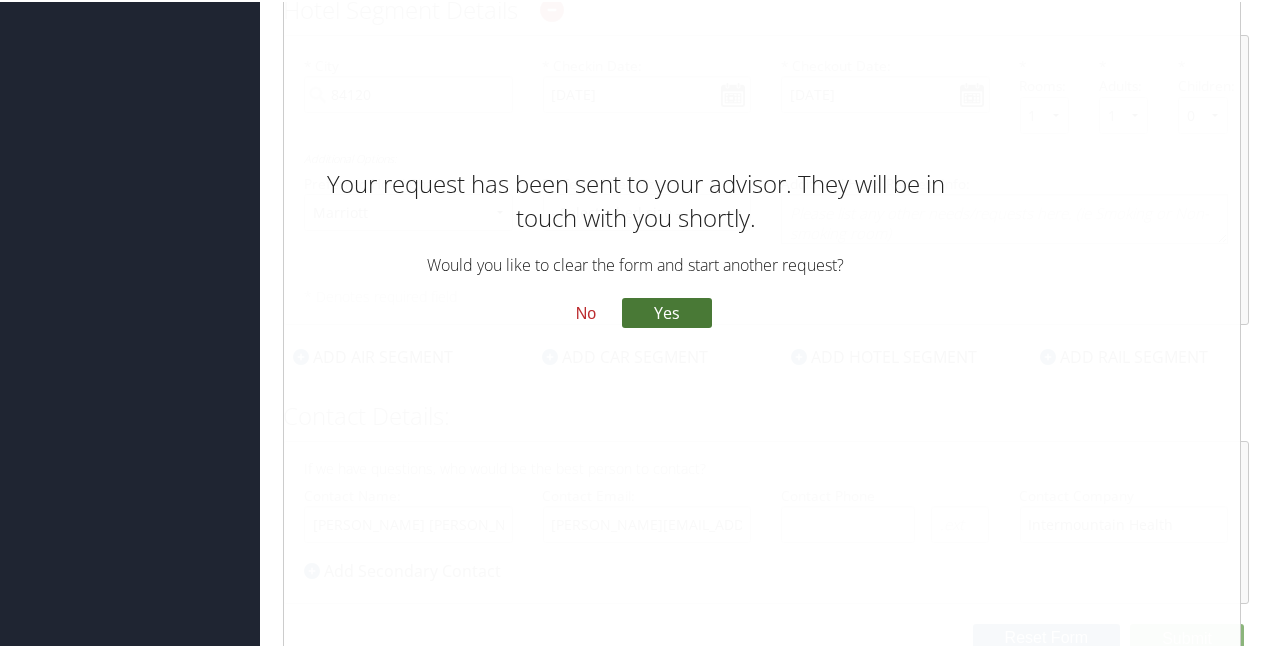 click on "Yes" at bounding box center (667, 311) 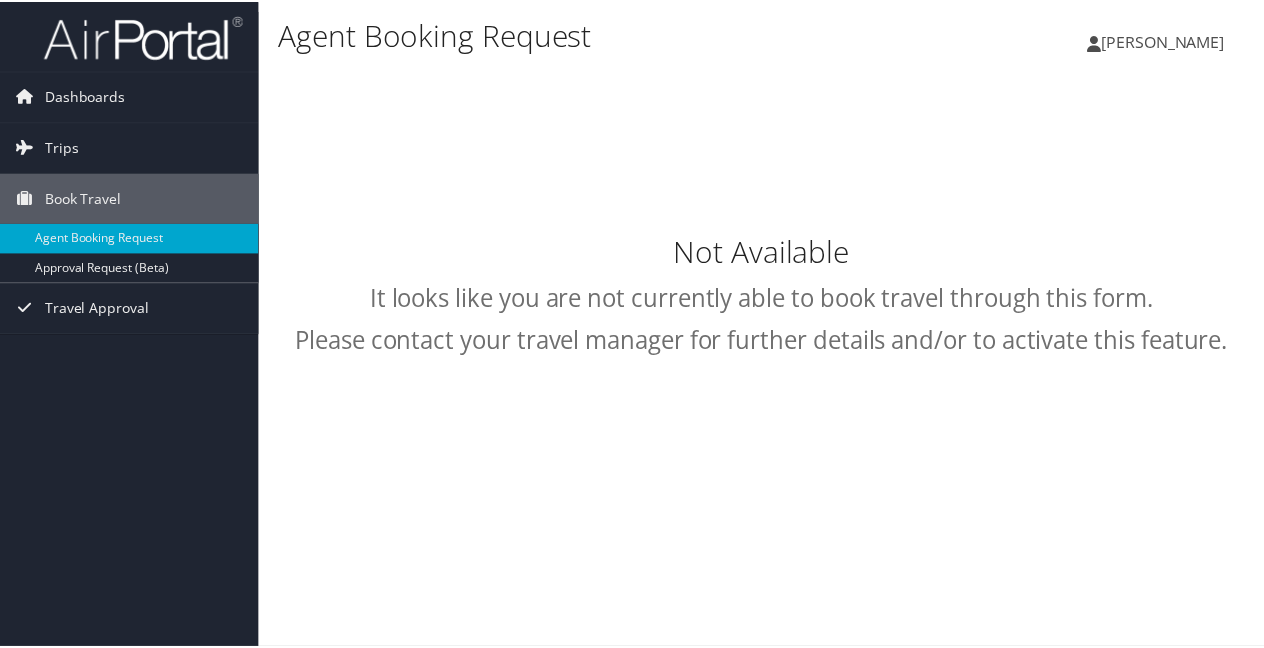 scroll, scrollTop: 0, scrollLeft: 0, axis: both 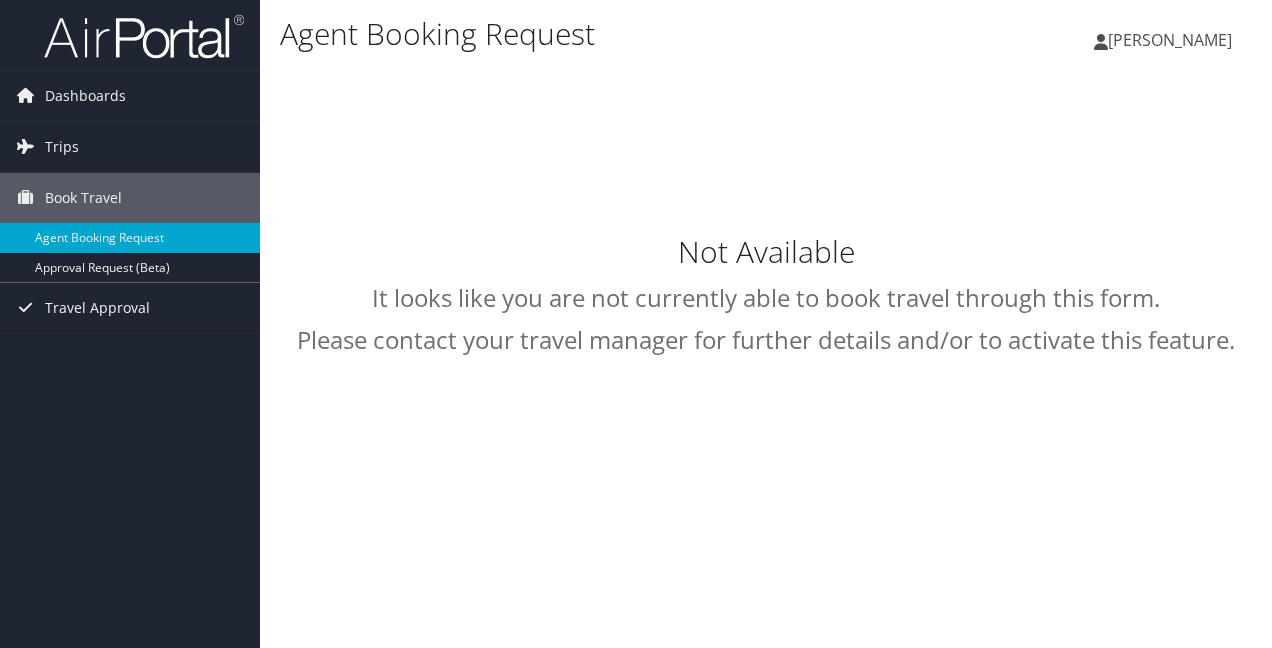 select on "[EMAIL_ADDRESS][DOMAIN_NAME]" 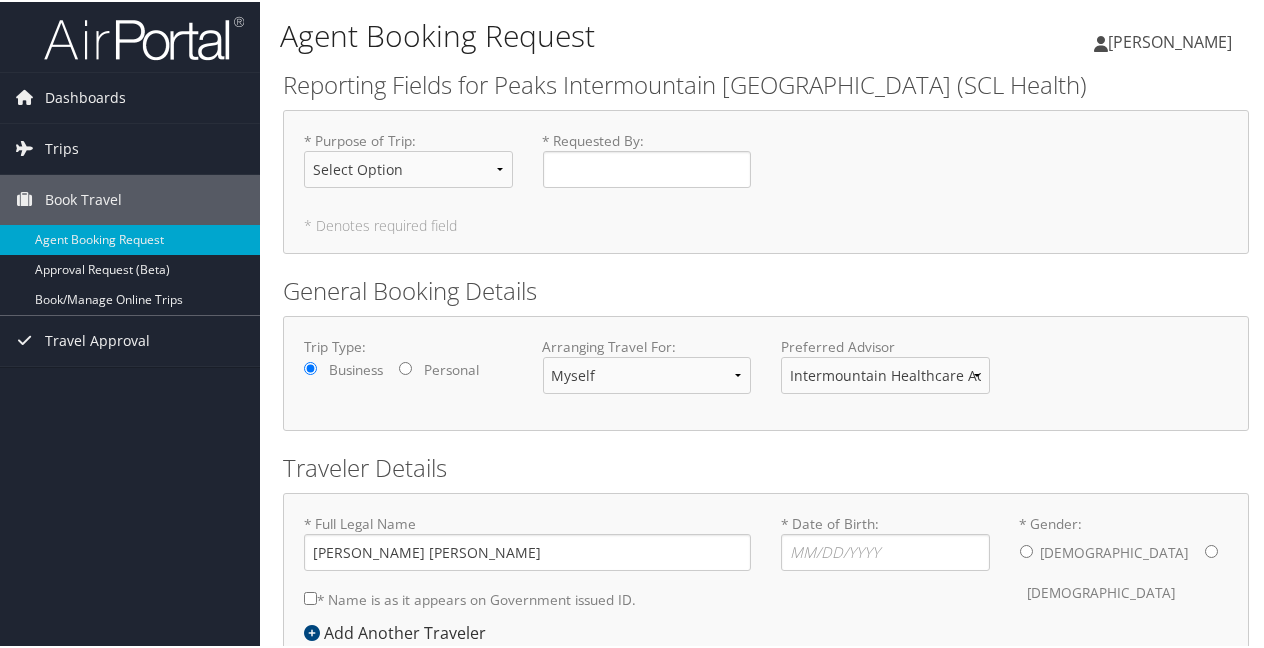 scroll, scrollTop: 118, scrollLeft: 0, axis: vertical 